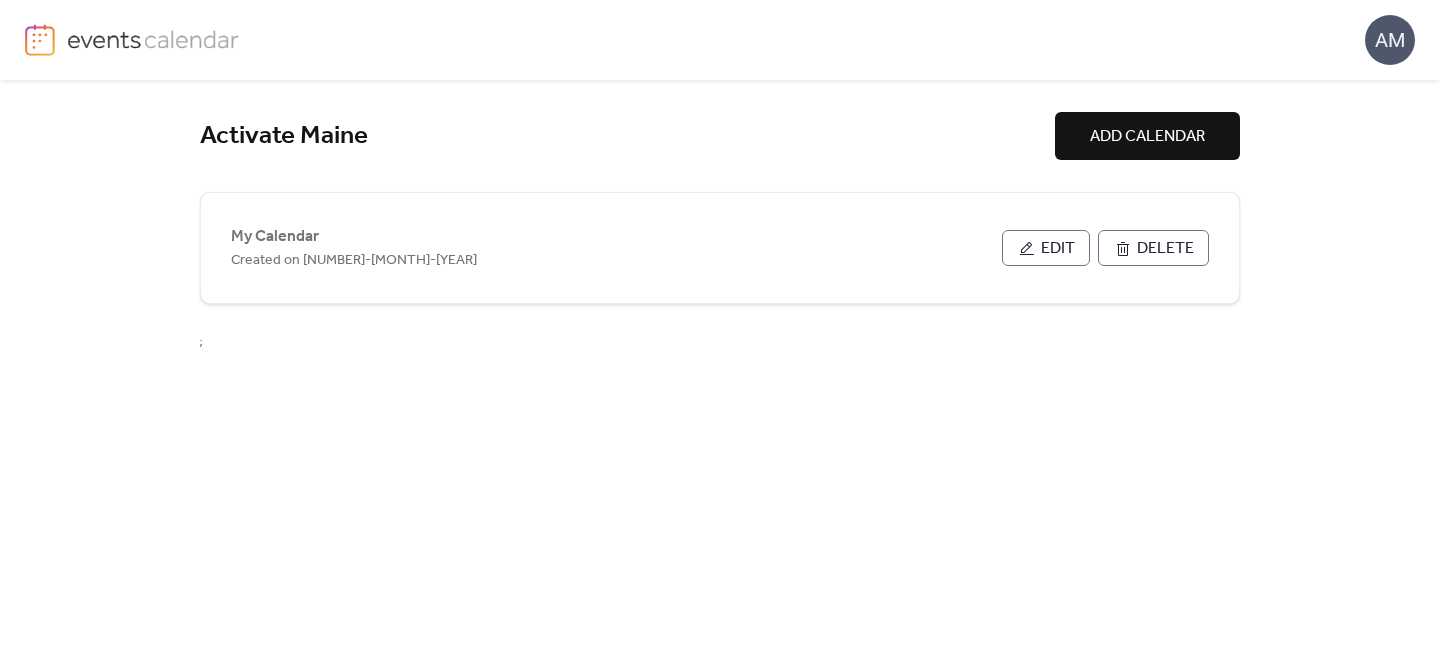 scroll, scrollTop: 0, scrollLeft: 0, axis: both 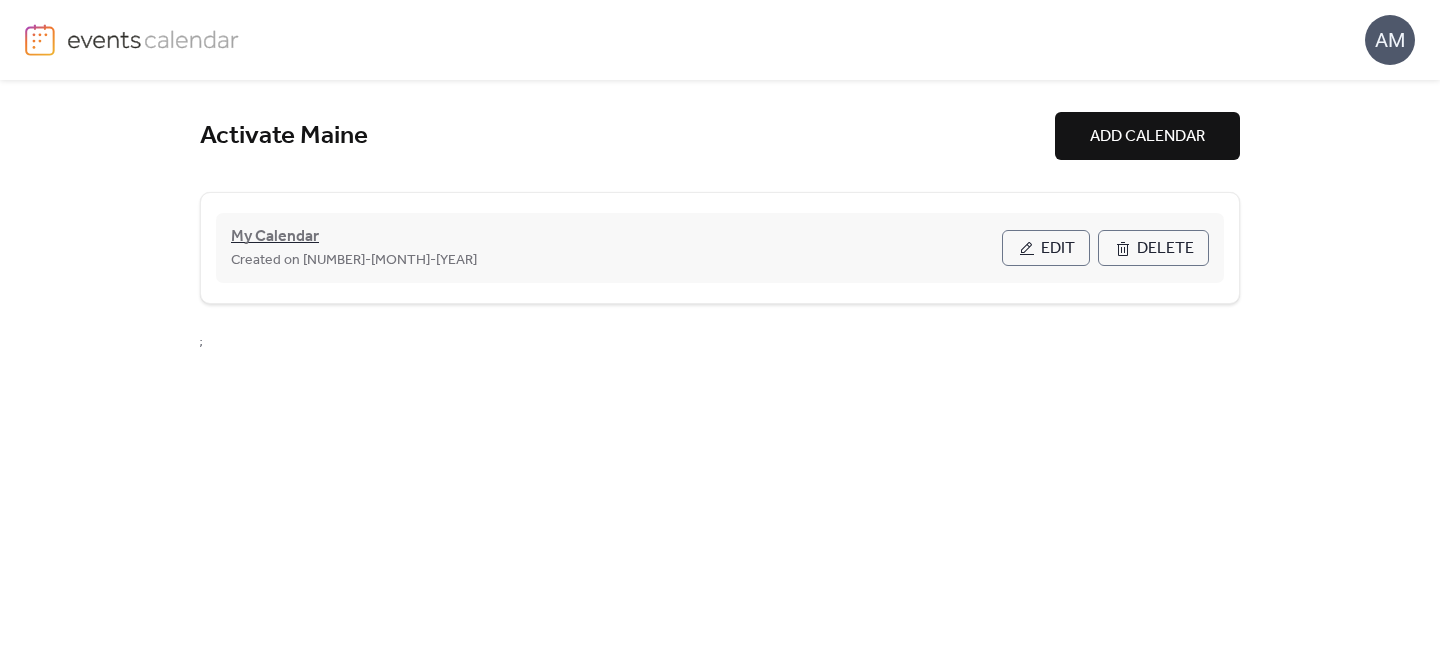 click on "My Calendar" at bounding box center [275, 237] 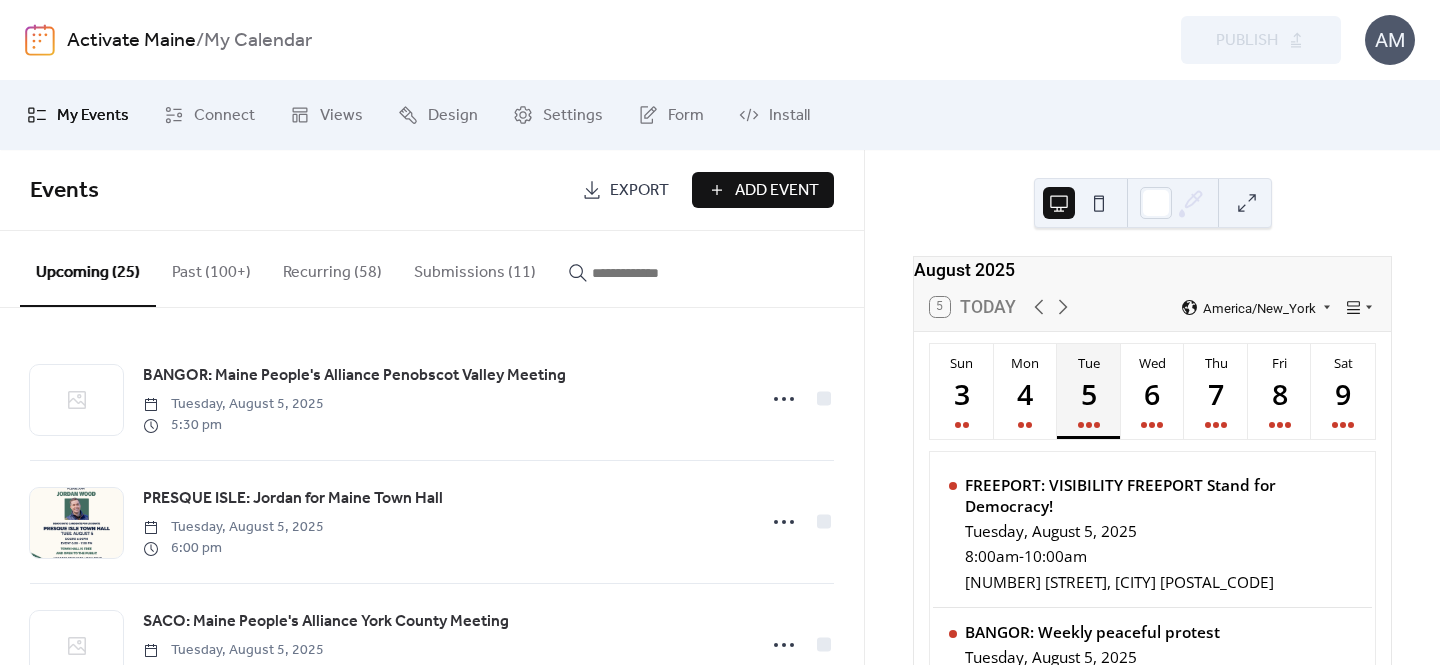 click on "Submissions (11)" at bounding box center (475, 268) 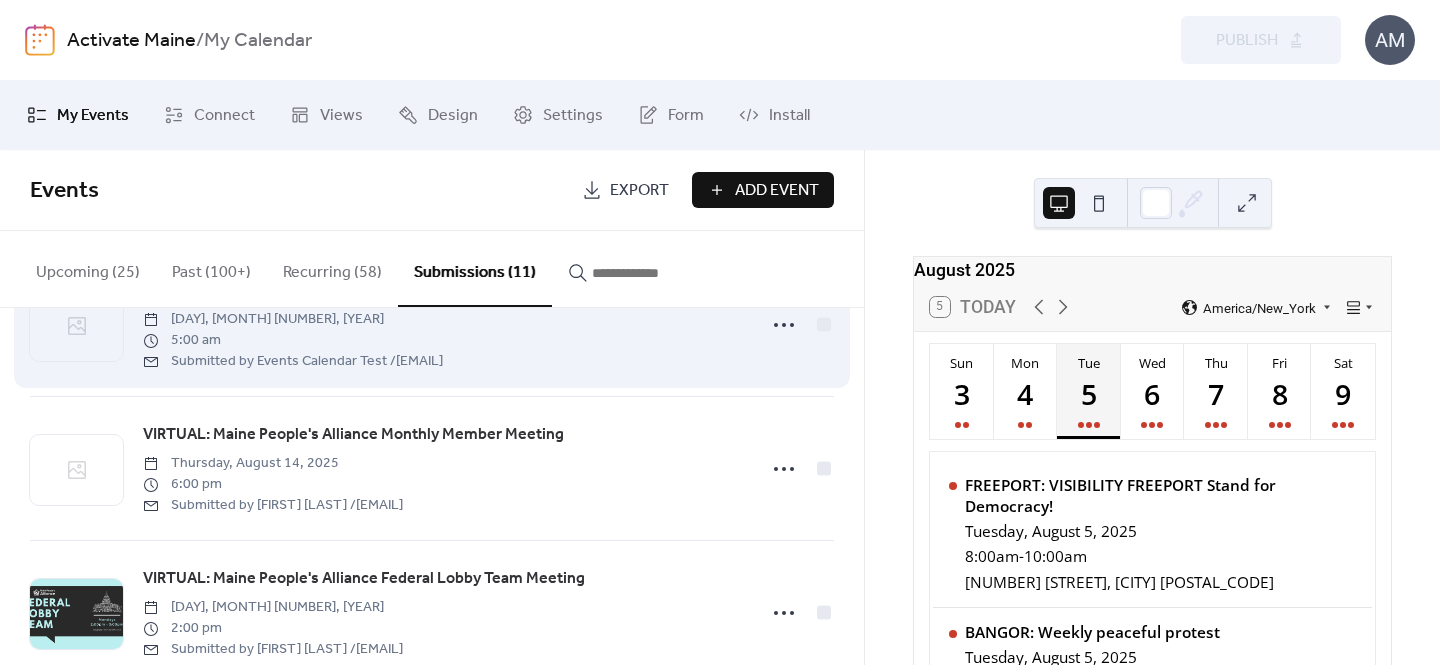 scroll, scrollTop: 89, scrollLeft: 0, axis: vertical 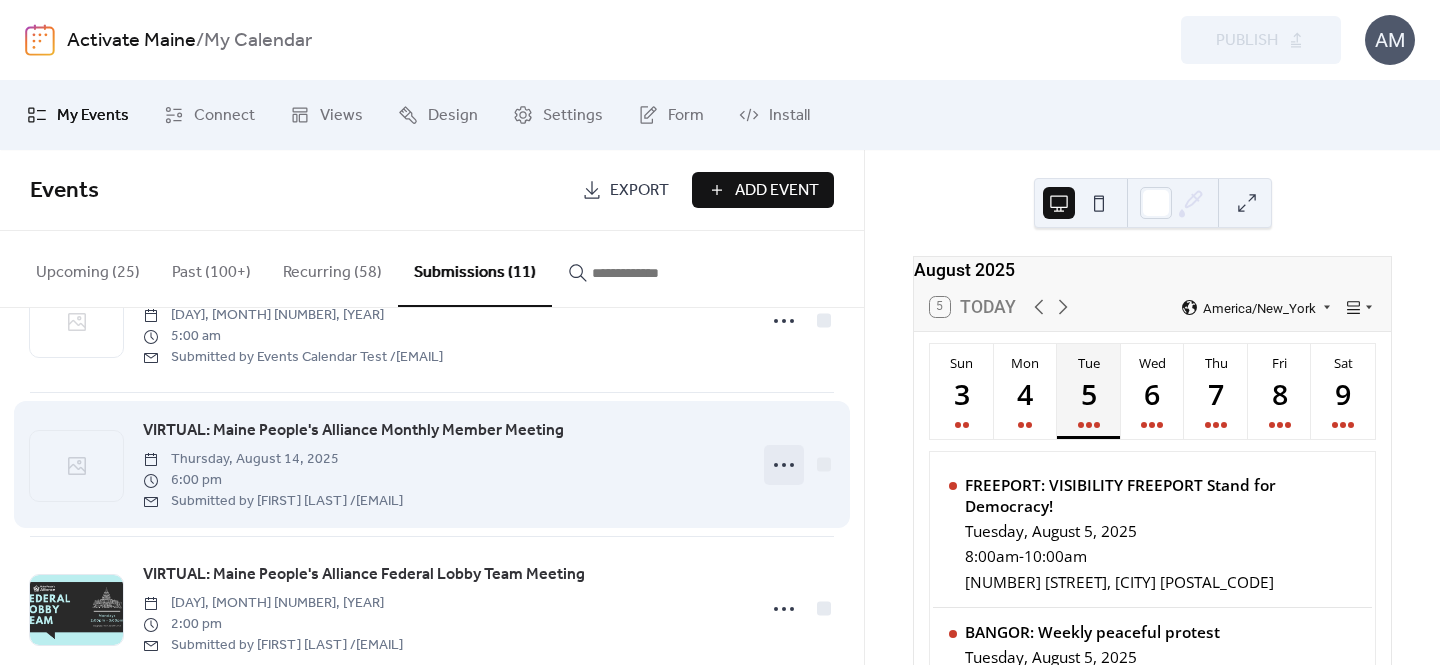 click 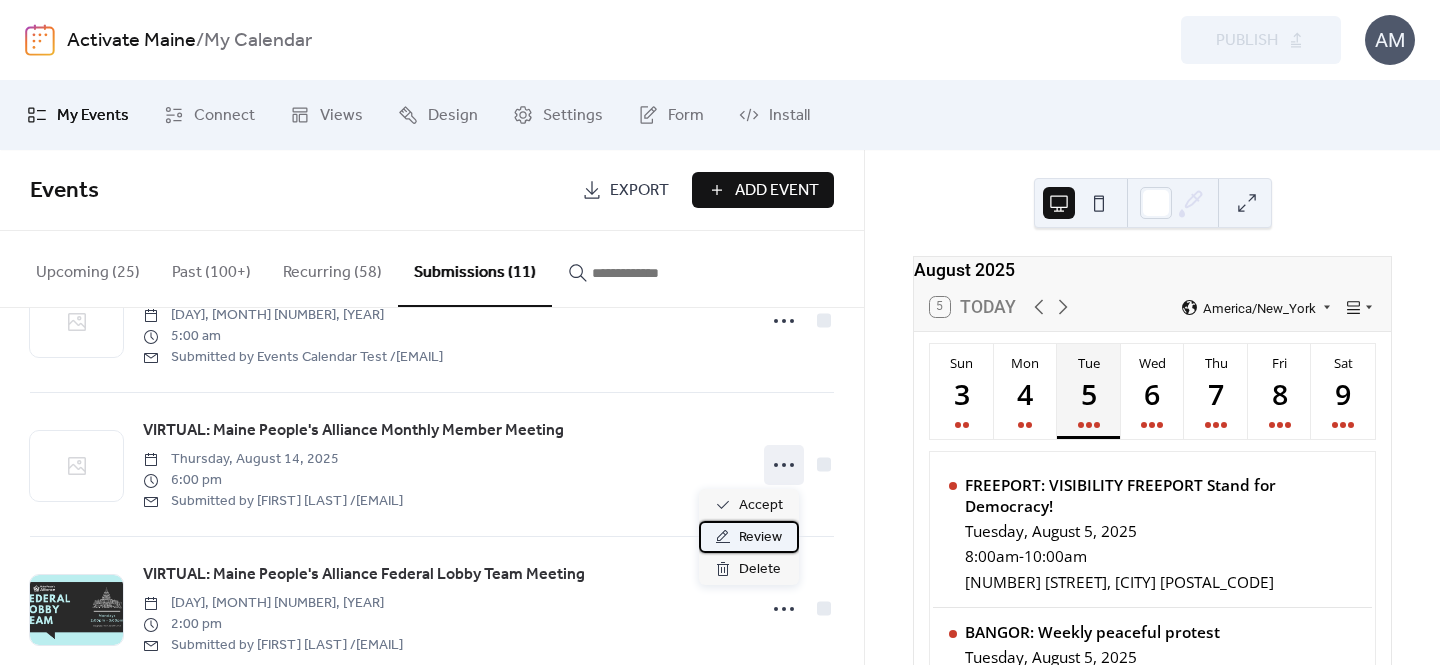click on "Review" at bounding box center (760, 538) 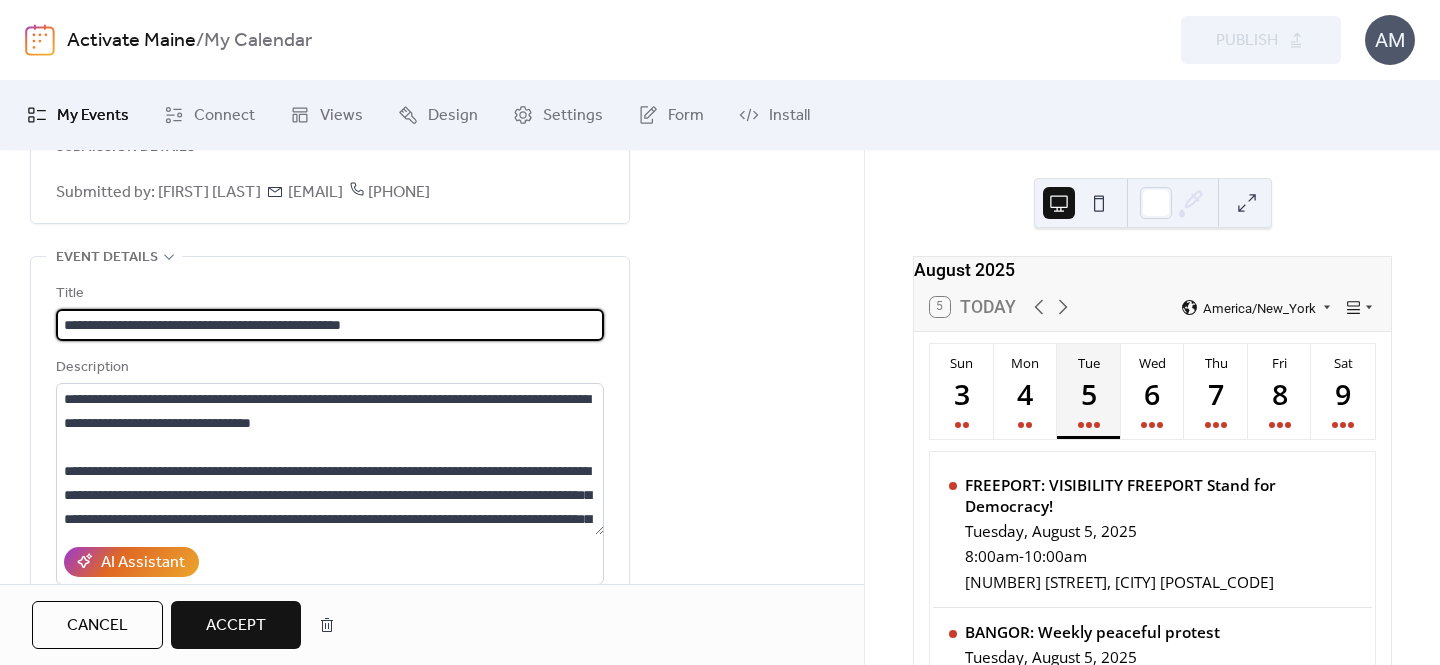 scroll, scrollTop: 0, scrollLeft: 0, axis: both 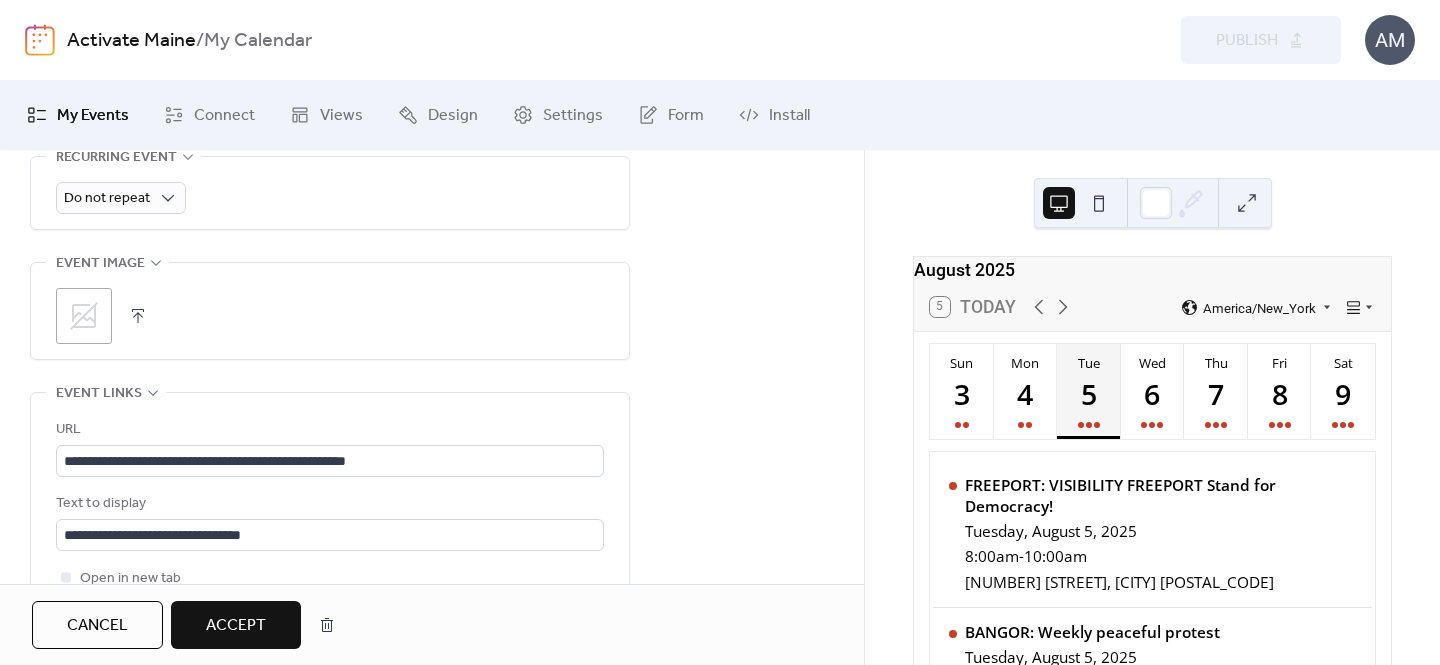 click at bounding box center (138, 316) 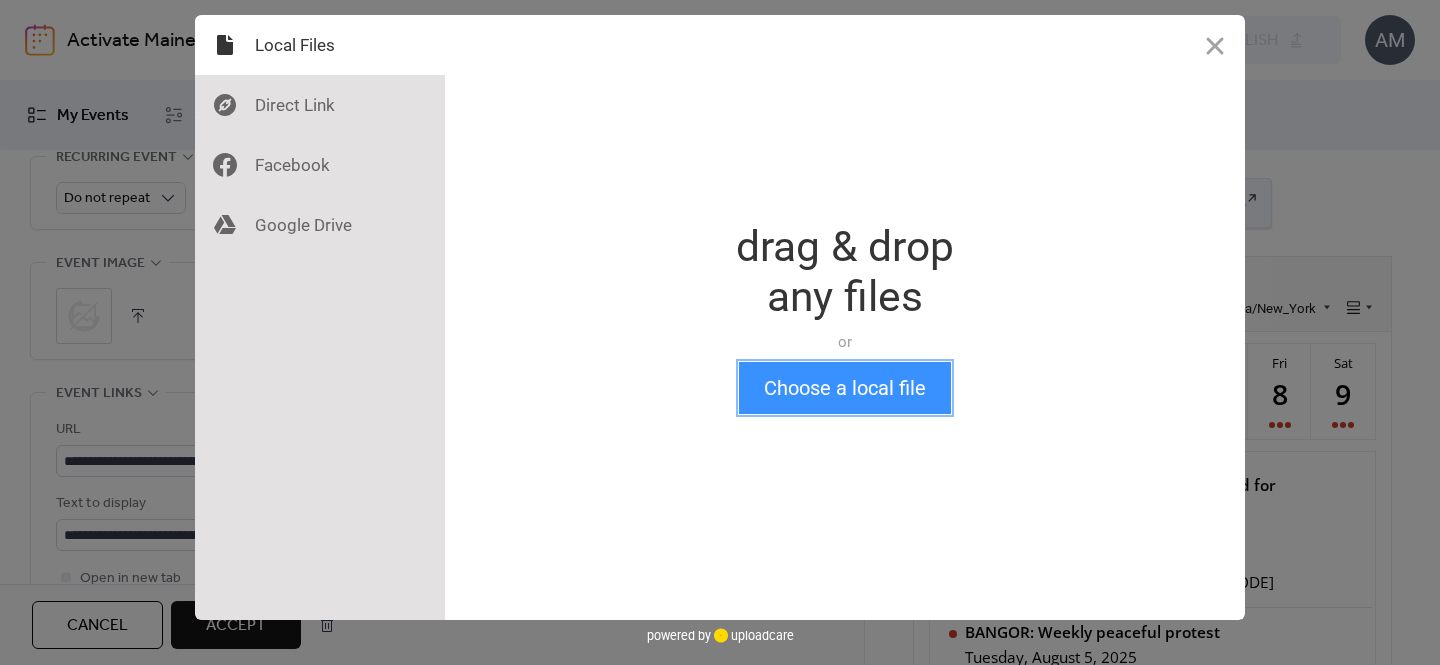 click on "Choose a local file" at bounding box center (845, 388) 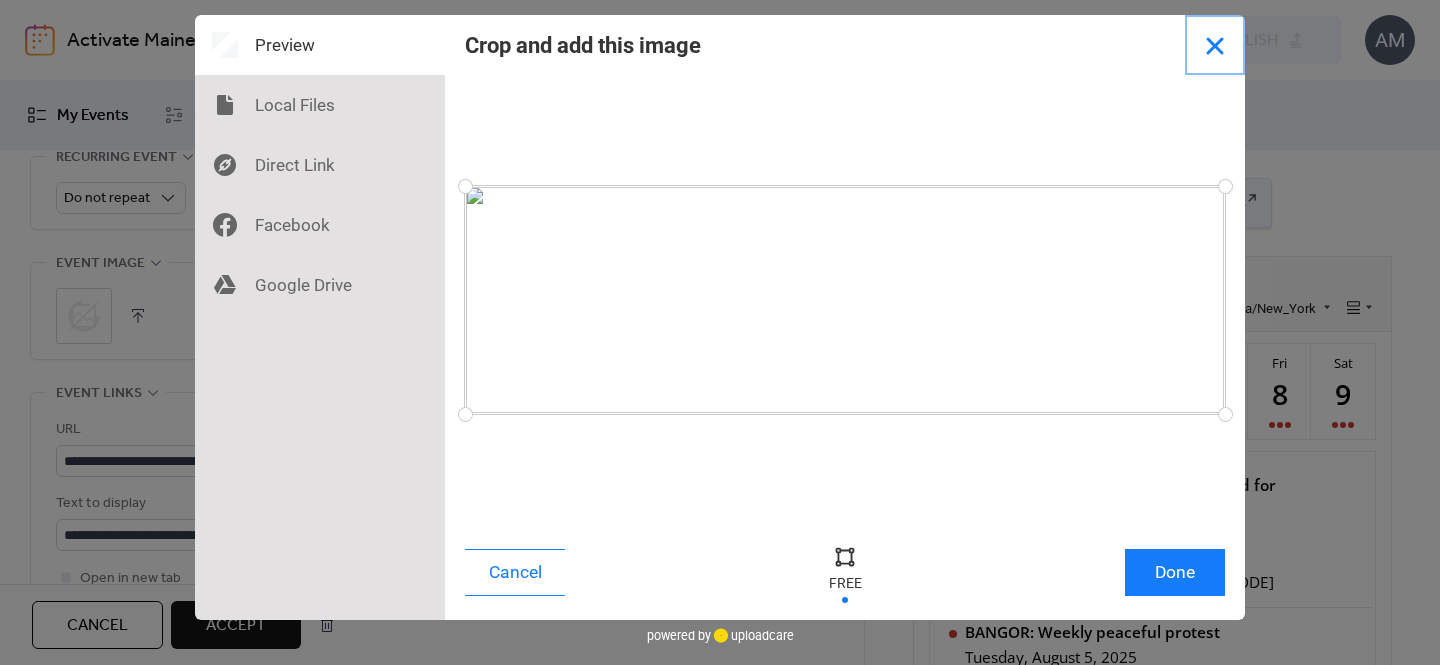 click at bounding box center (1215, 45) 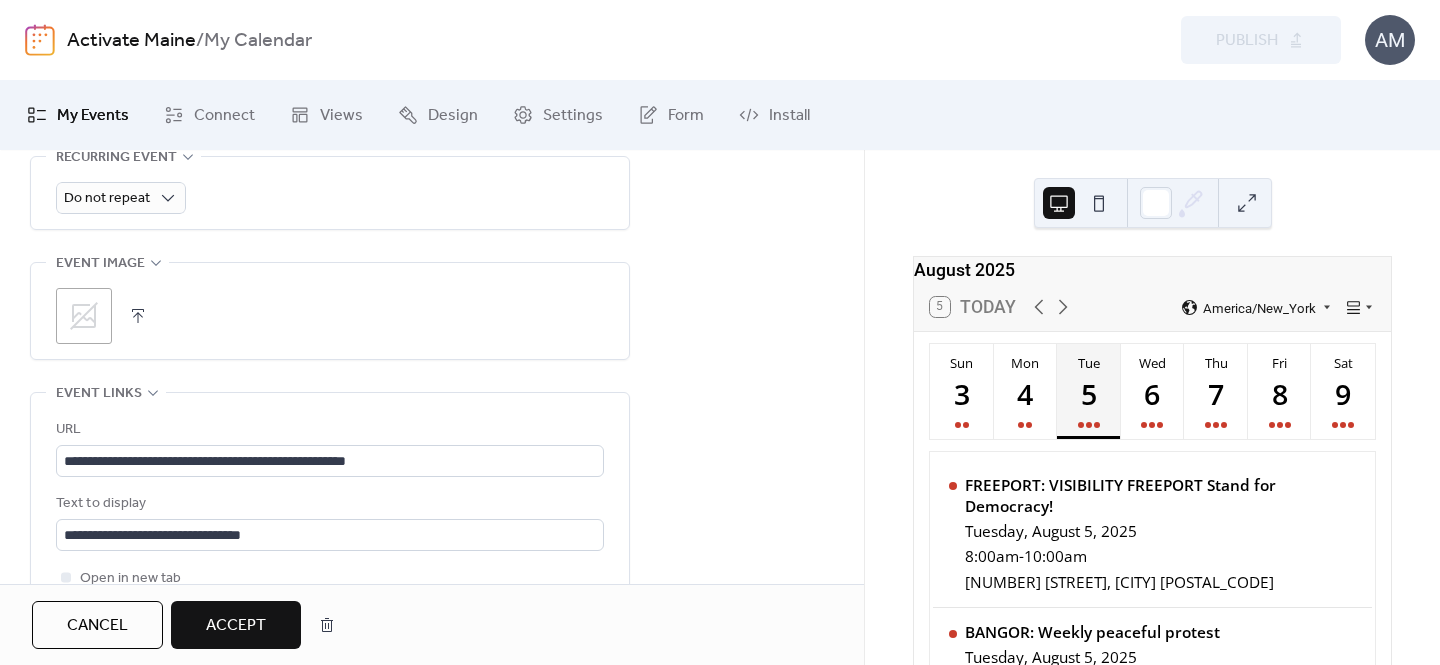 click at bounding box center (138, 316) 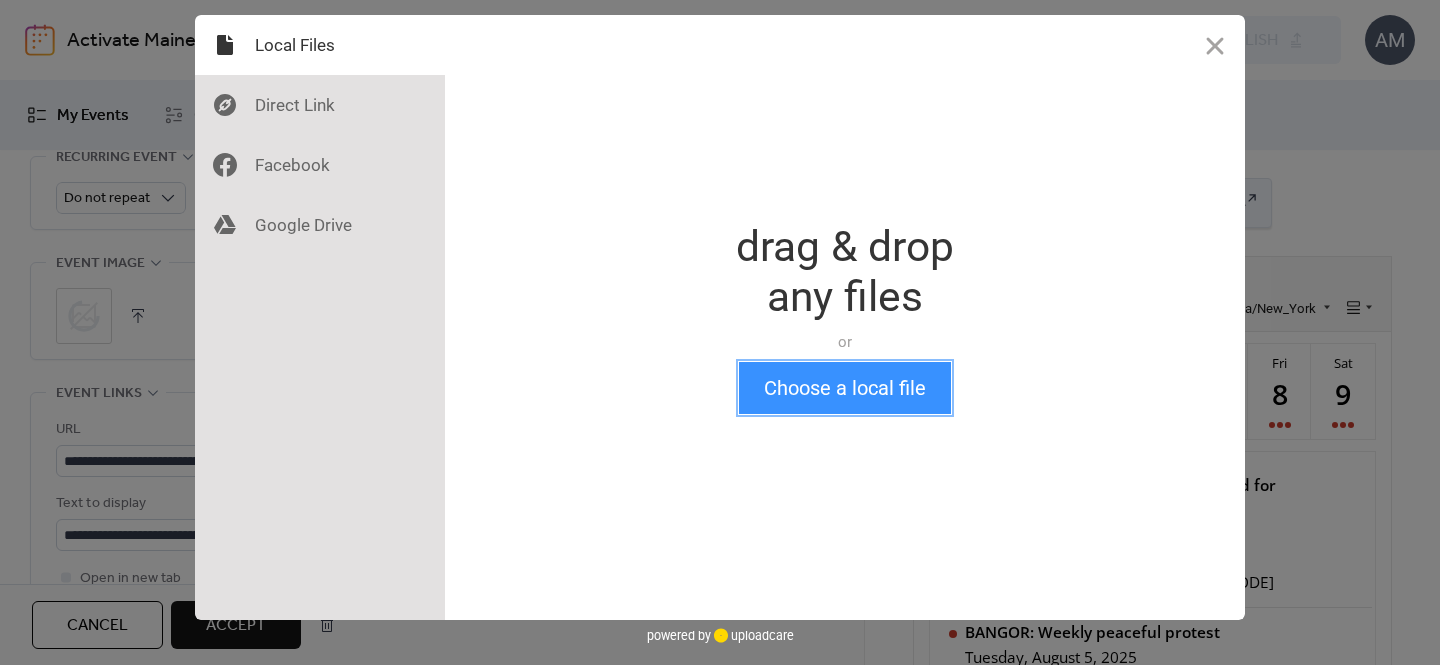click on "Choose a local file" at bounding box center (845, 388) 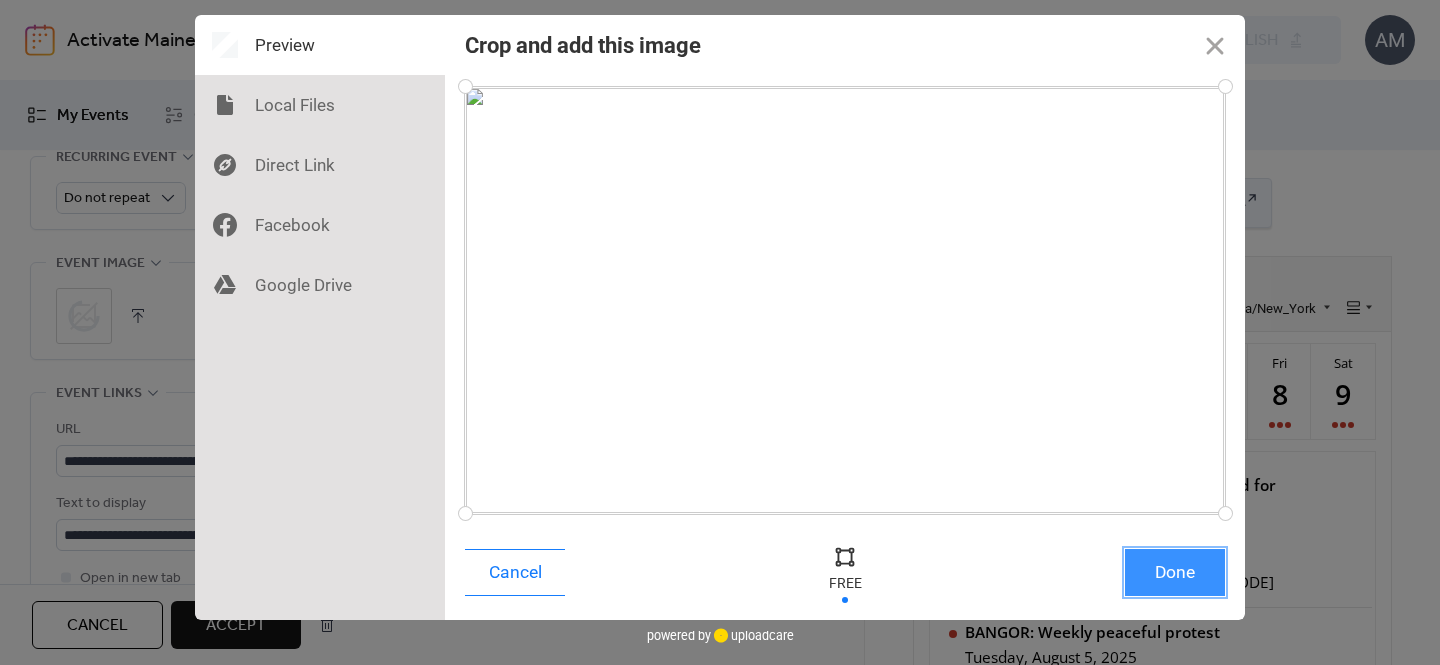 click on "Done" at bounding box center (1175, 572) 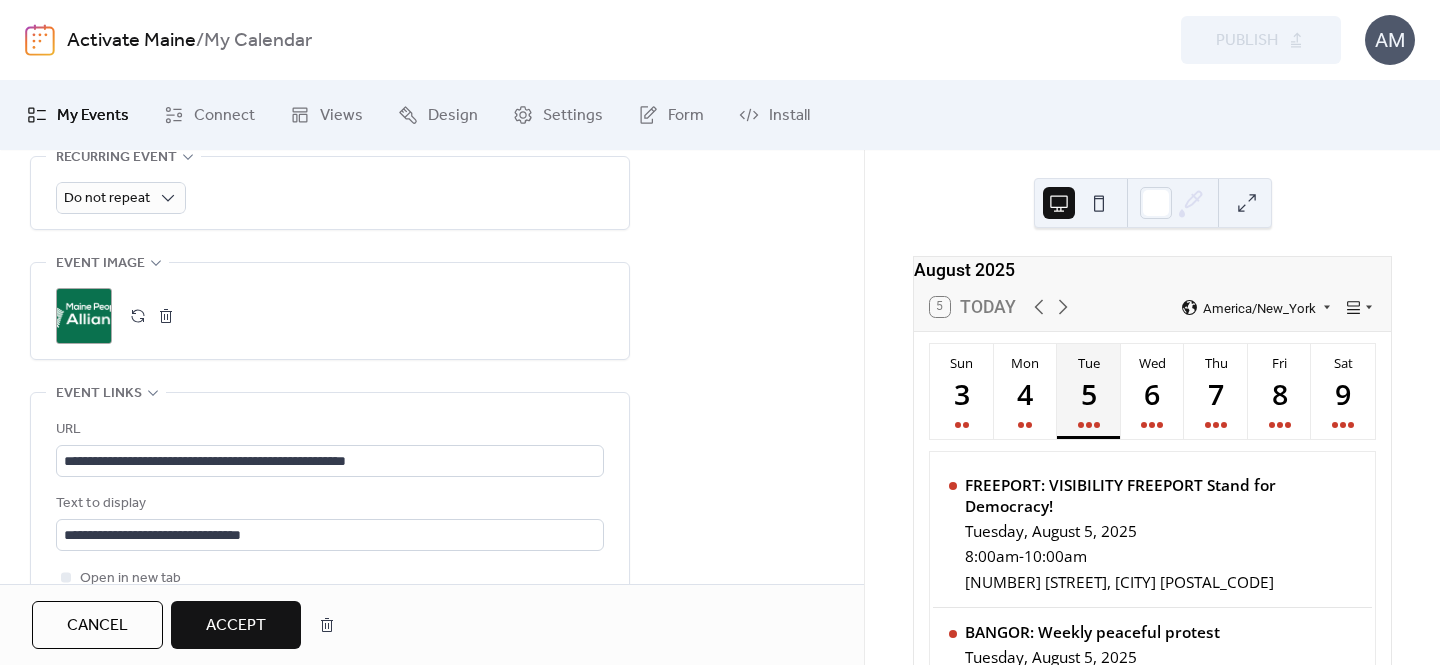 click on ";" at bounding box center [84, 316] 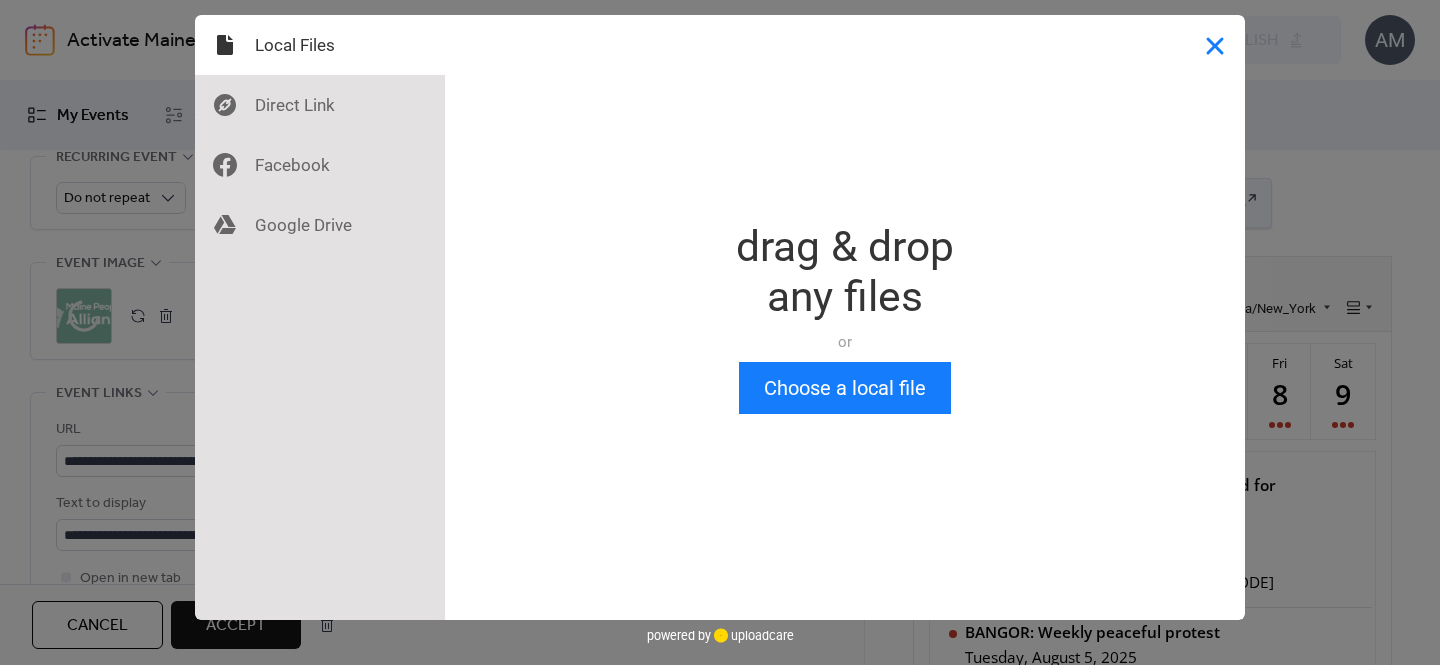 click at bounding box center (1215, 45) 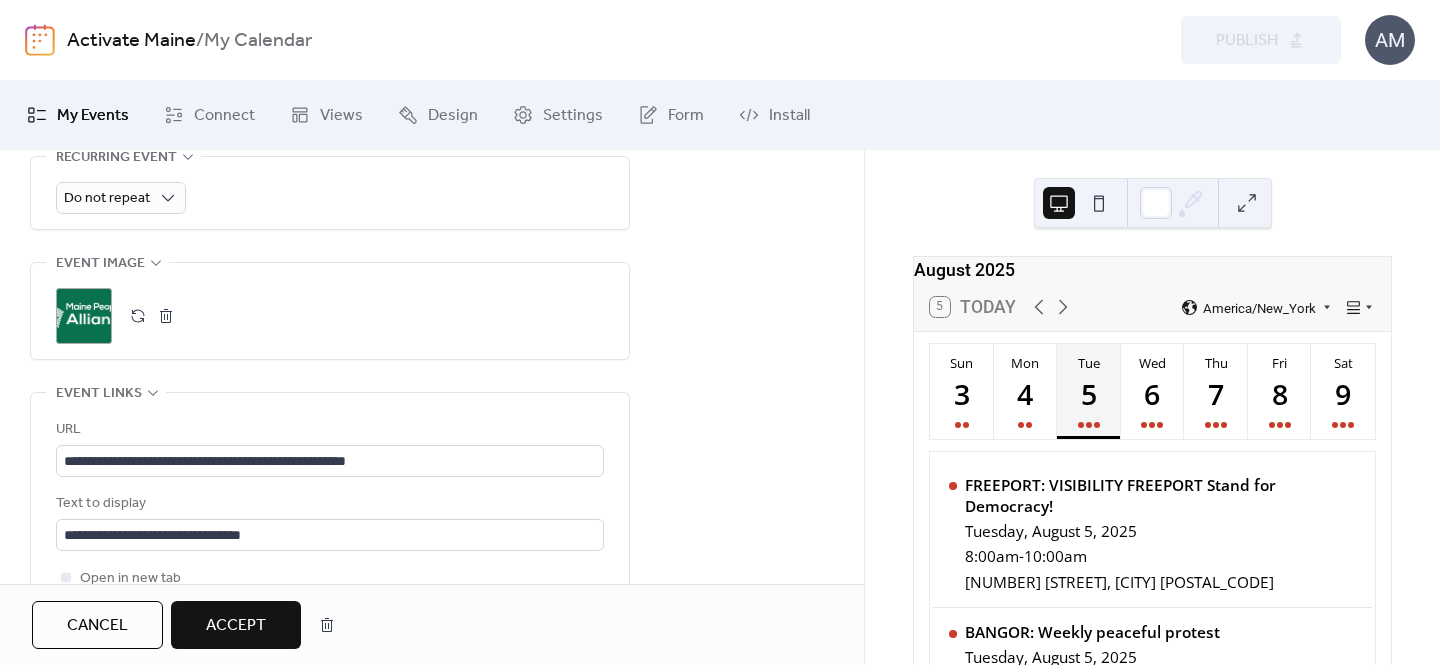 click at bounding box center (166, 316) 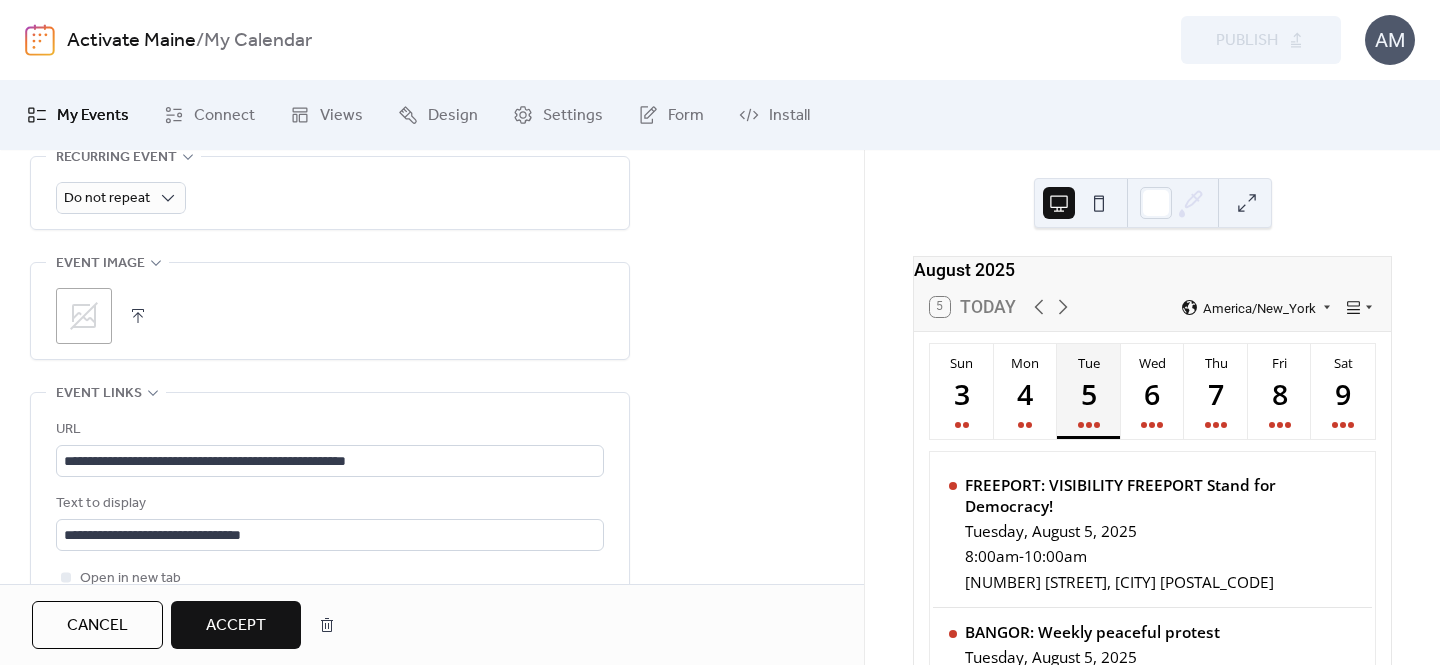 click at bounding box center (1099, 203) 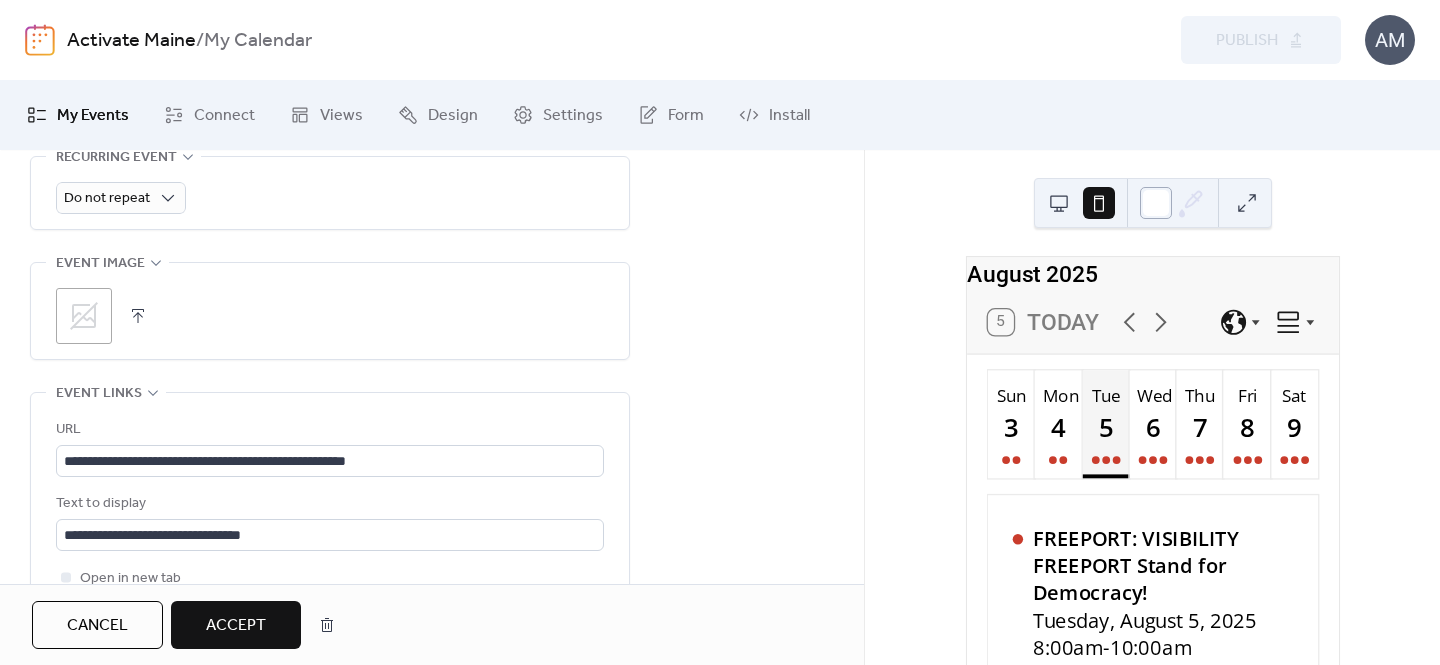 click at bounding box center (1156, 203) 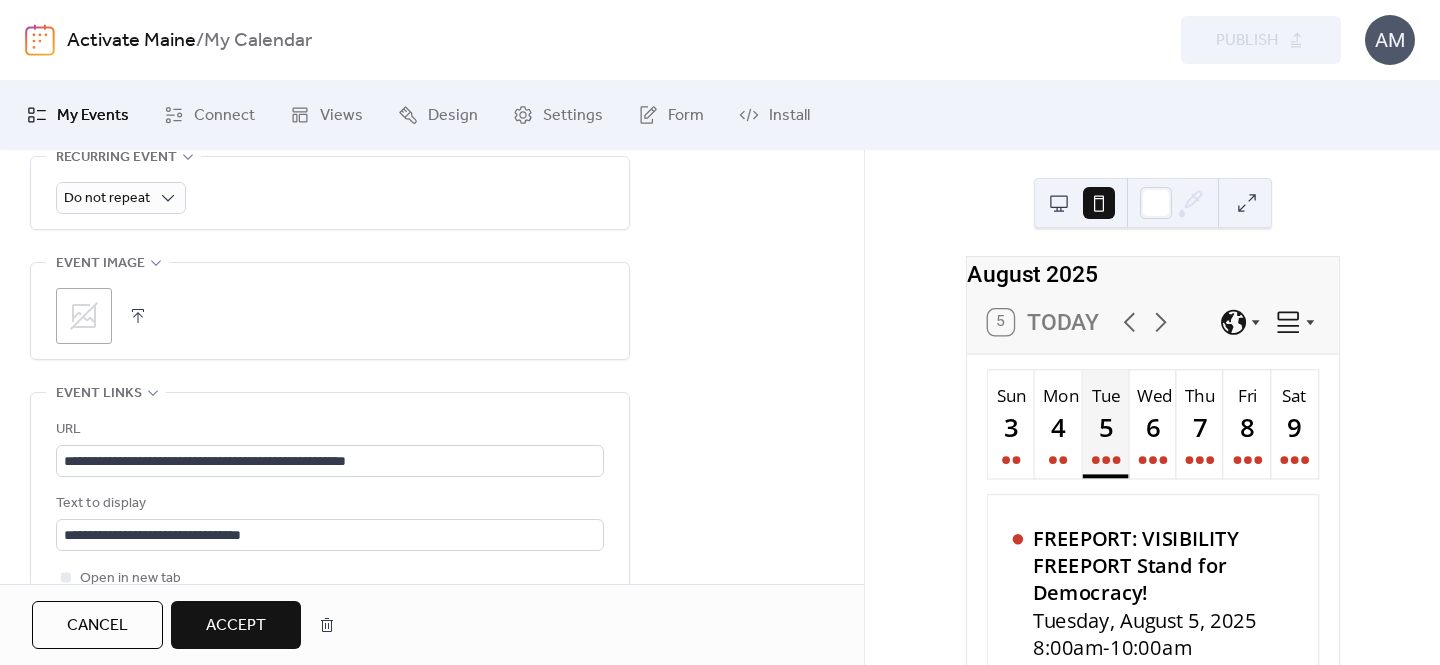 click 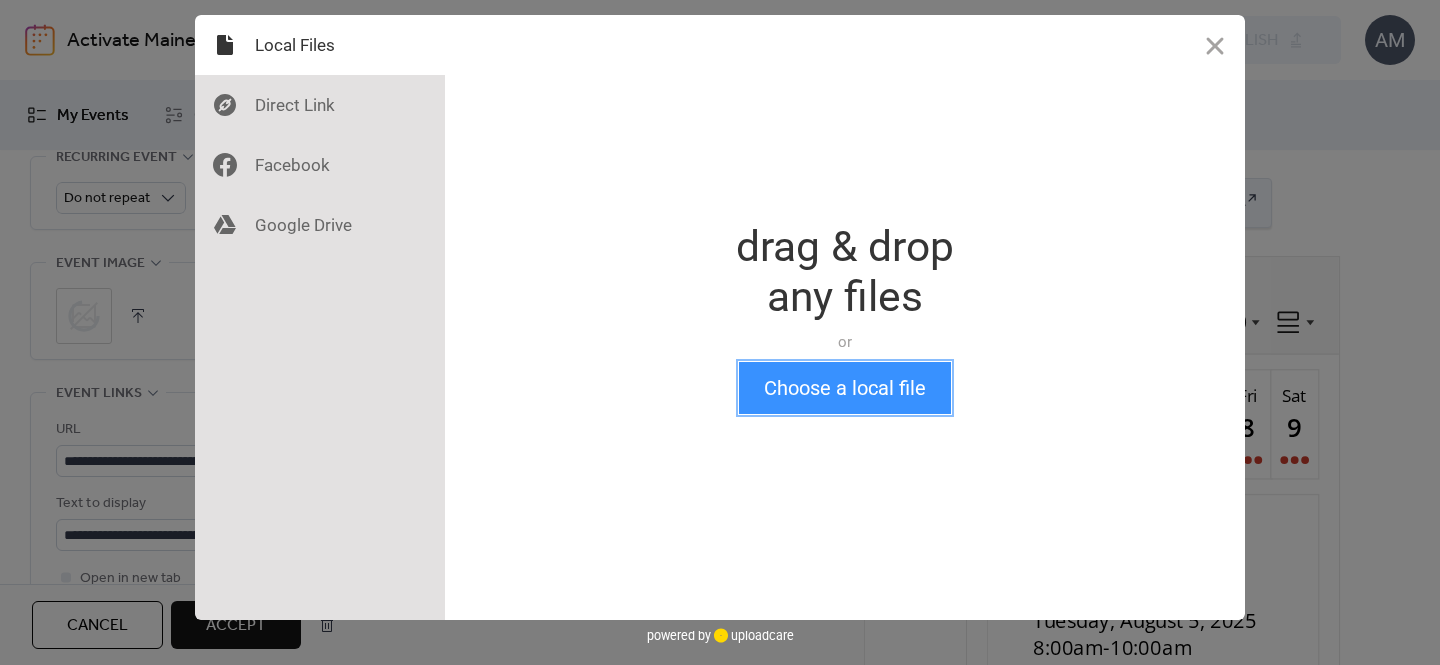 click on "Choose a local file" at bounding box center [845, 388] 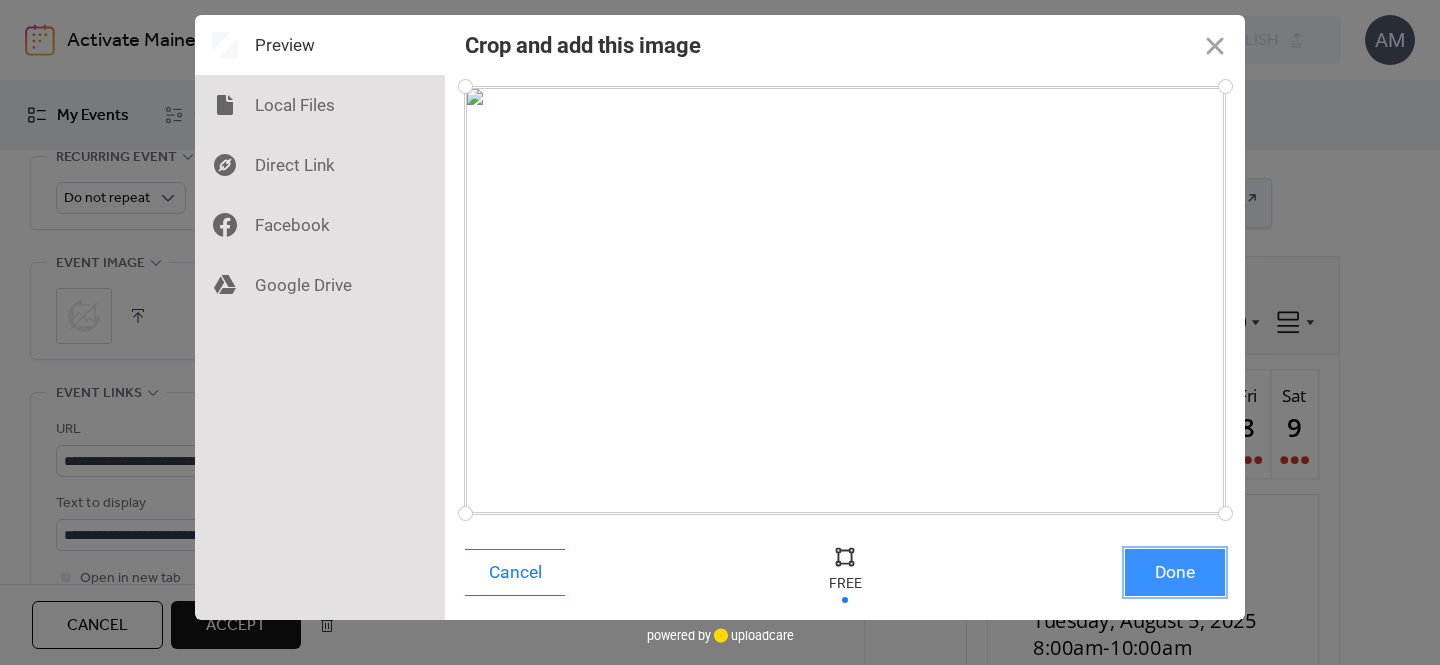 click on "Done" at bounding box center (1175, 572) 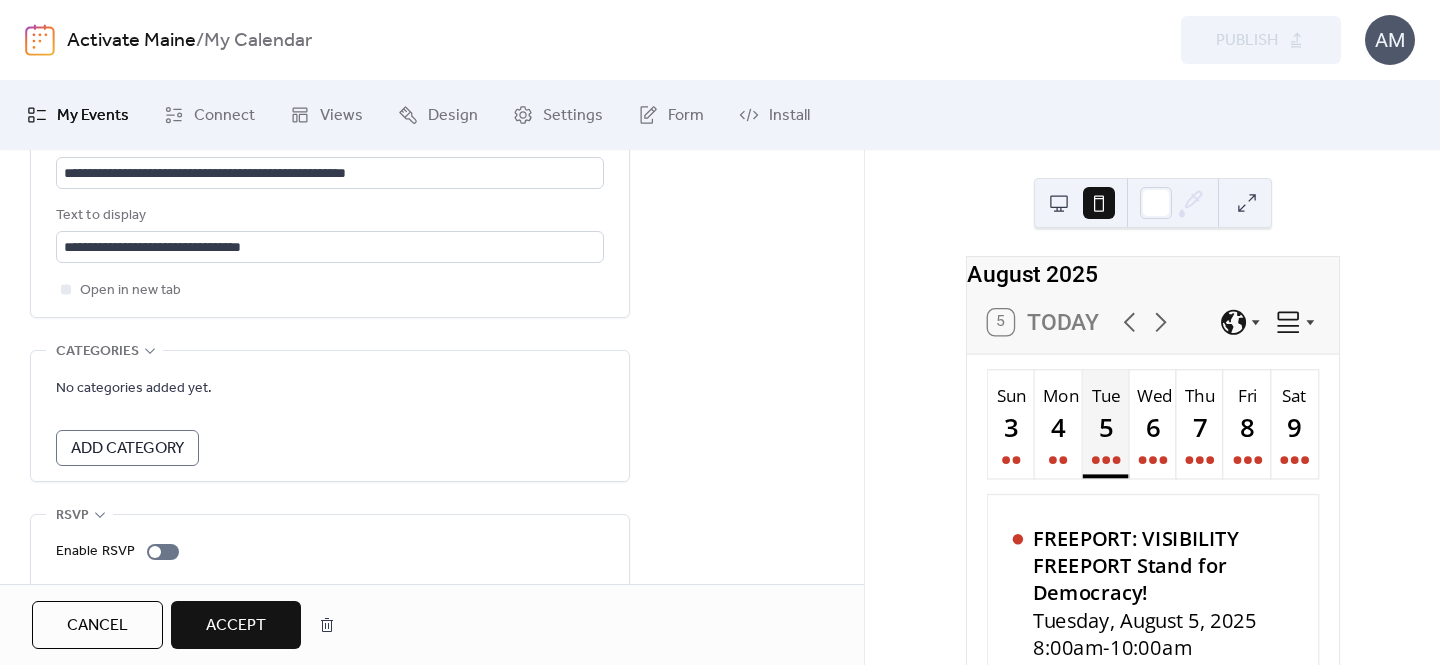 scroll, scrollTop: 1430, scrollLeft: 0, axis: vertical 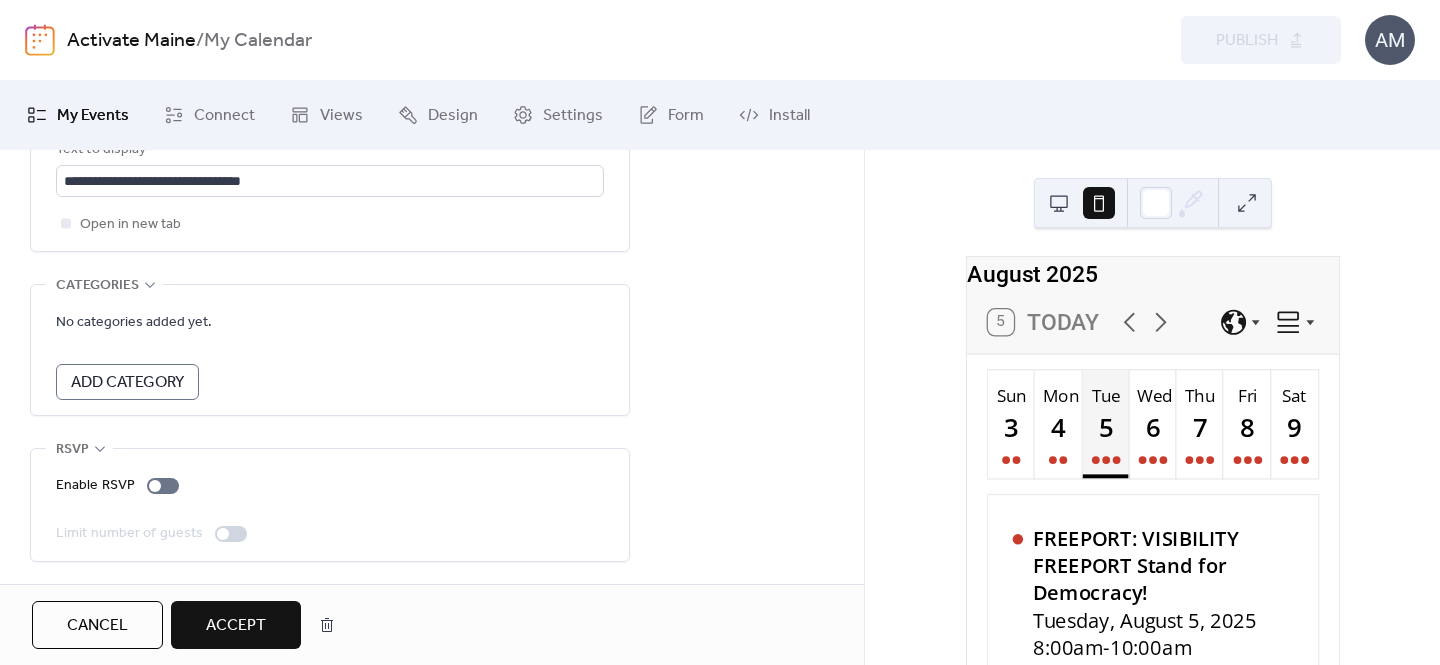 click on "Accept" at bounding box center (236, 625) 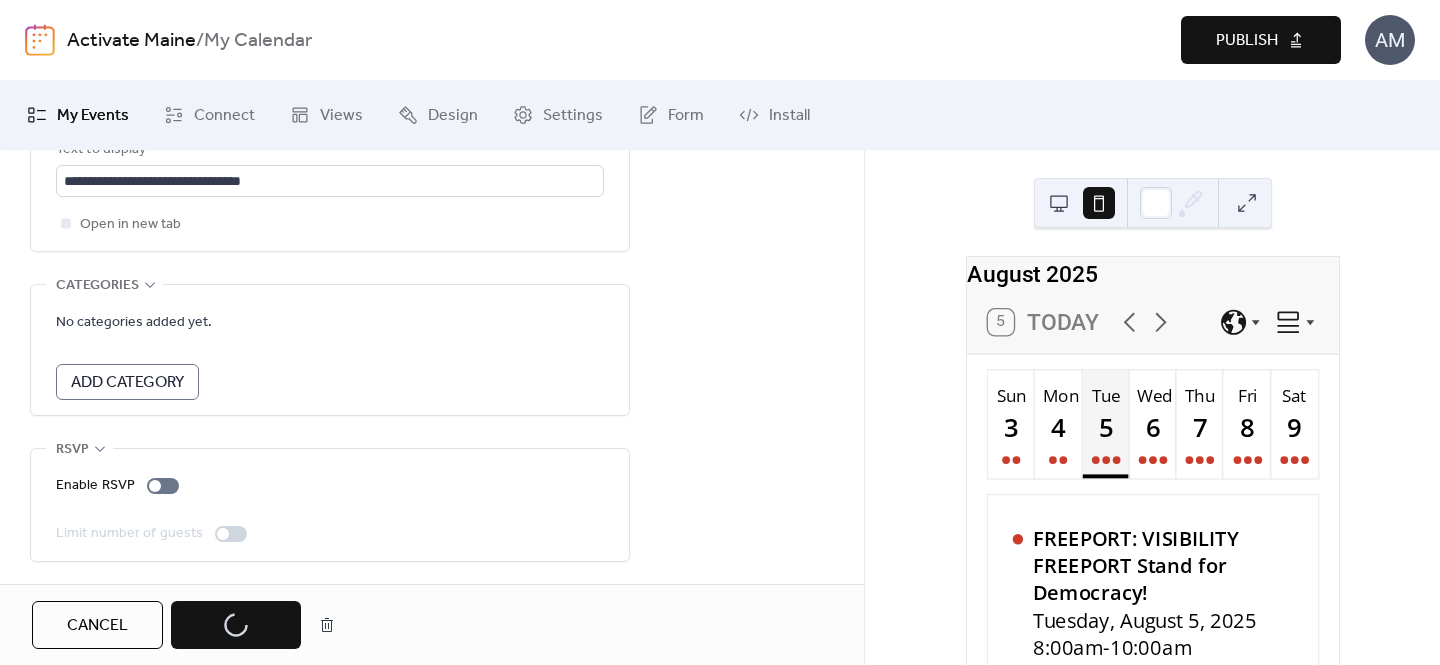 scroll, scrollTop: 0, scrollLeft: 0, axis: both 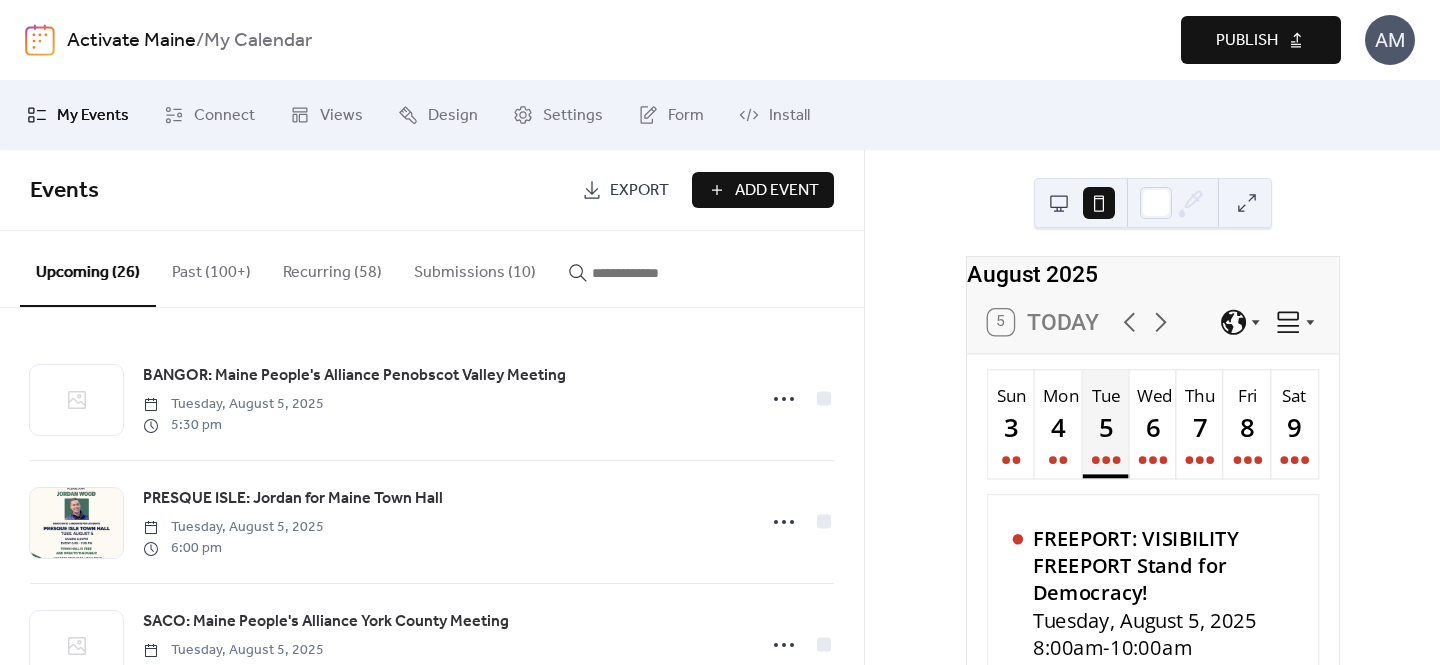 click on "Publish" at bounding box center (1247, 41) 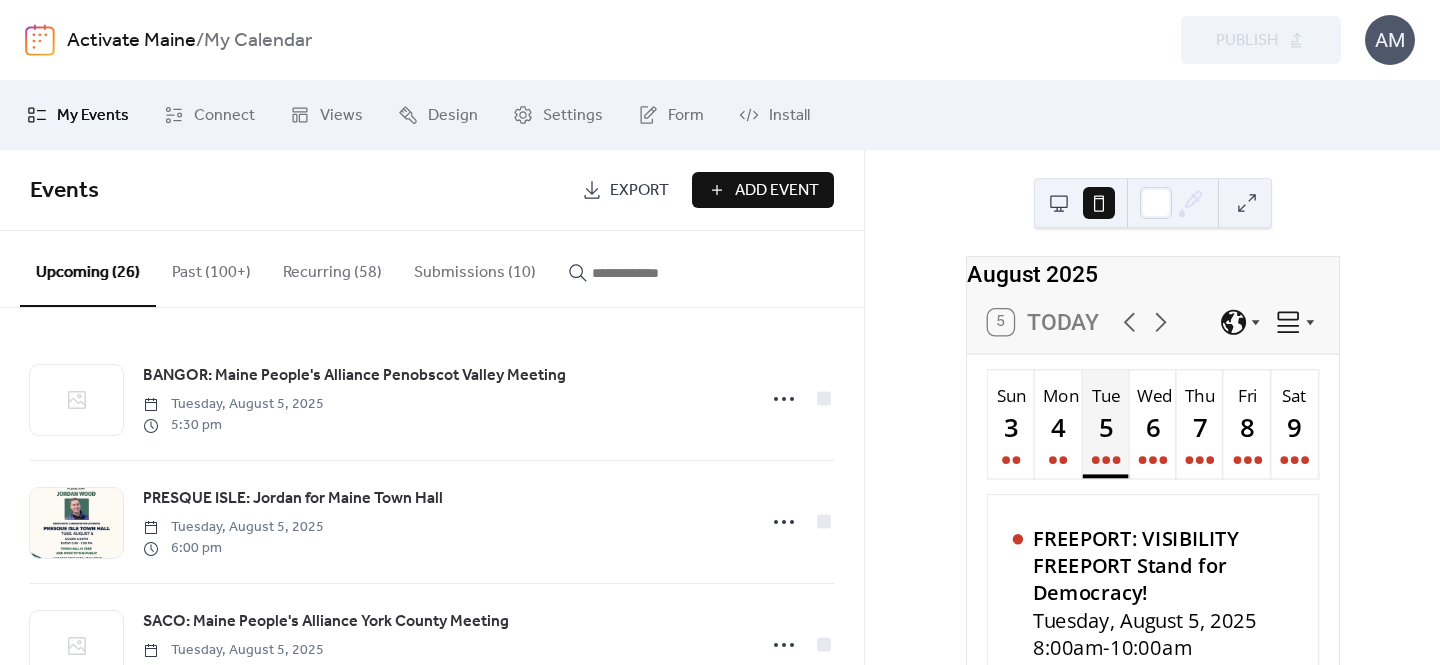 click on "Submissions (10)" at bounding box center [475, 268] 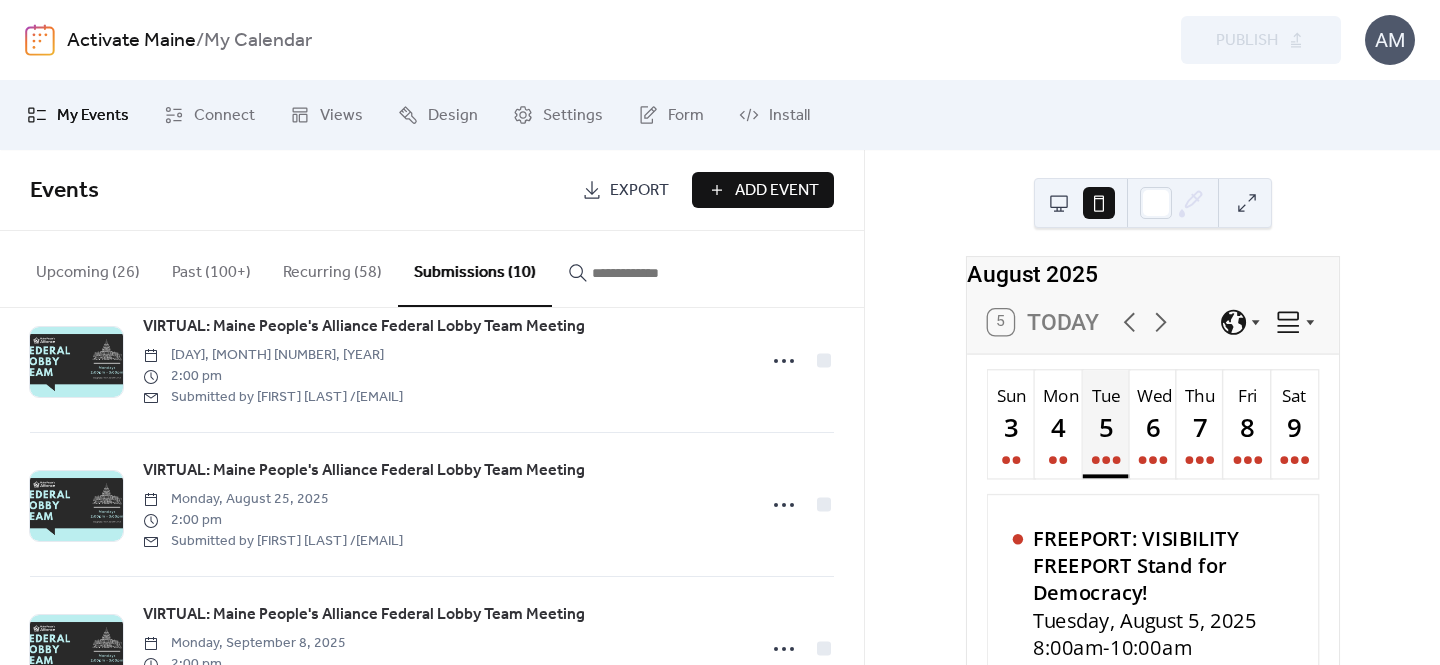 scroll, scrollTop: 0, scrollLeft: 0, axis: both 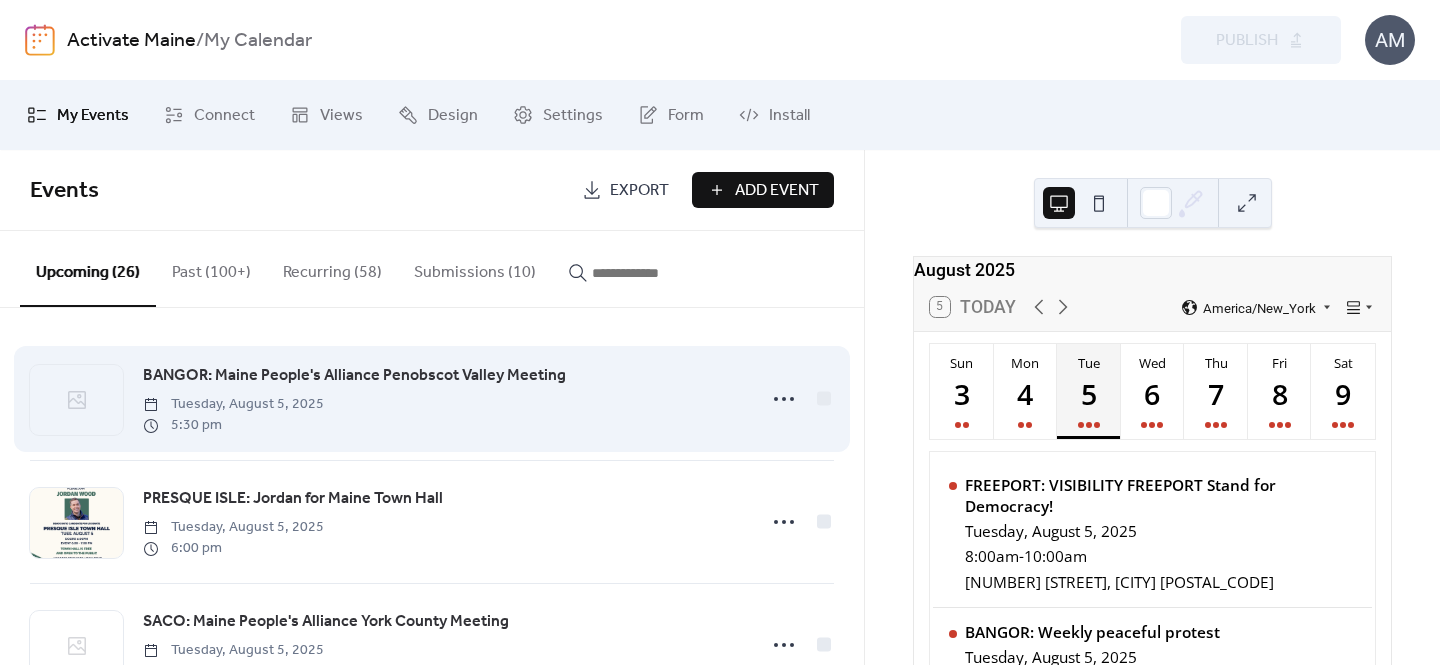 click on "BANGOR: Maine People's Alliance Penobscot Valley Meeting" at bounding box center [354, 376] 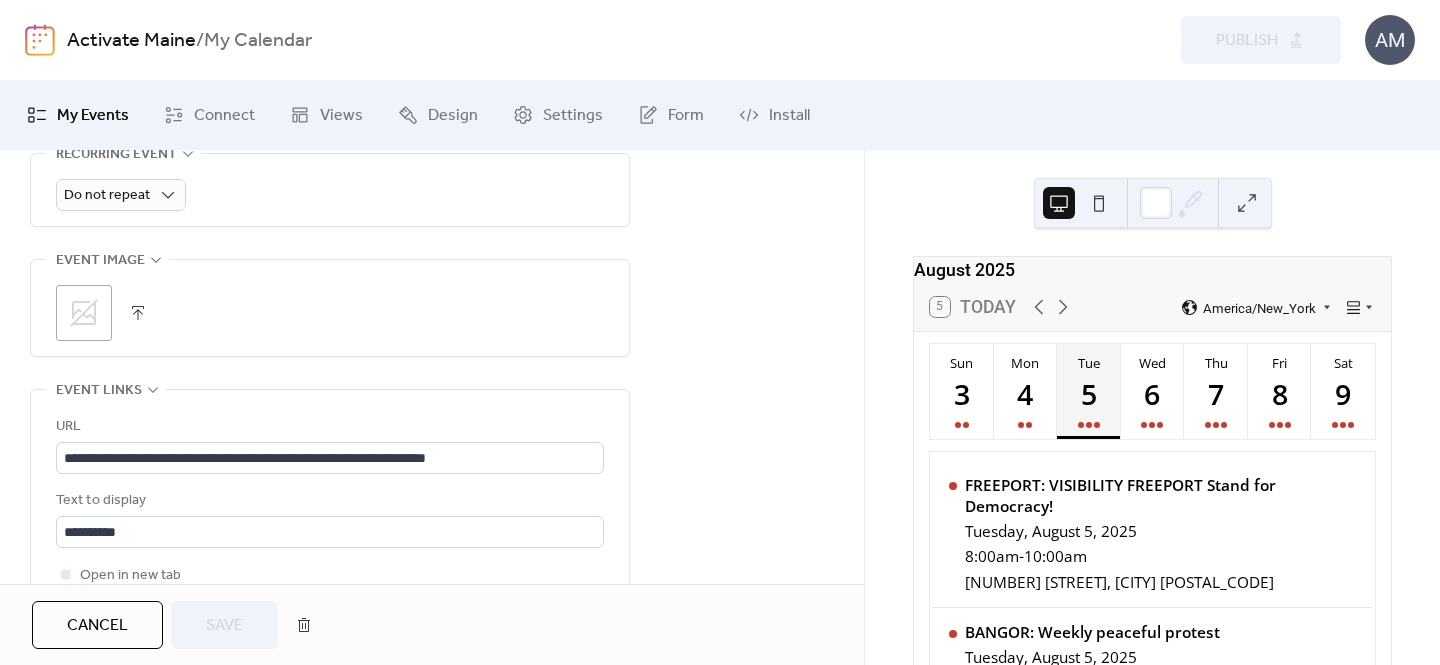scroll, scrollTop: 1038, scrollLeft: 0, axis: vertical 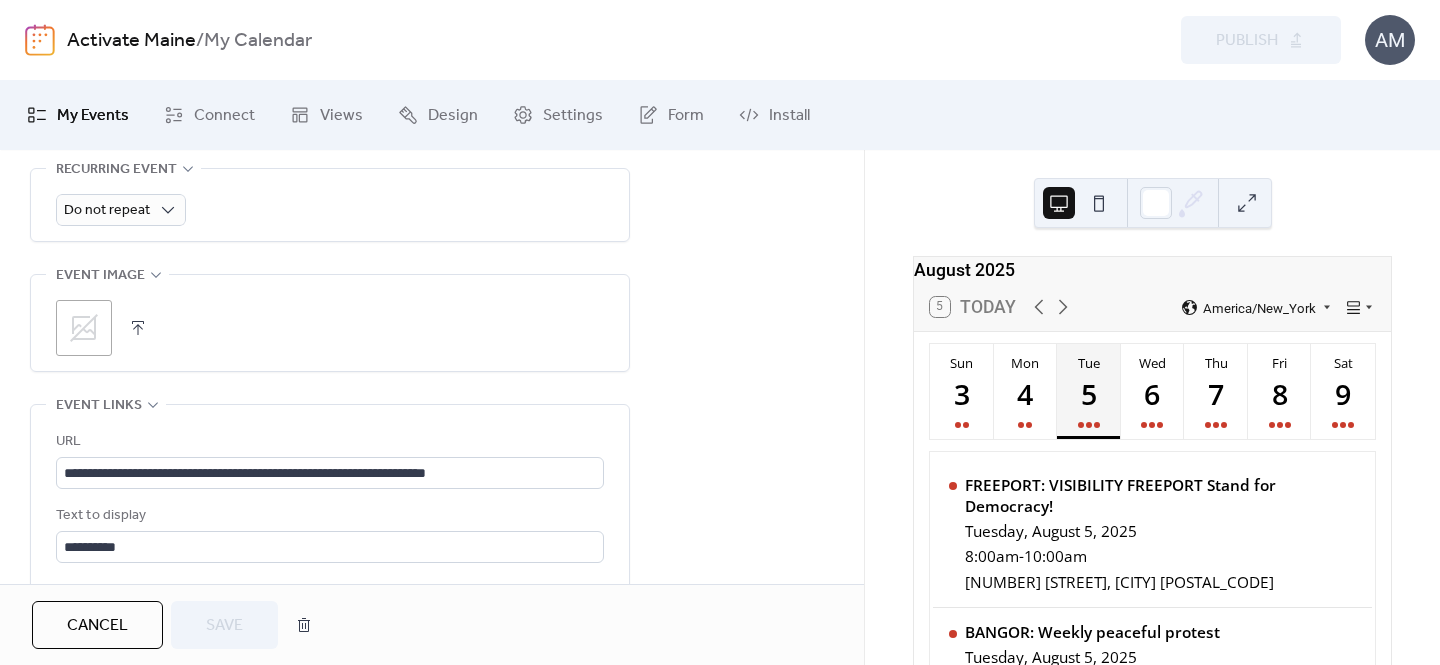 click 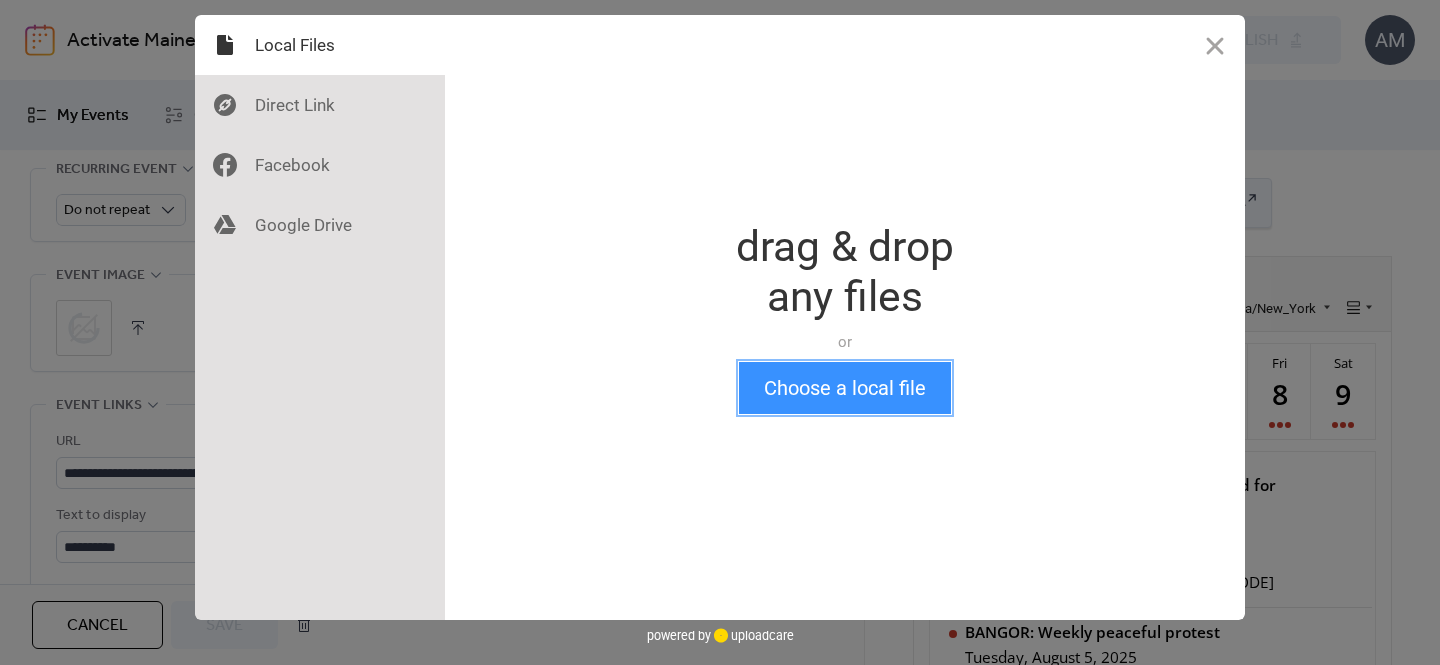click on "Choose a local file" at bounding box center [845, 388] 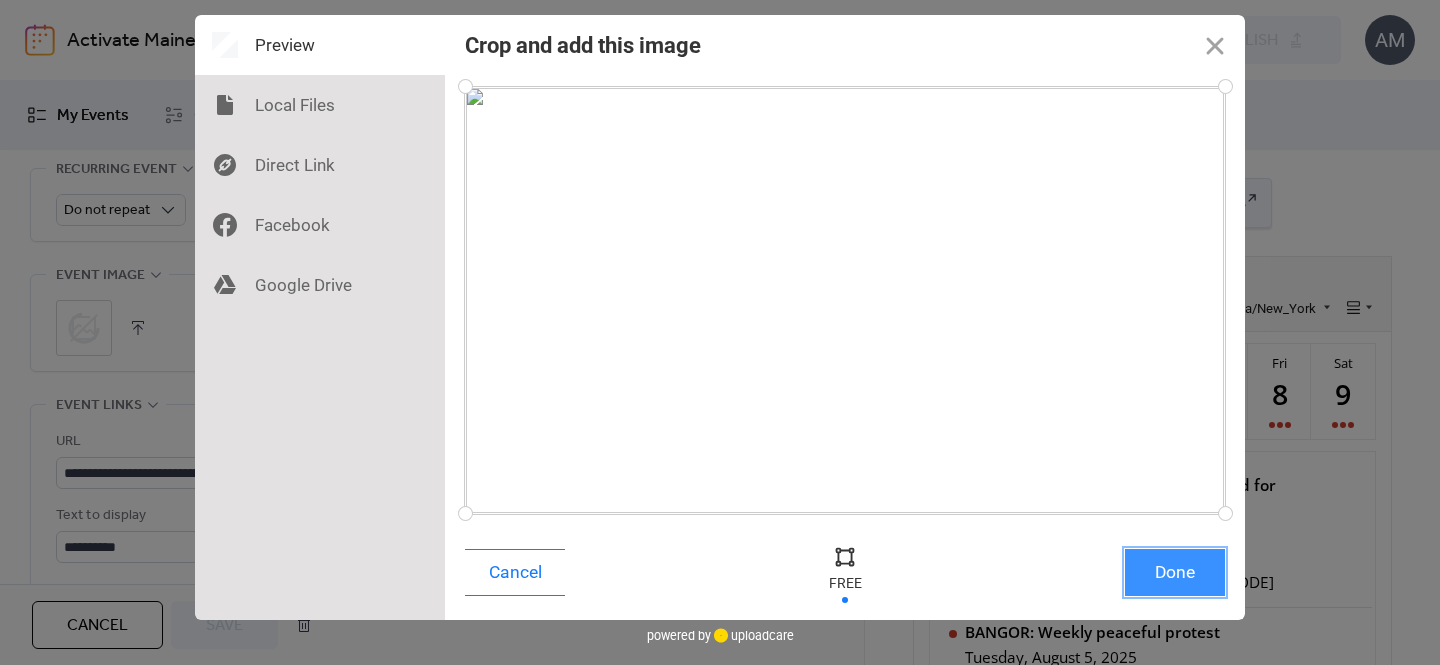 click on "Done" at bounding box center (1175, 572) 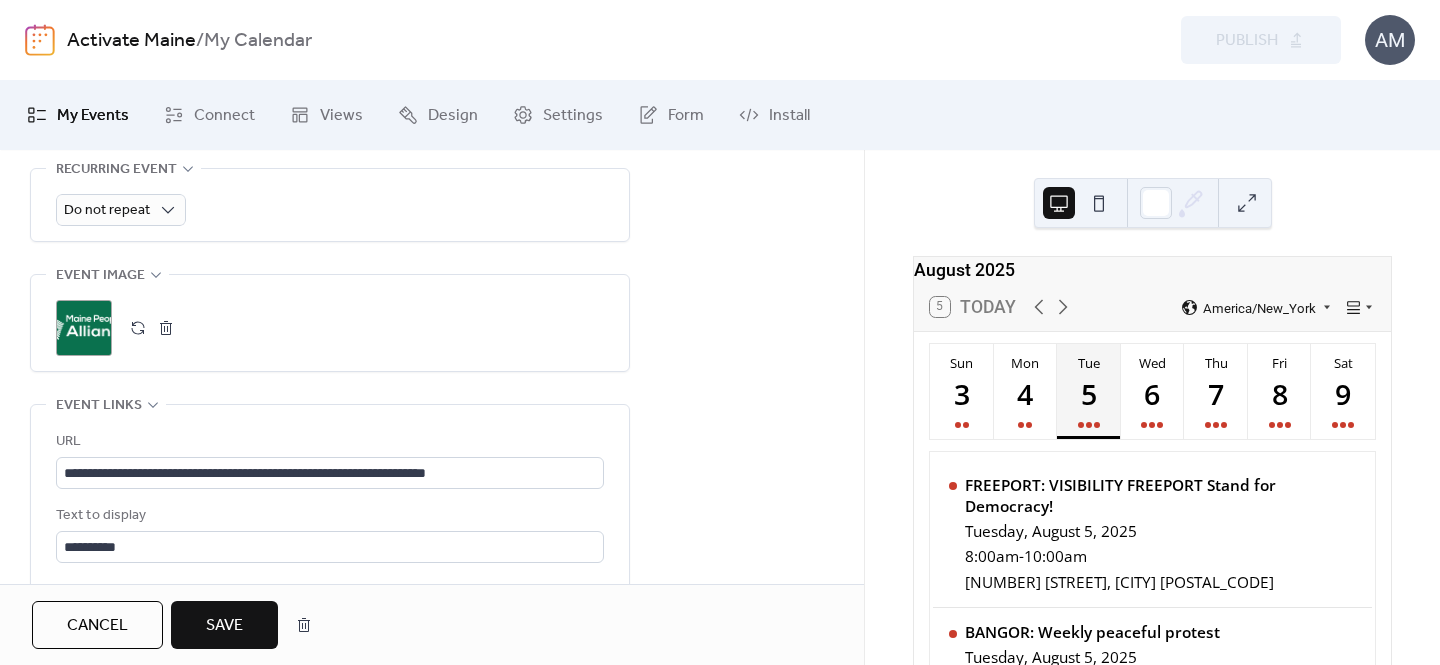 click on "Save" at bounding box center (224, 625) 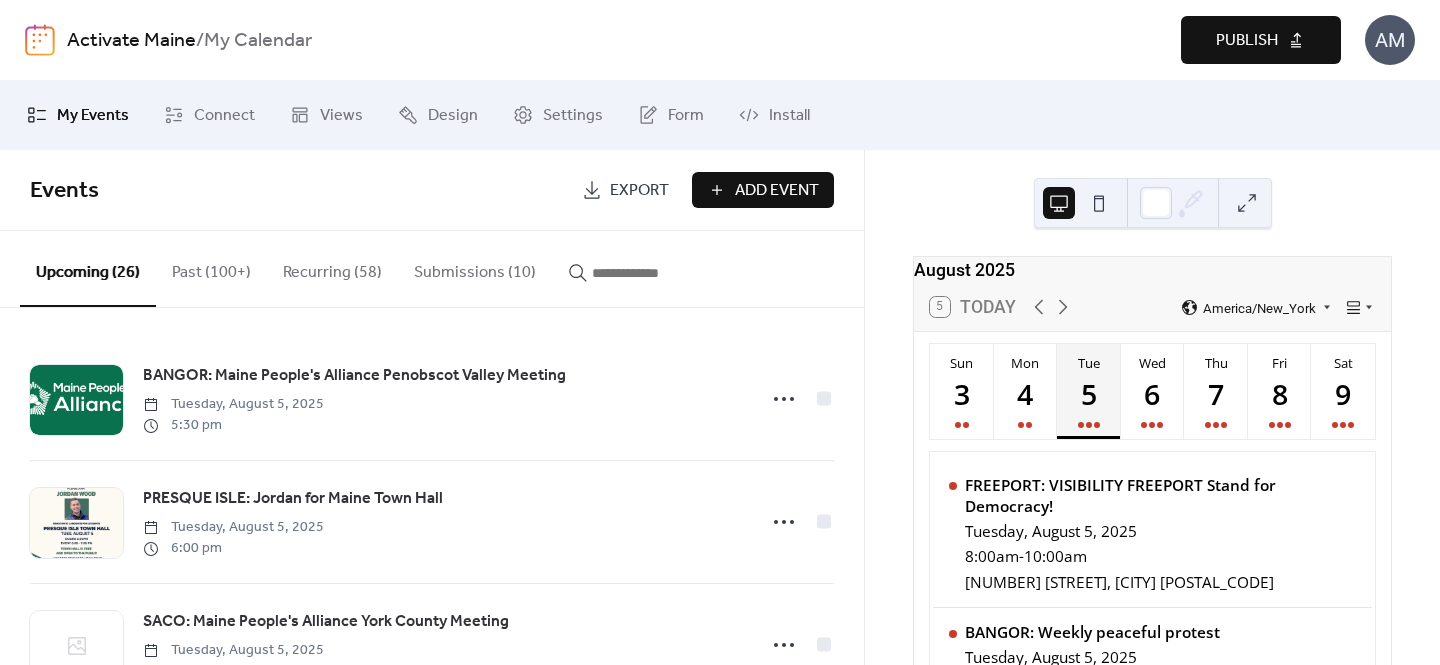 click on "Publish" at bounding box center (1247, 41) 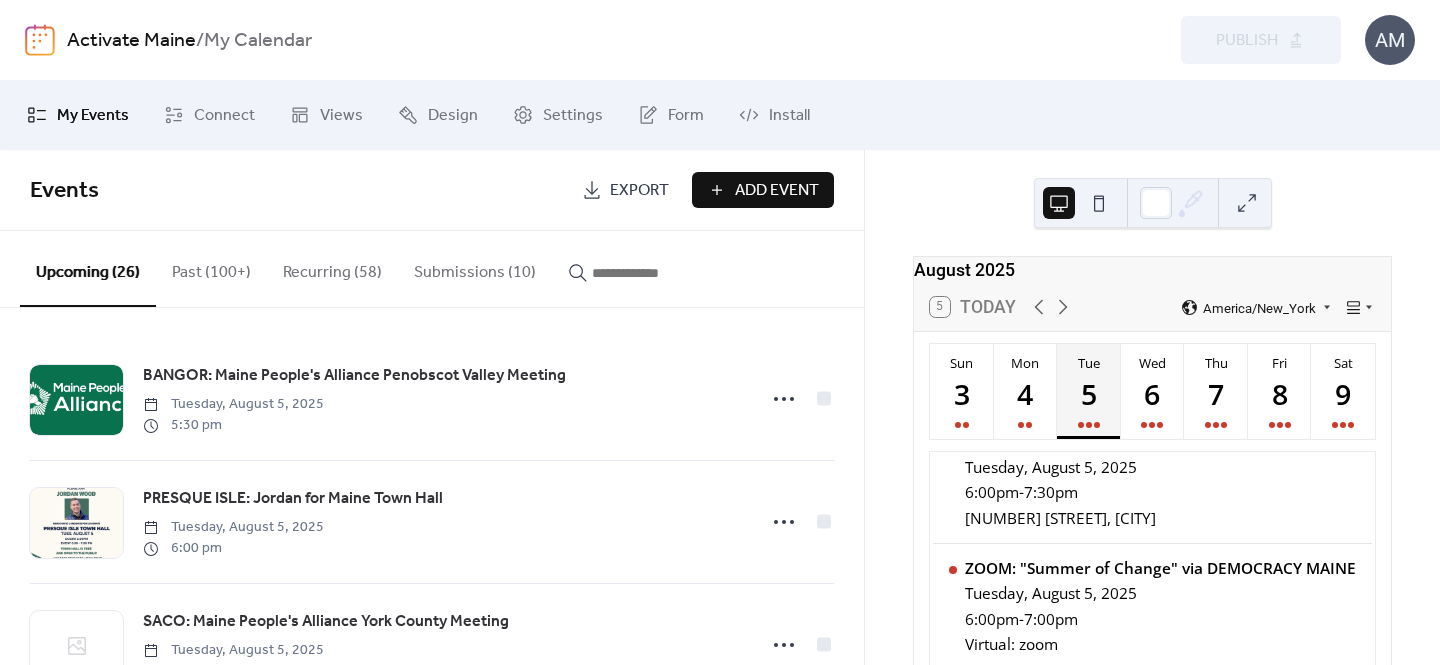 scroll, scrollTop: 875, scrollLeft: 0, axis: vertical 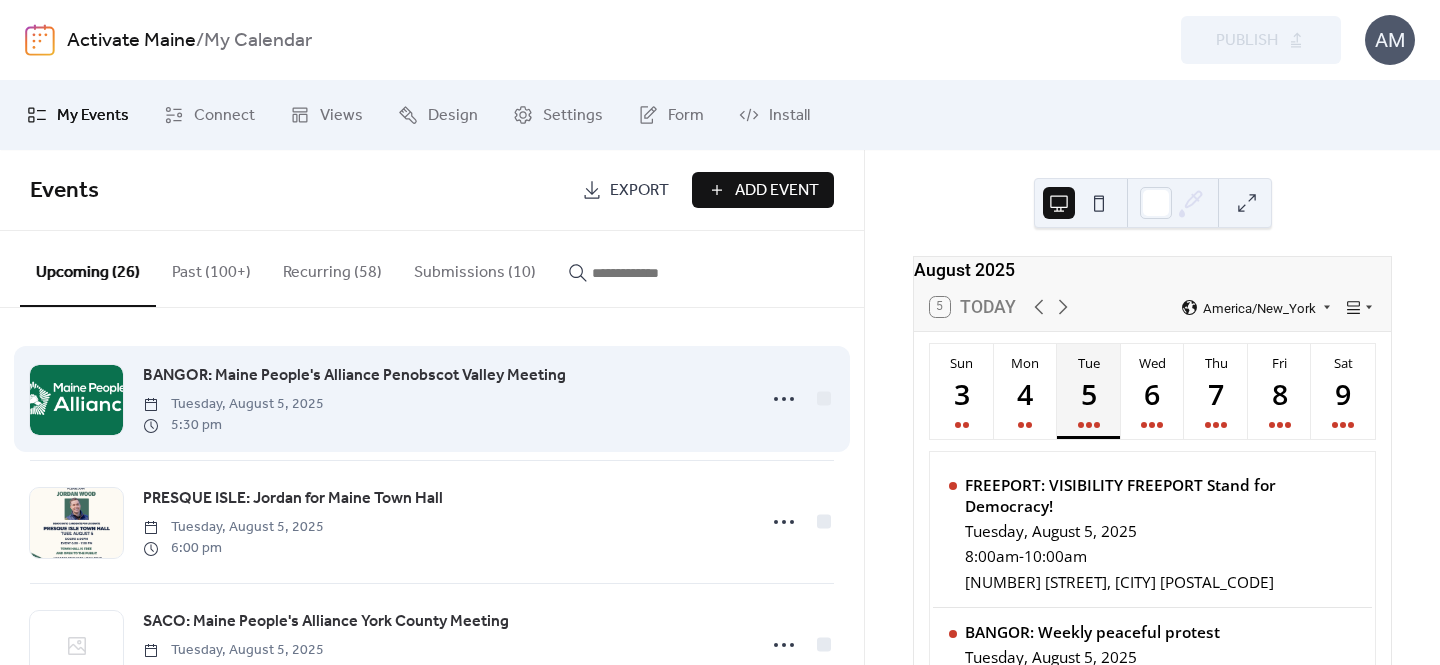 click on "BANGOR: Maine People's Alliance Penobscot Valley Meeting" at bounding box center [354, 376] 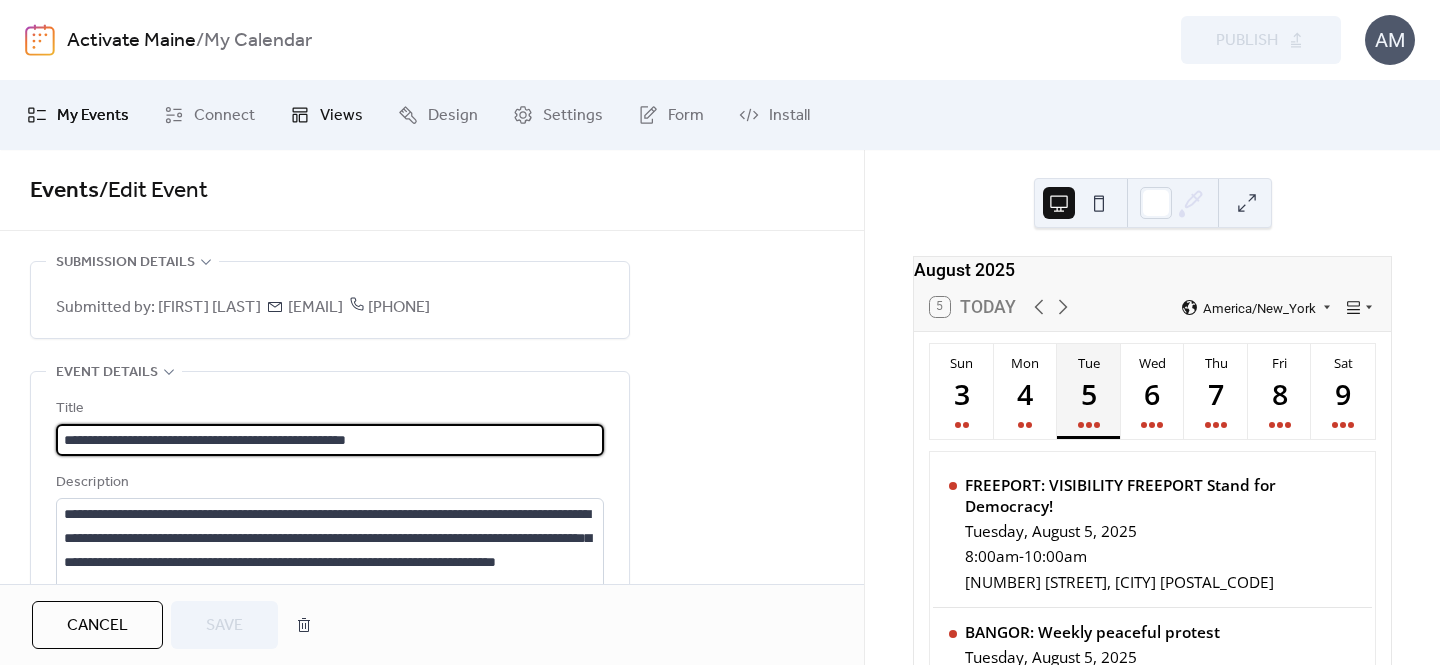 click on "Views" at bounding box center (341, 116) 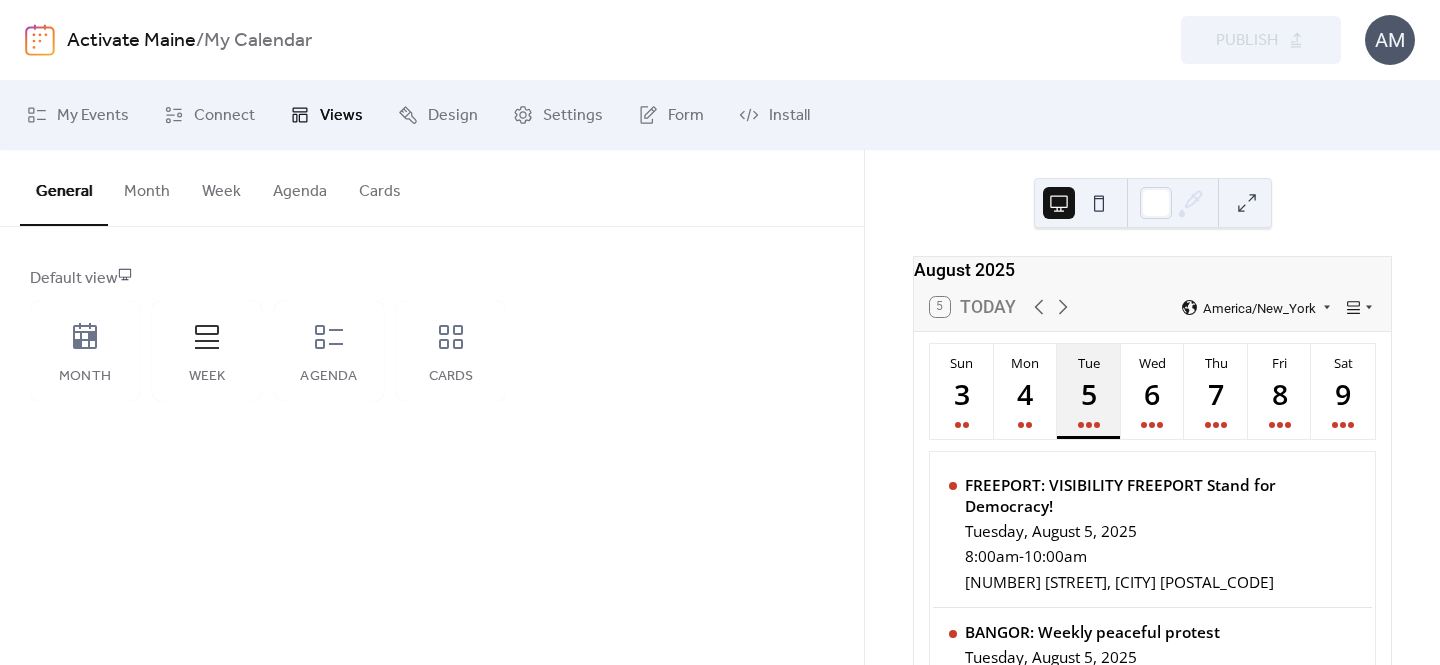 click on "5" at bounding box center (1088, 393) 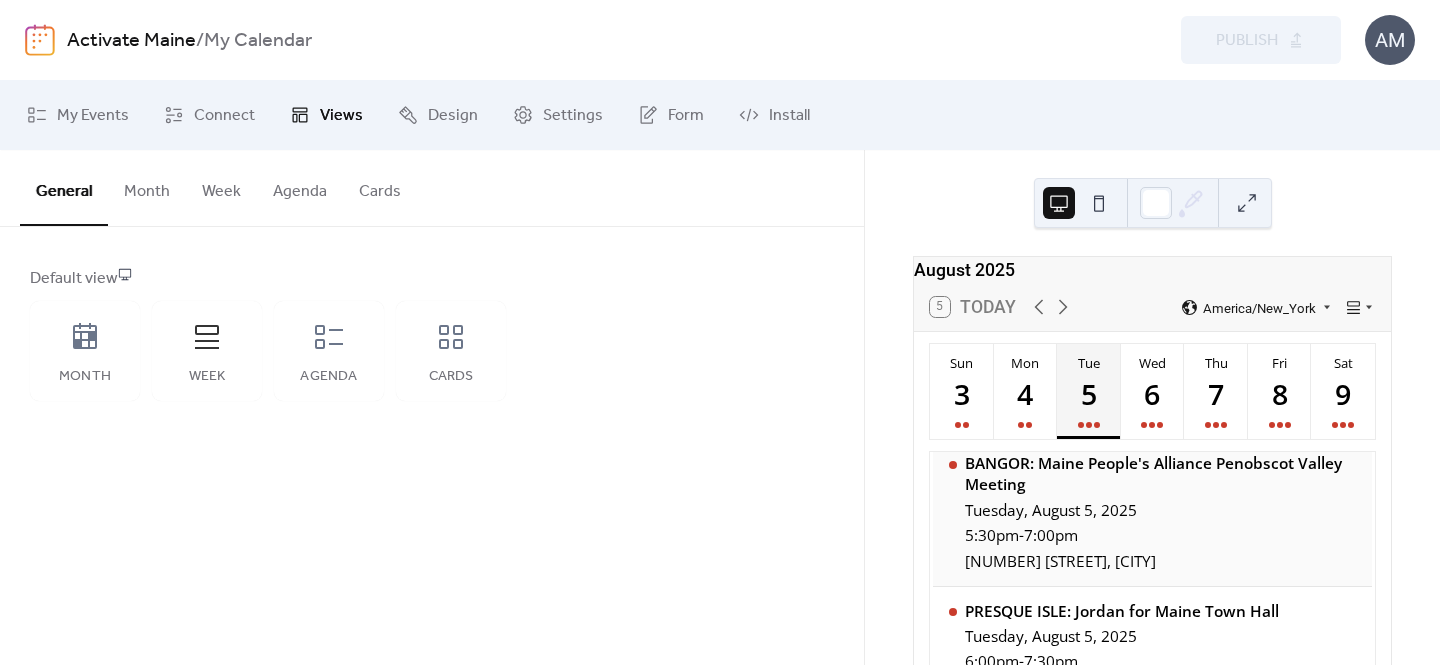 scroll, scrollTop: 528, scrollLeft: 0, axis: vertical 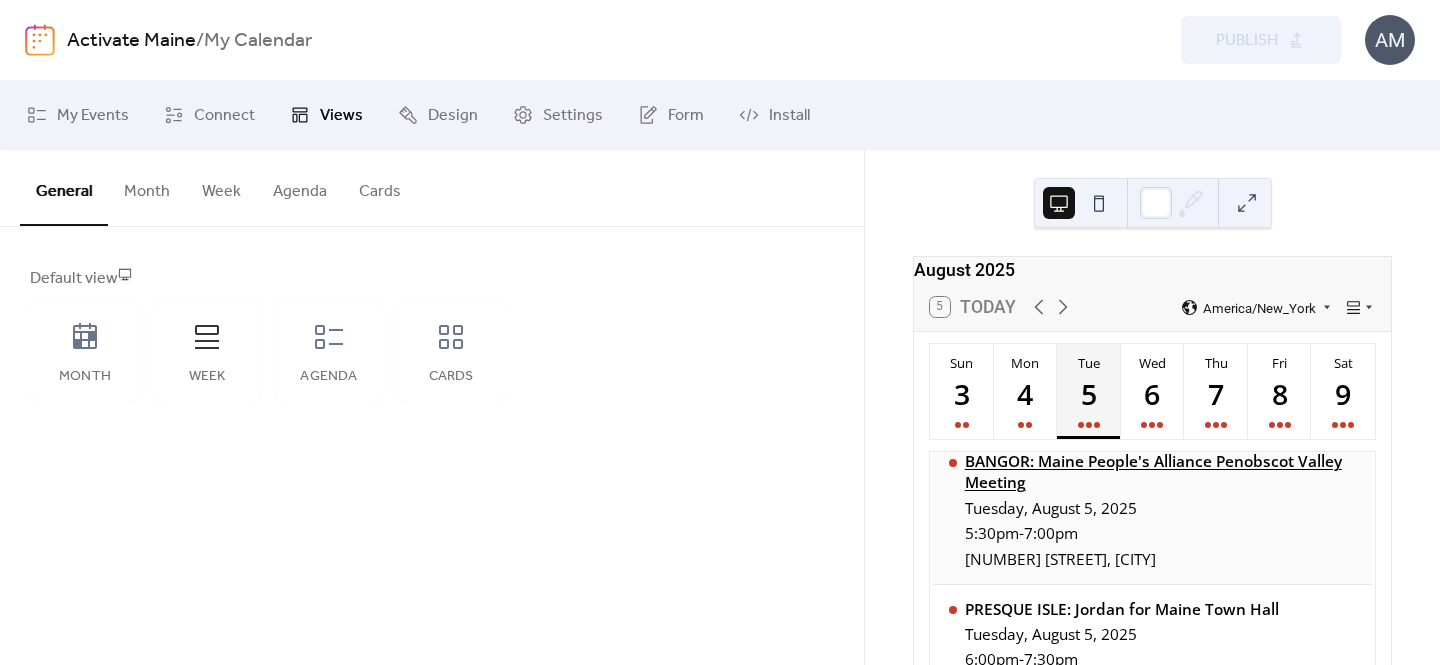 click on "BANGOR: Maine People's Alliance Penobscot Valley Meeting" at bounding box center [1161, 472] 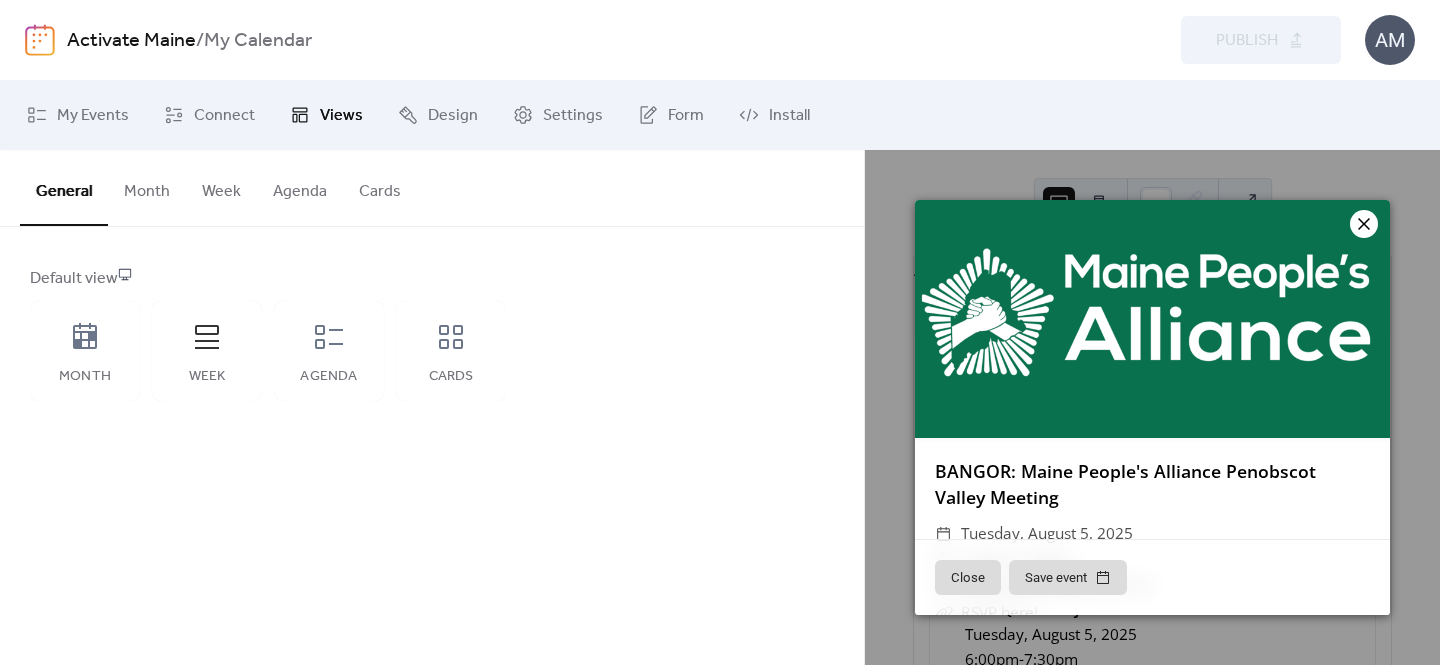 click 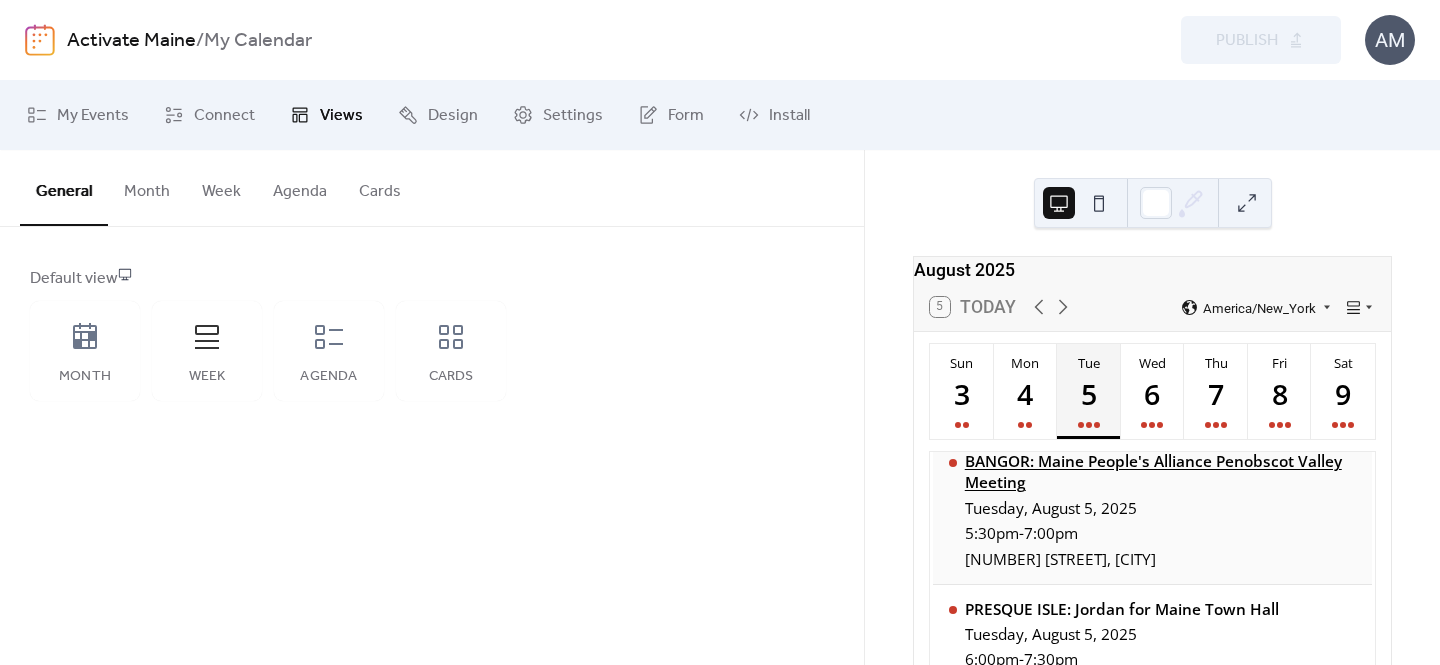 click on "BANGOR: Maine People's Alliance Penobscot Valley Meeting" at bounding box center (1161, 472) 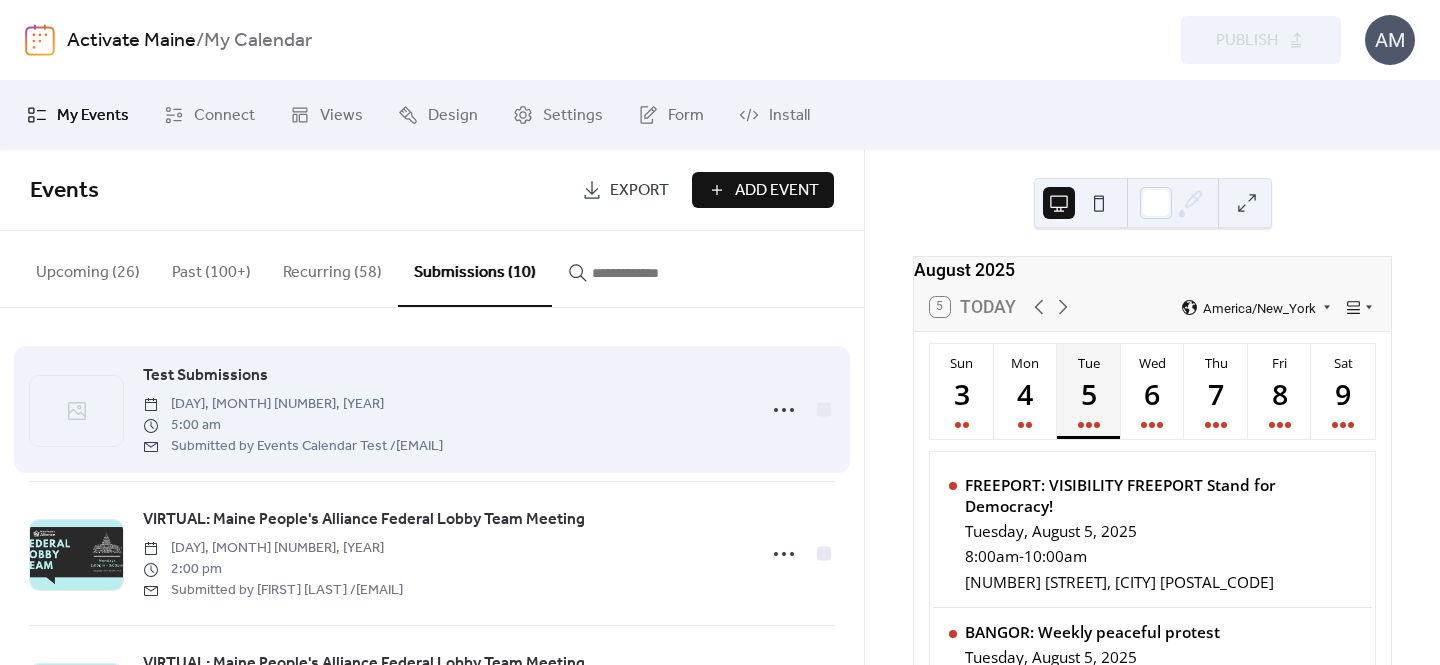 scroll, scrollTop: 0, scrollLeft: 0, axis: both 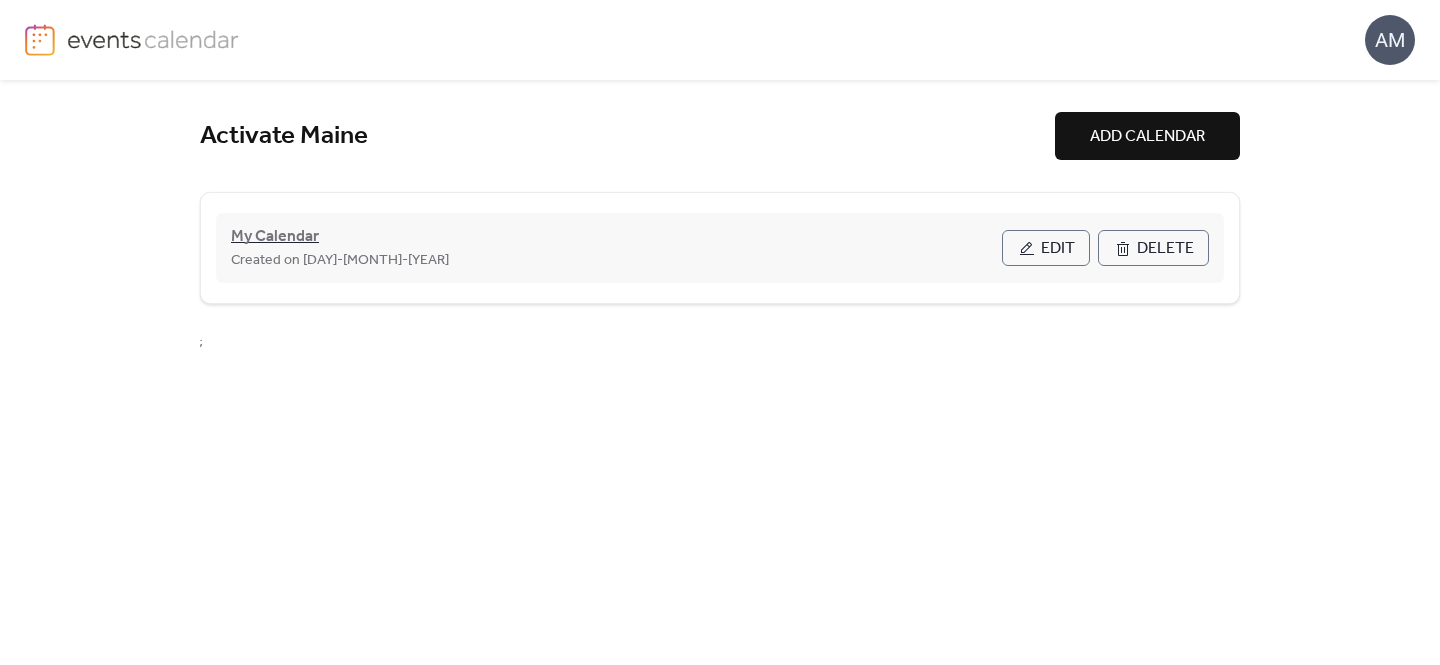 click on "My Calendar" at bounding box center [275, 237] 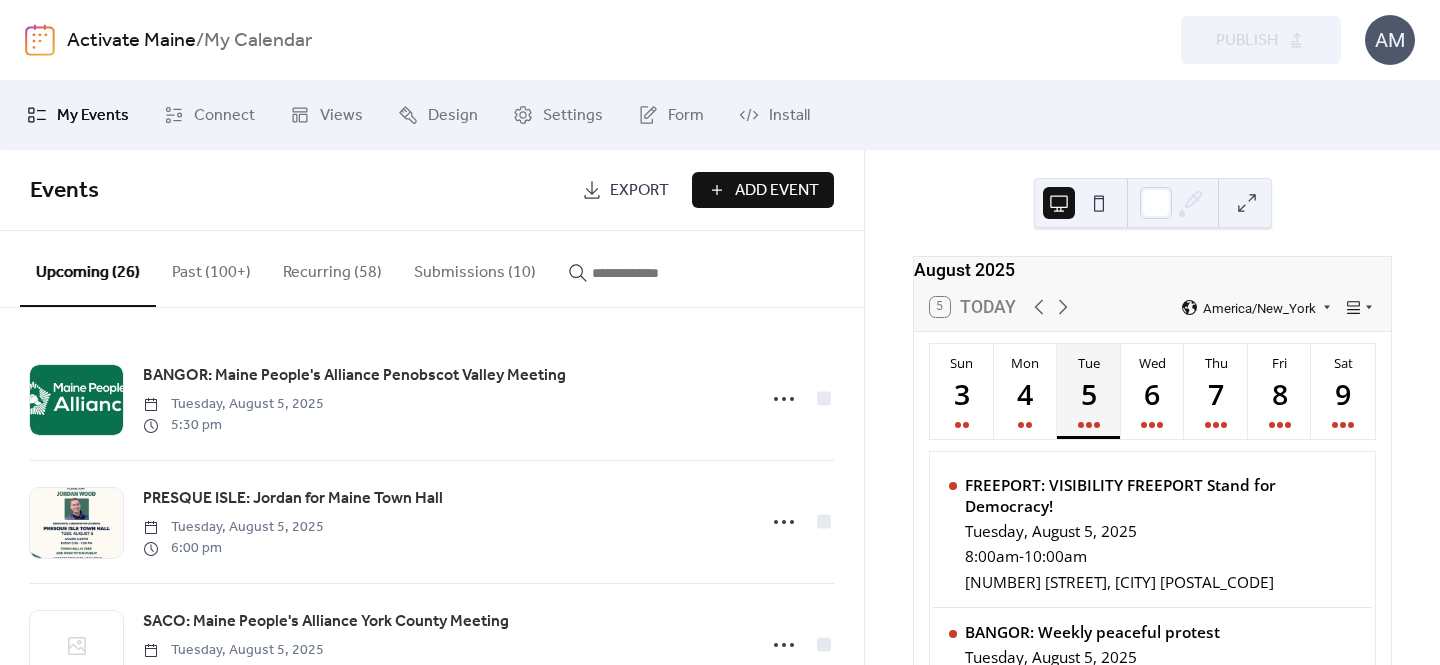 click on "Submissions (10)" at bounding box center (475, 268) 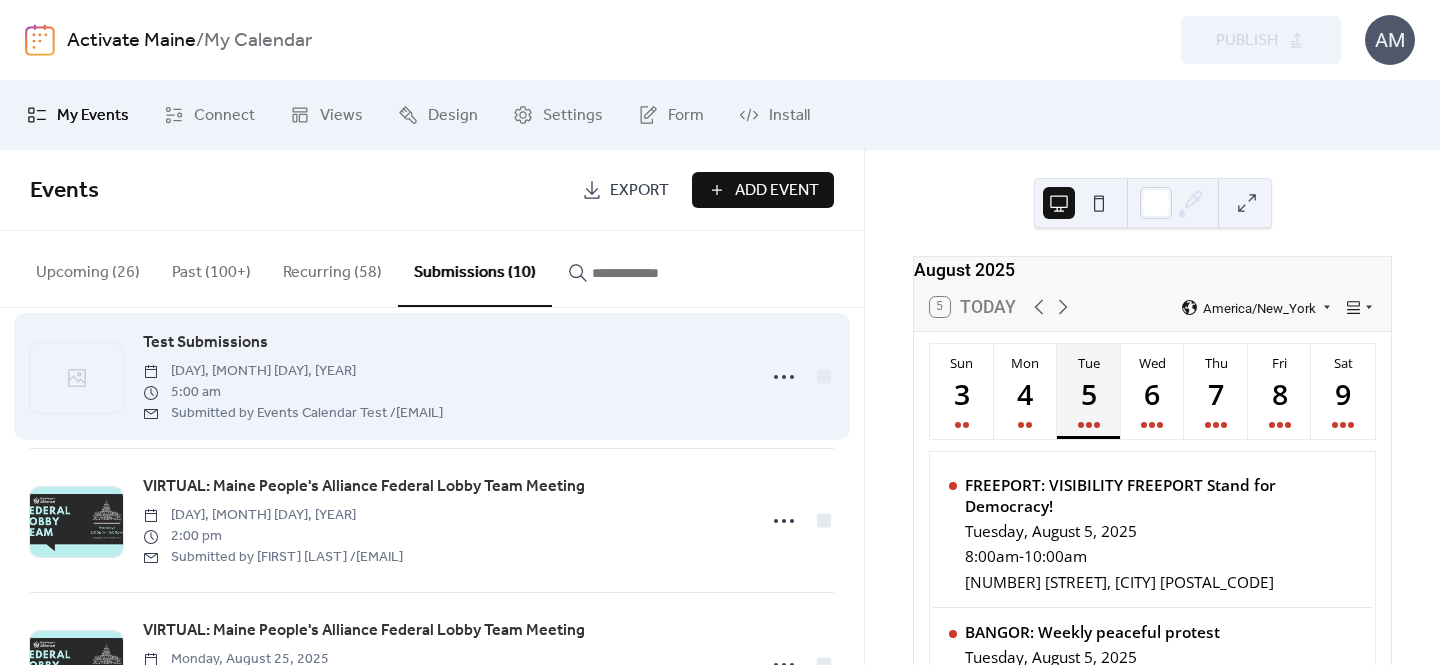 scroll, scrollTop: 28, scrollLeft: 0, axis: vertical 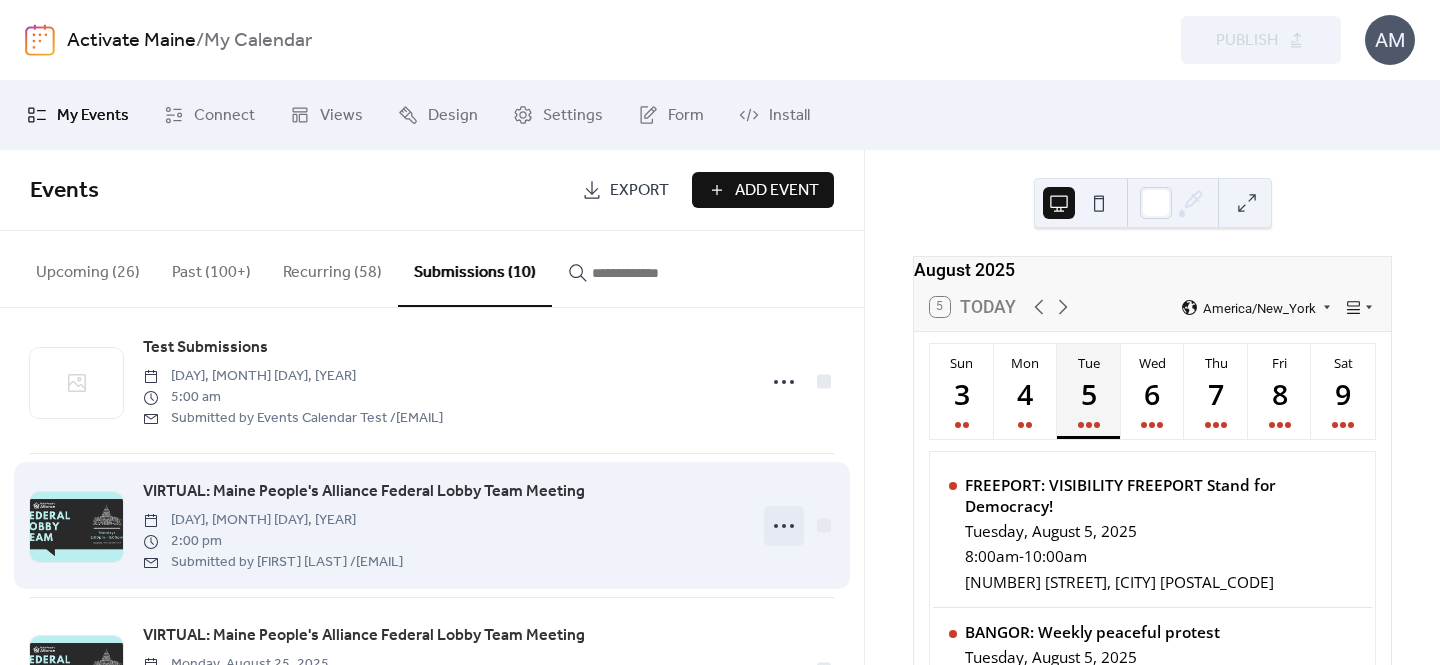 click 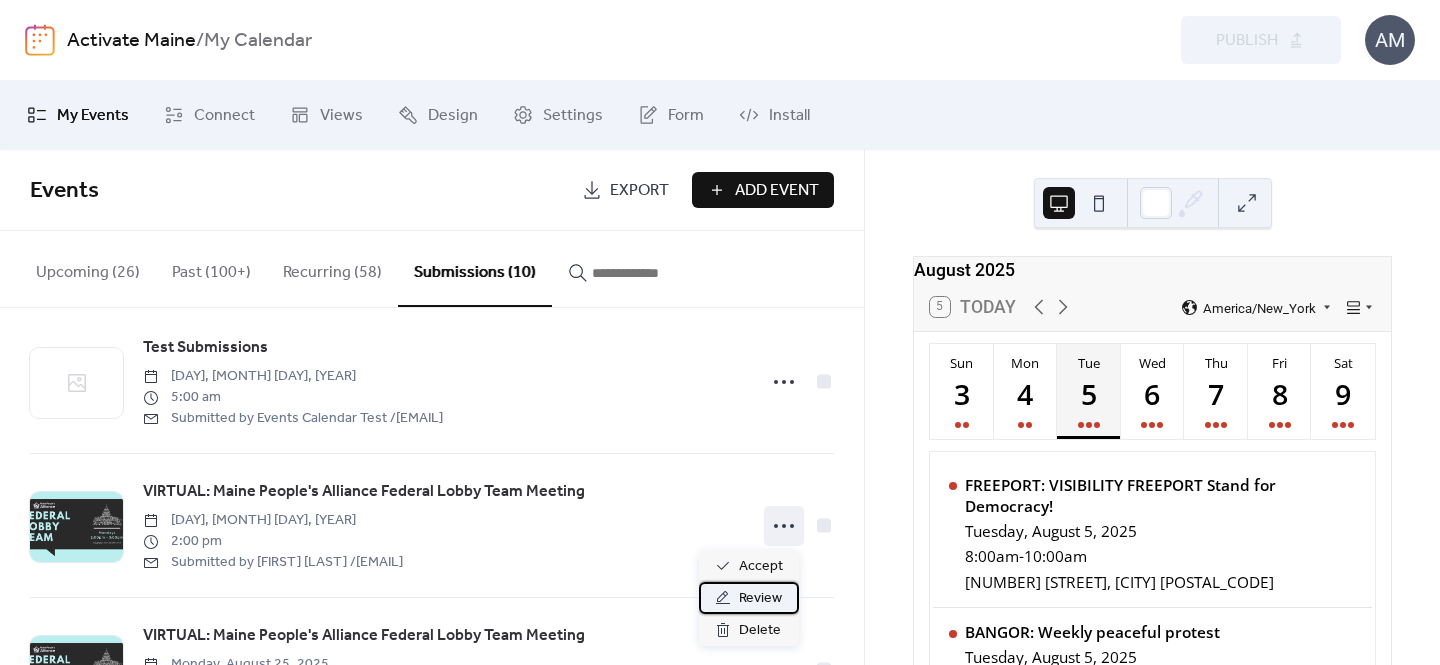 click on "Review" at bounding box center [760, 599] 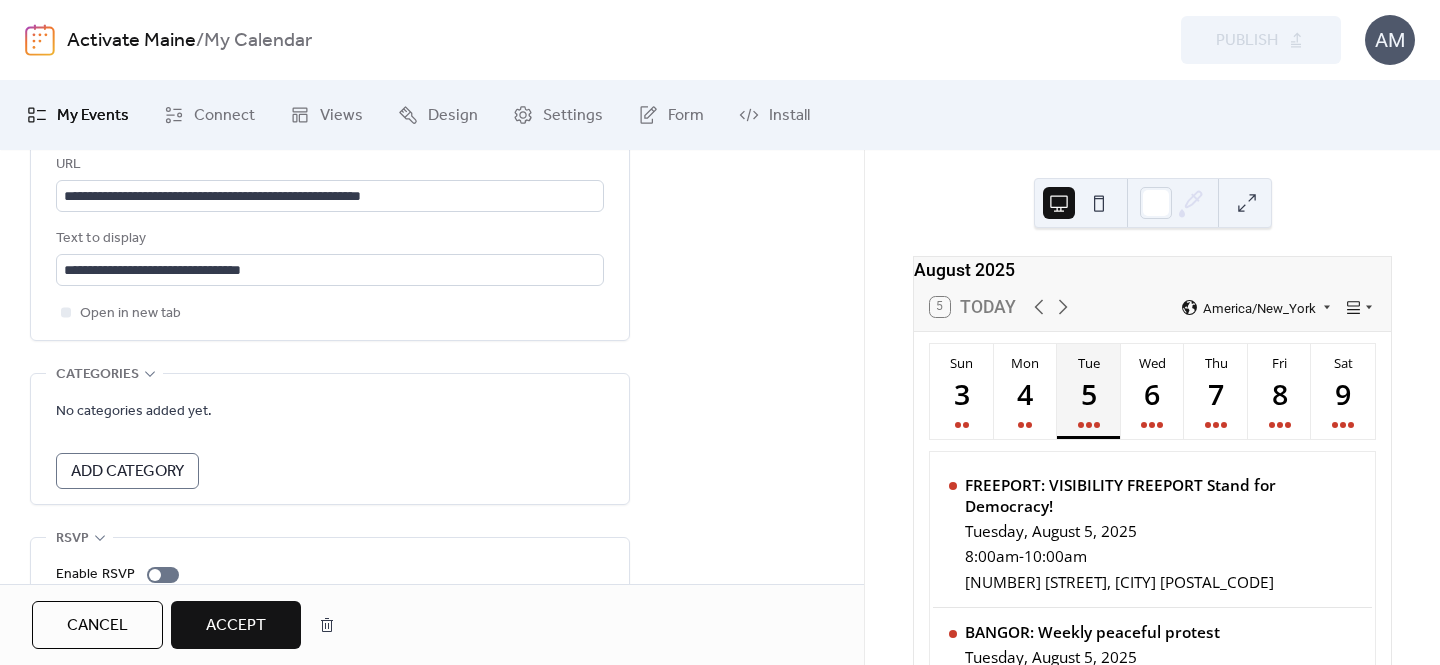 scroll, scrollTop: 1430, scrollLeft: 0, axis: vertical 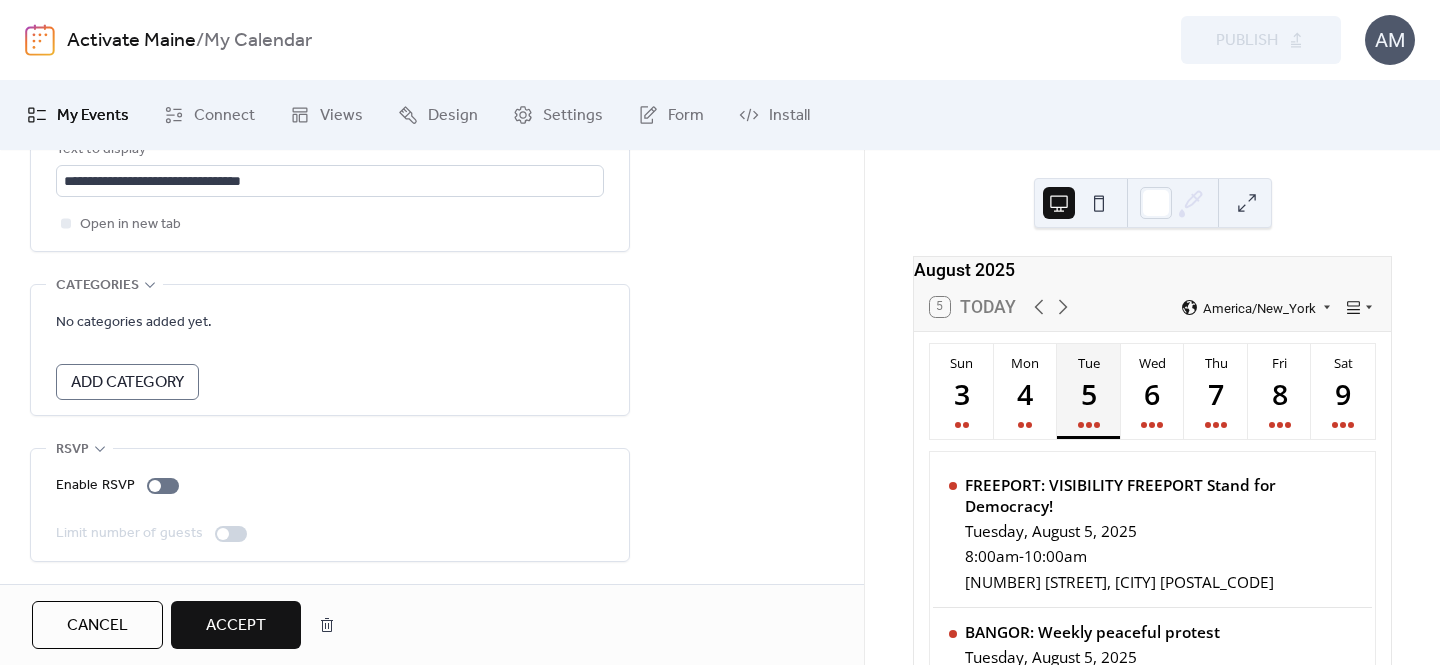 click on "Accept" at bounding box center [236, 626] 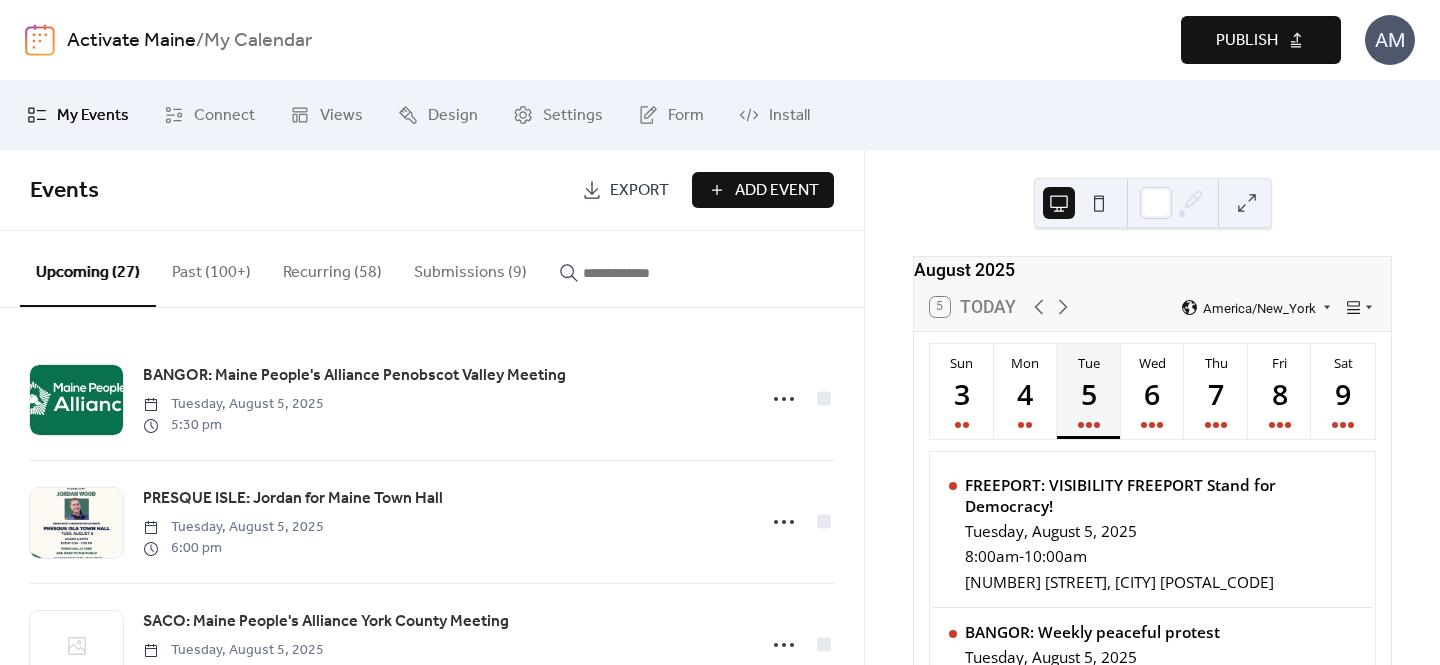 click on "Publish" at bounding box center [1247, 41] 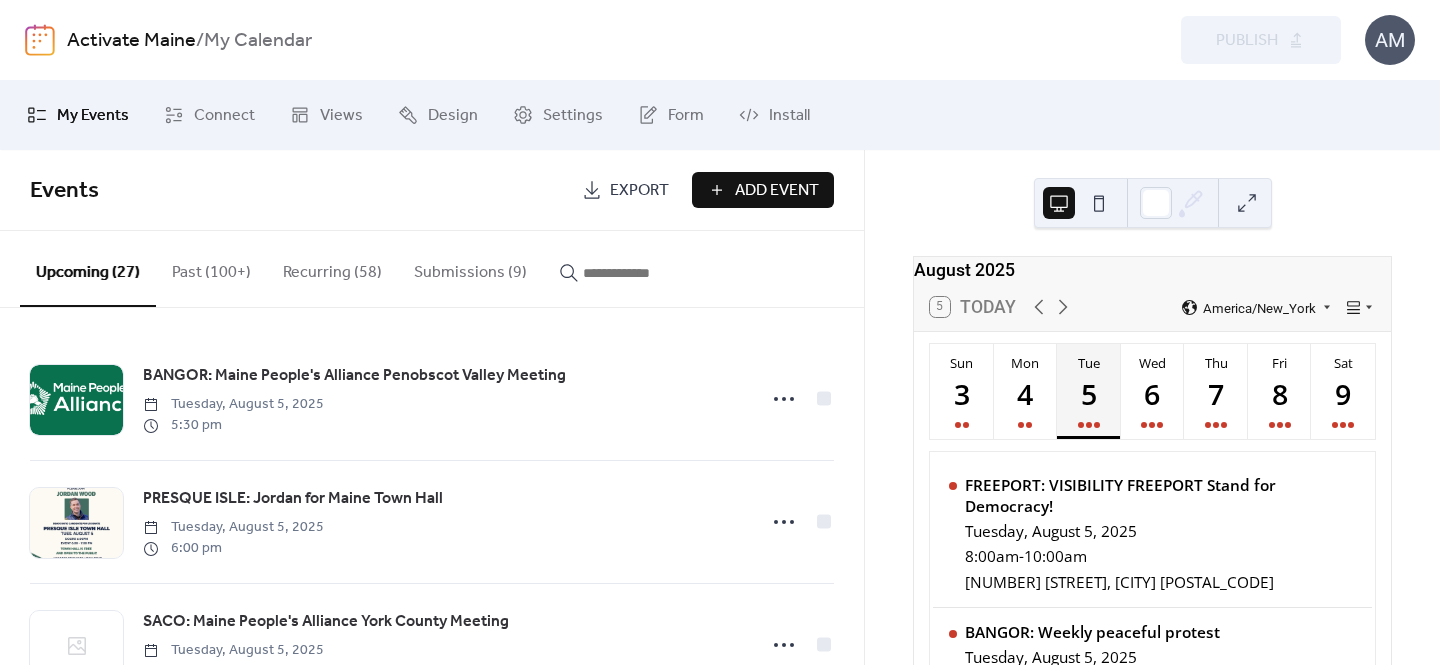 click on "Submissions (9)" at bounding box center (470, 268) 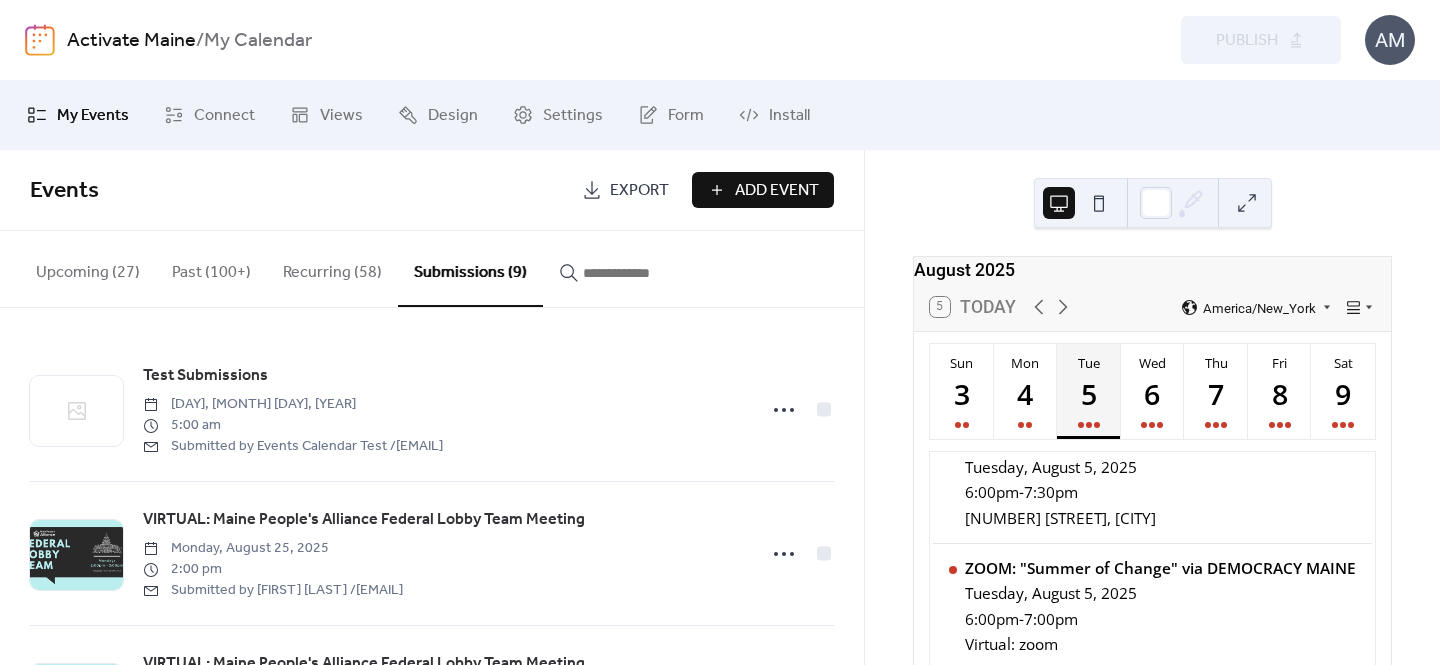 scroll, scrollTop: 875, scrollLeft: 0, axis: vertical 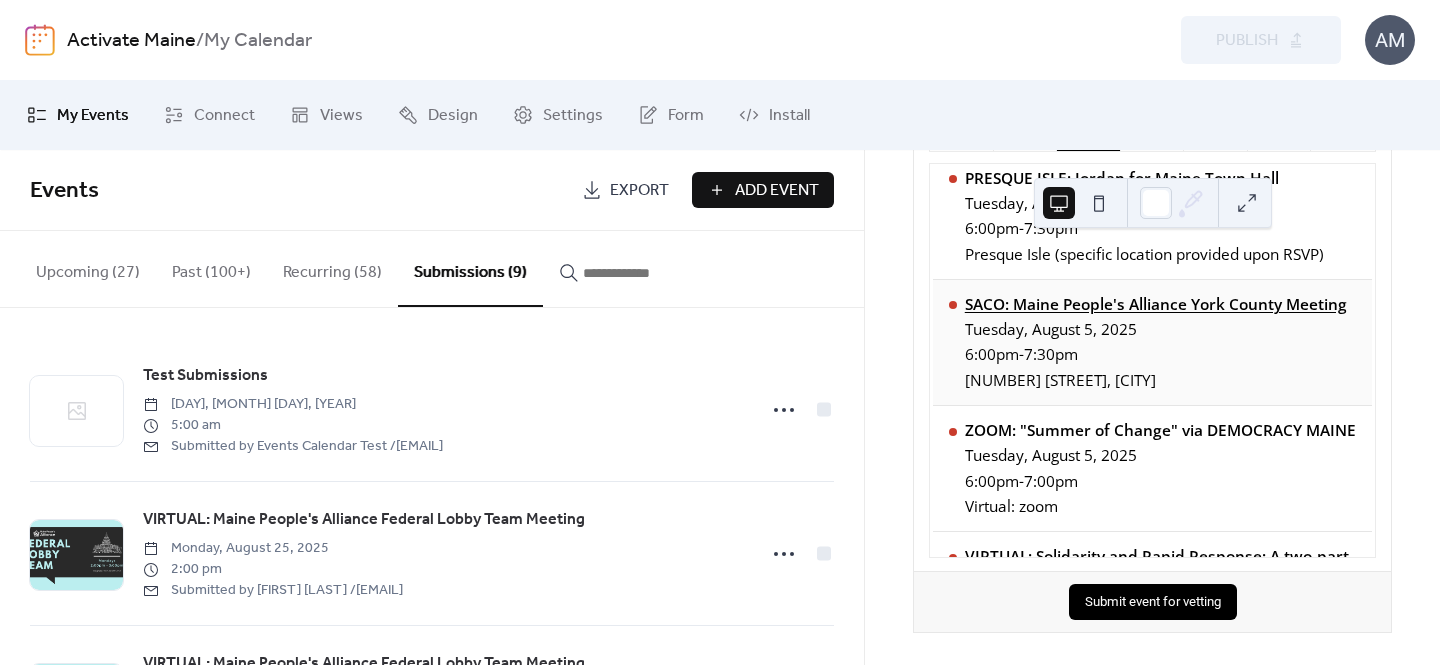 click on "SACO: Maine People's Alliance York County Meeting" at bounding box center (1156, 304) 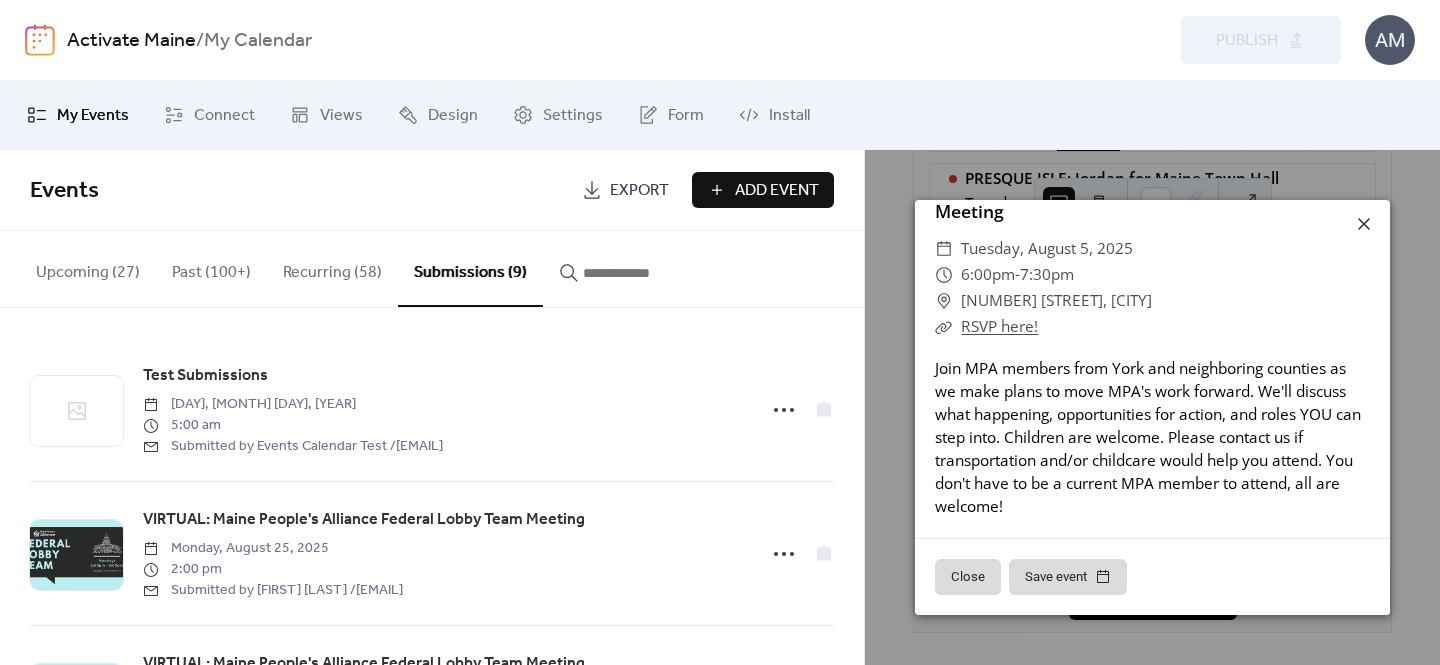 scroll, scrollTop: 0, scrollLeft: 0, axis: both 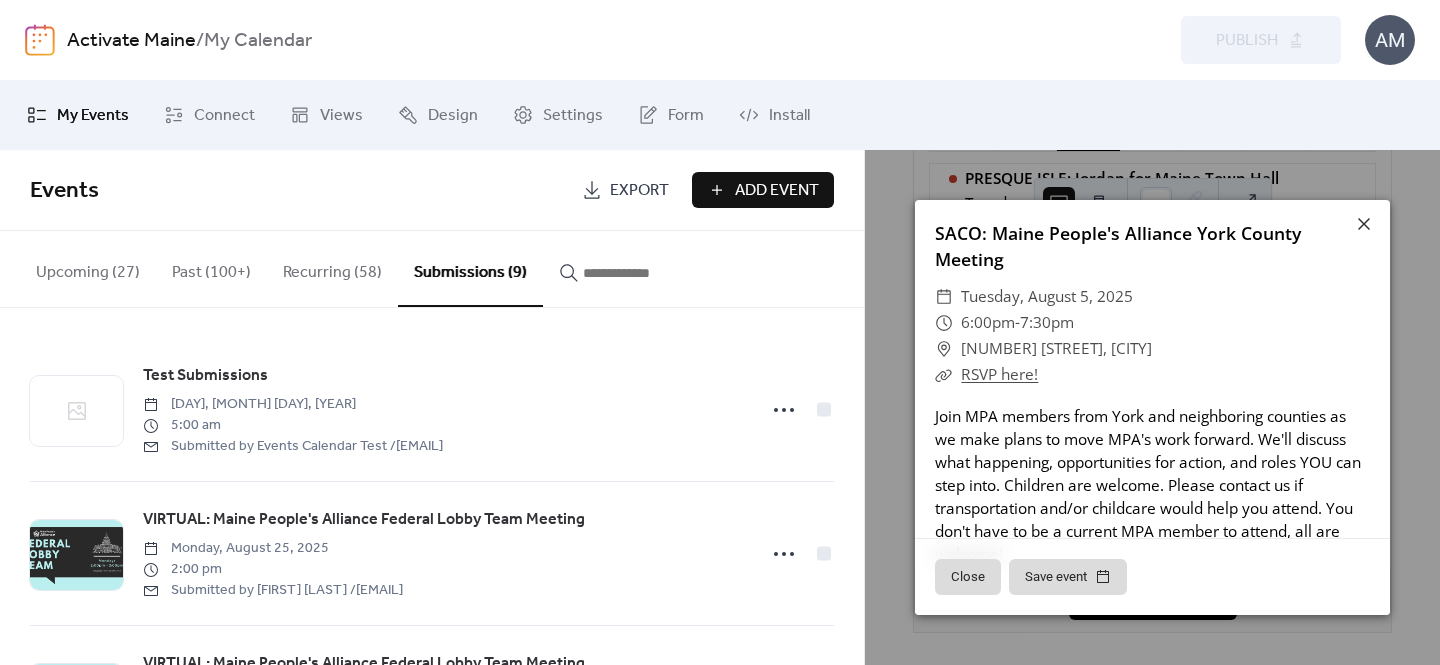 click on "SACO: Maine People's Alliance York County Meeting" at bounding box center (1118, 246) 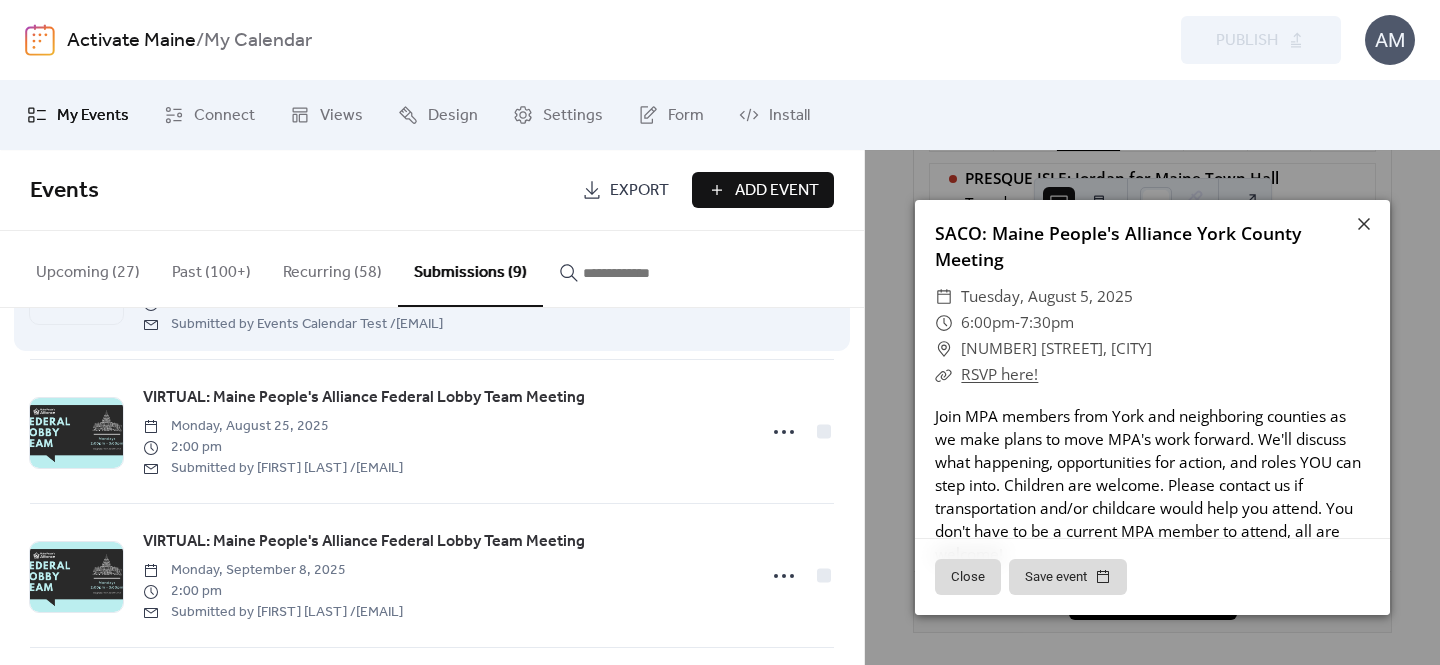 scroll, scrollTop: 121, scrollLeft: 0, axis: vertical 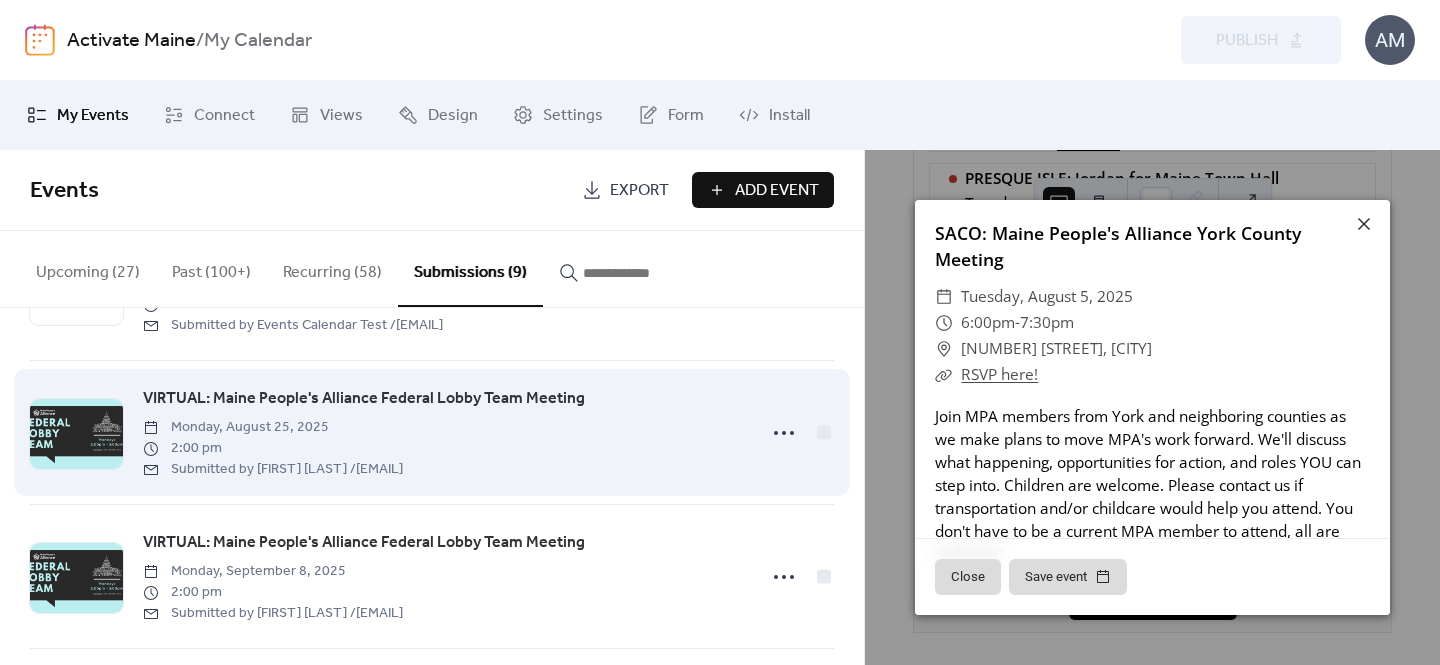 click on "VIRTUAL: Maine People's Alliance Federal Lobby Team Meeting" at bounding box center (364, 399) 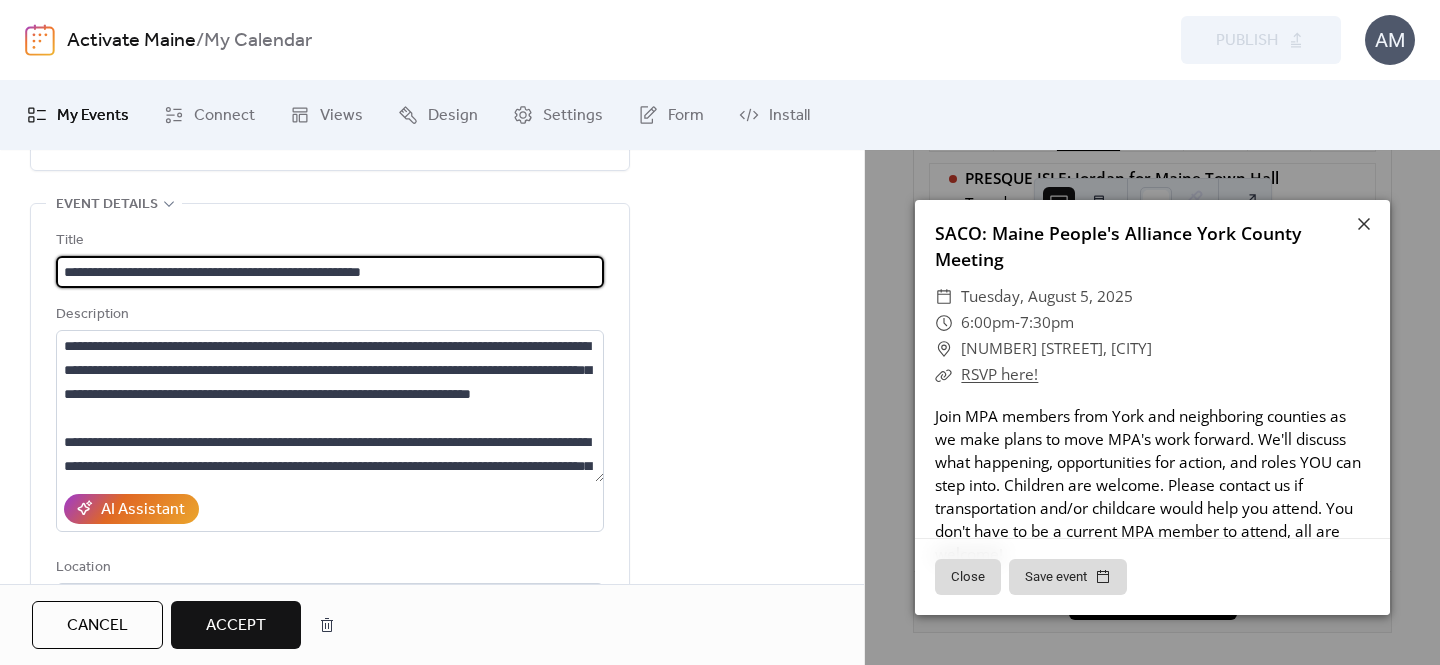 scroll, scrollTop: 178, scrollLeft: 0, axis: vertical 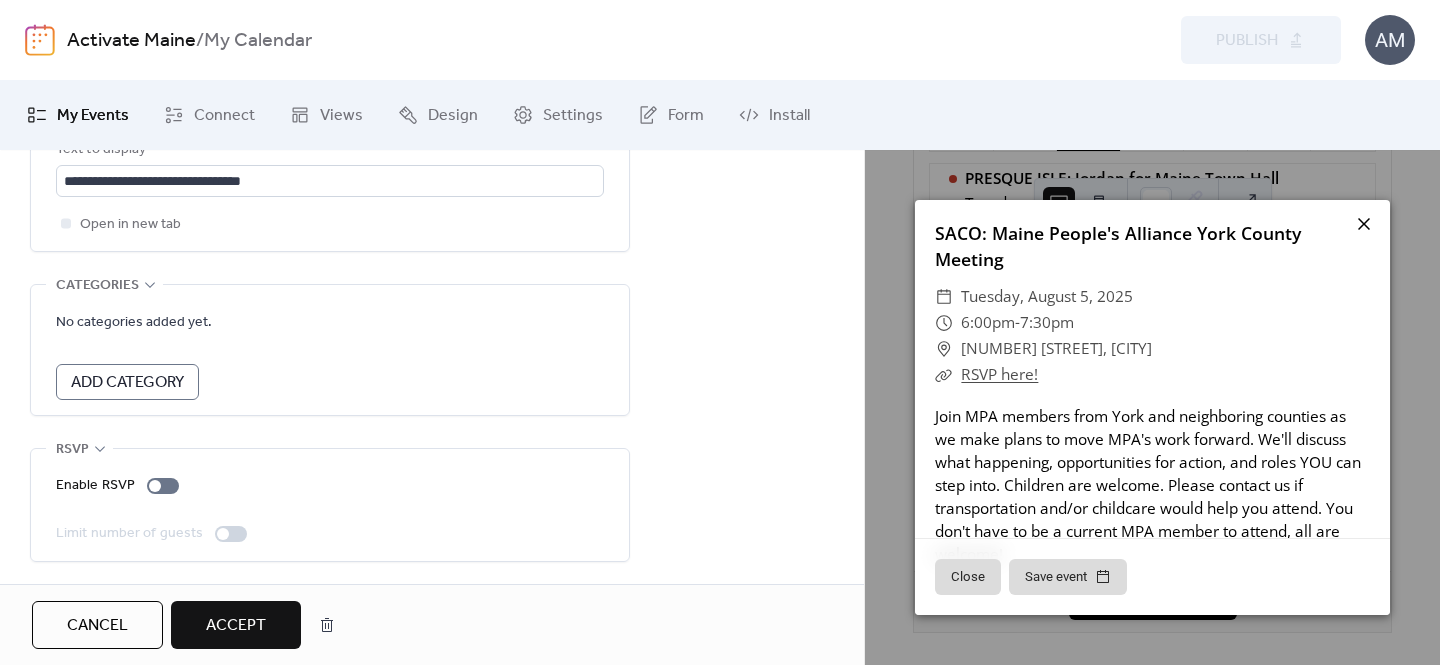 click 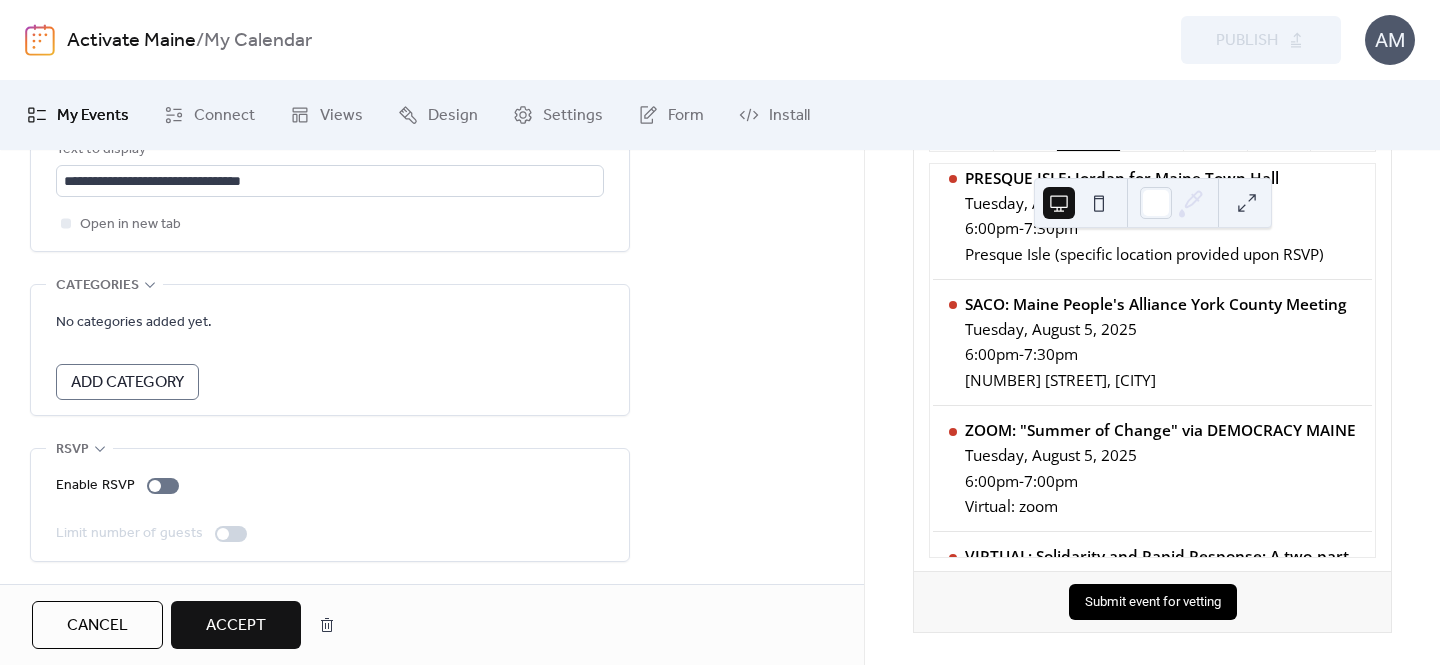 click on "Accept" at bounding box center [236, 626] 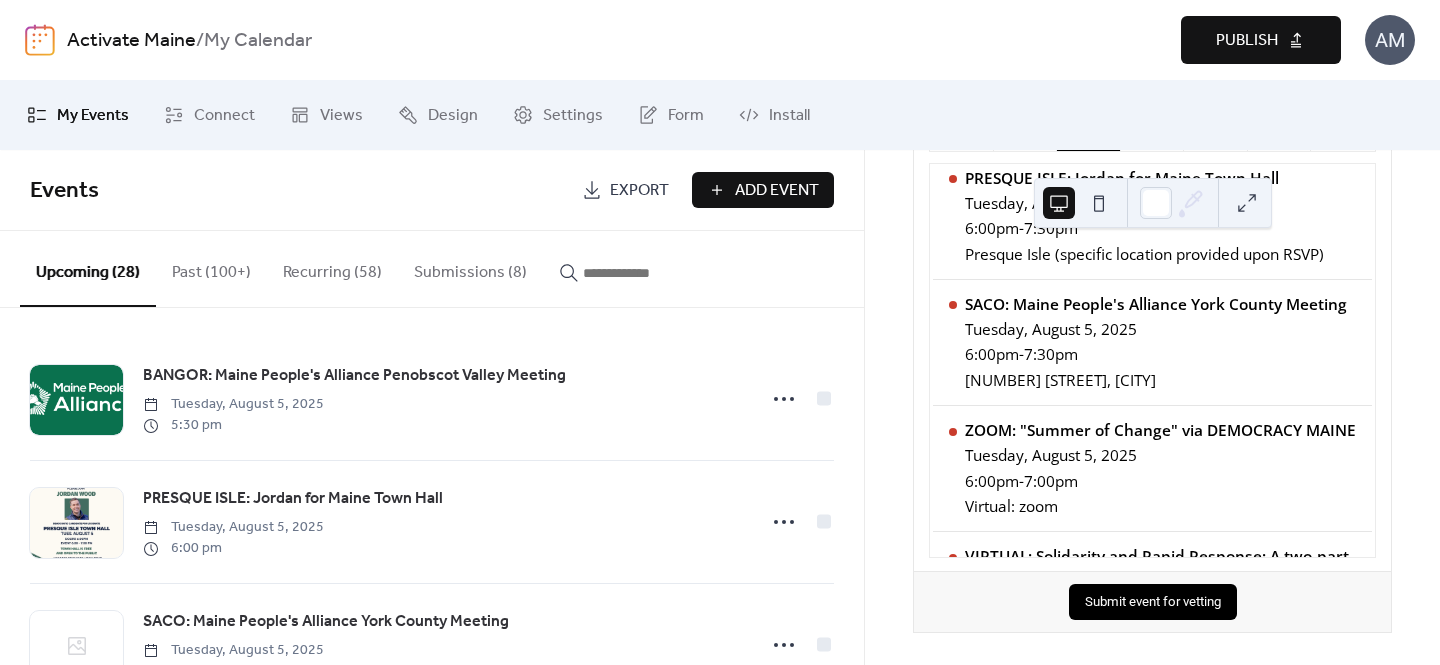 click on "Publish" at bounding box center [1247, 41] 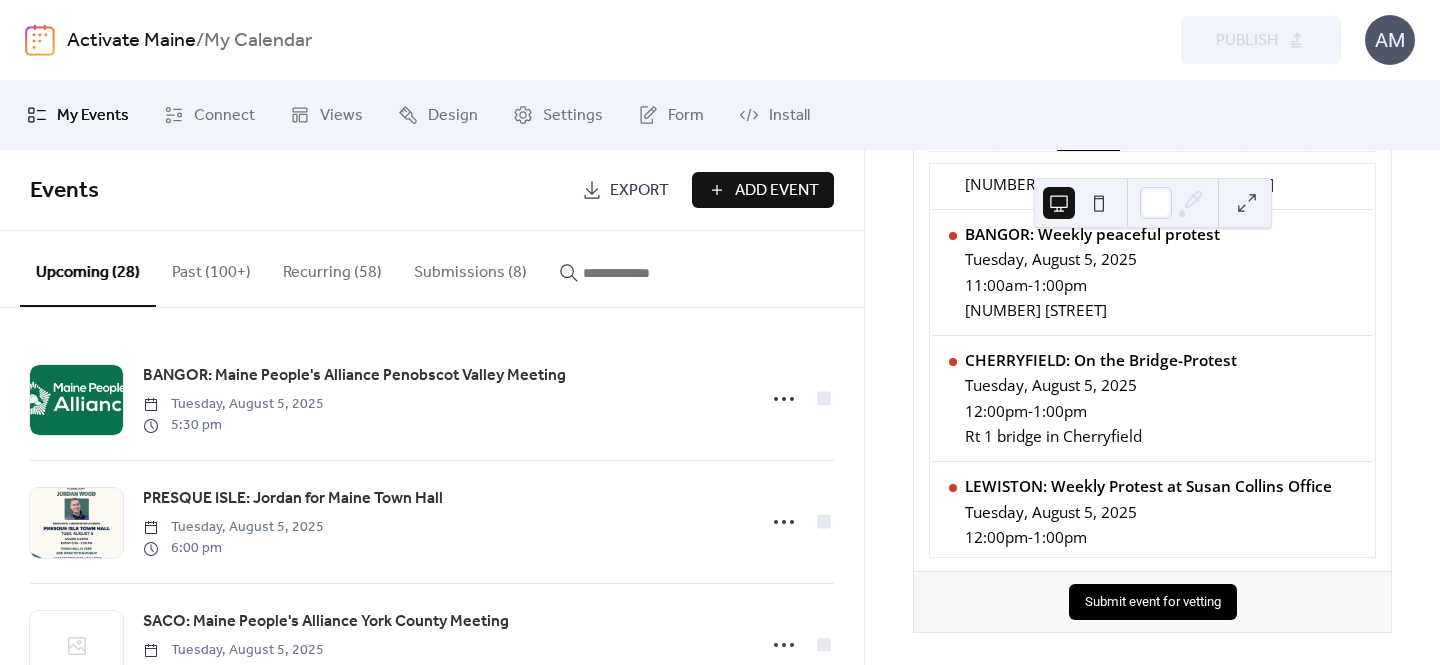scroll, scrollTop: 0, scrollLeft: 0, axis: both 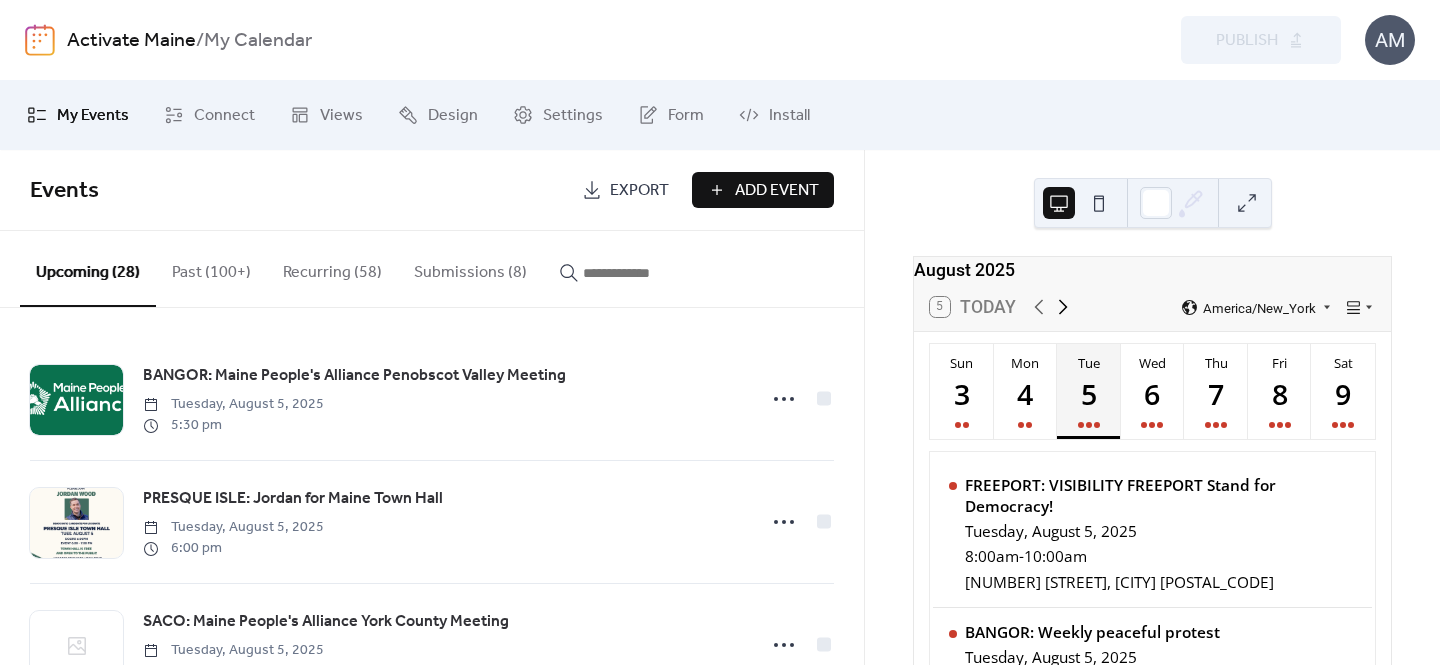 click 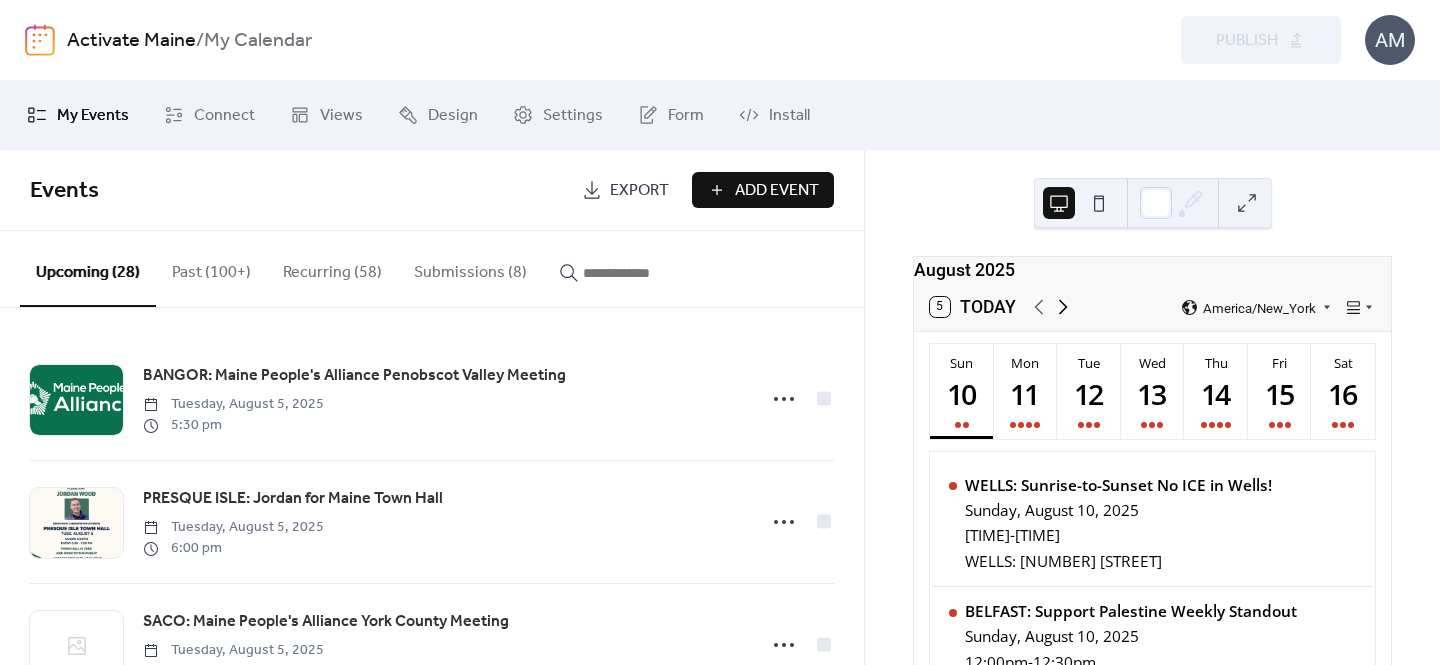 click 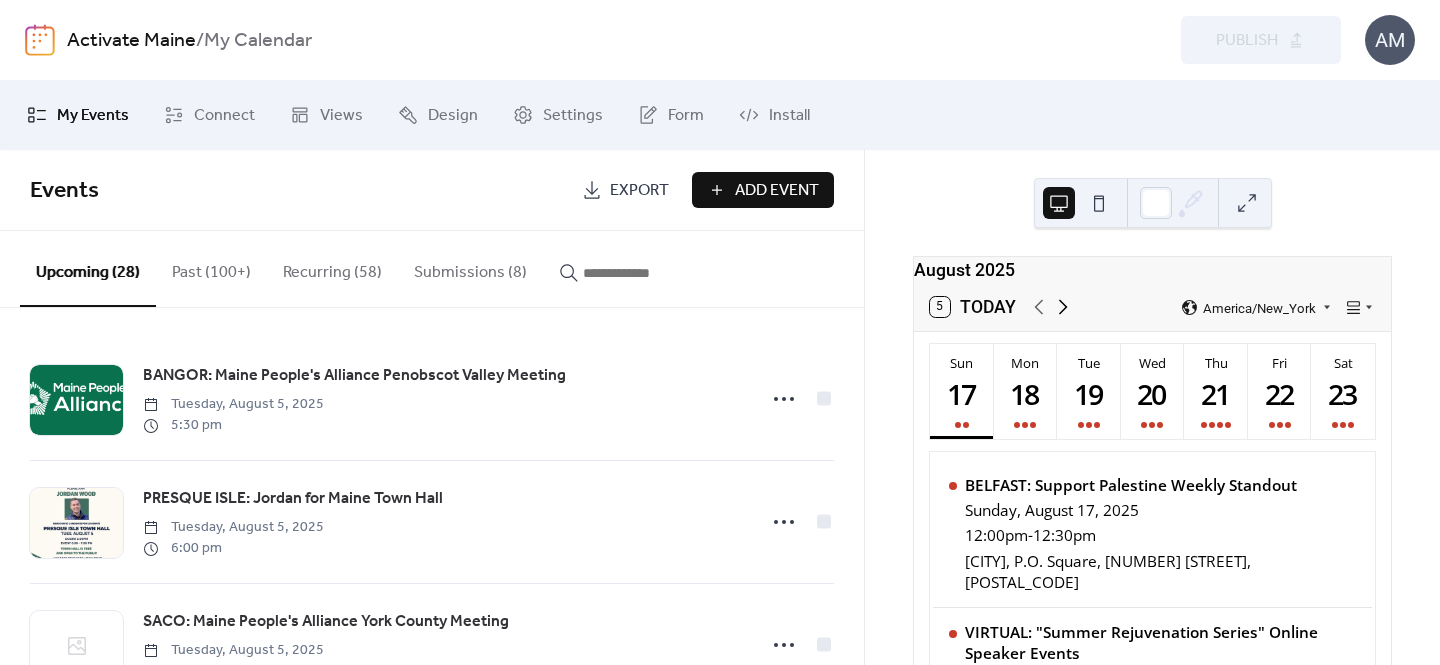 click 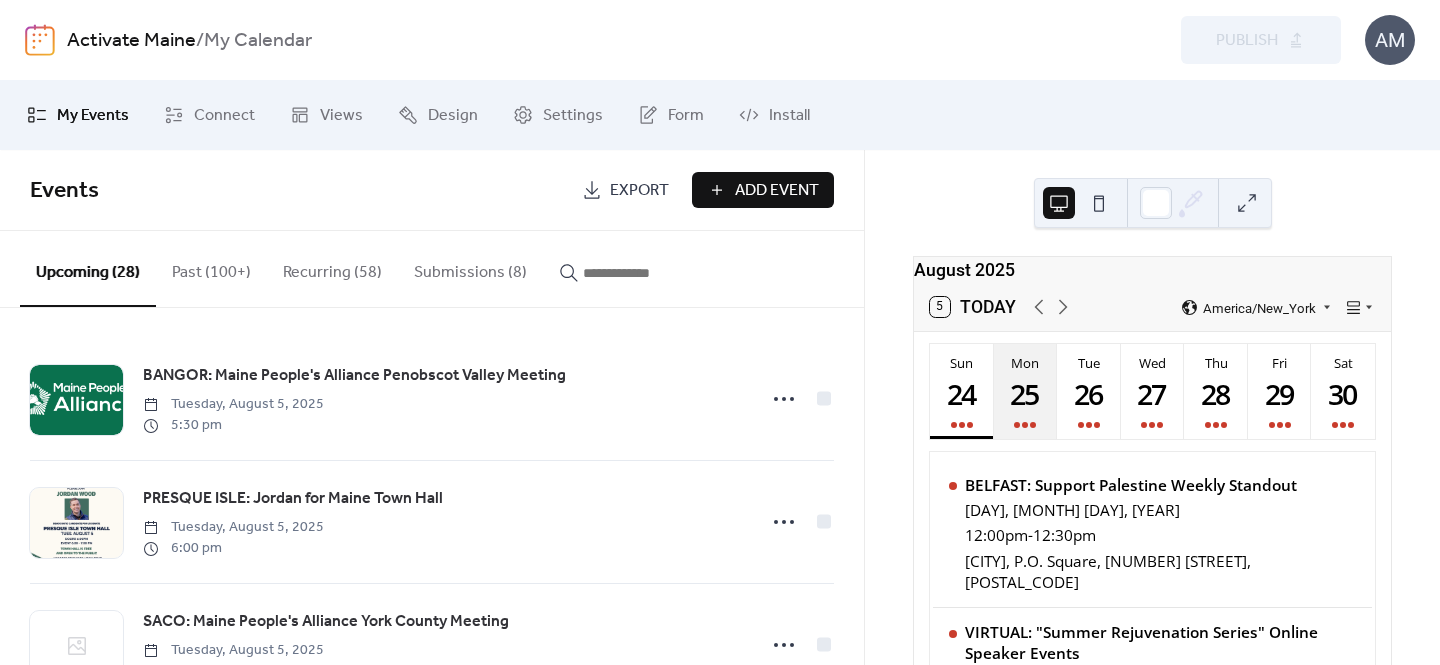 click on "25" at bounding box center (1025, 393) 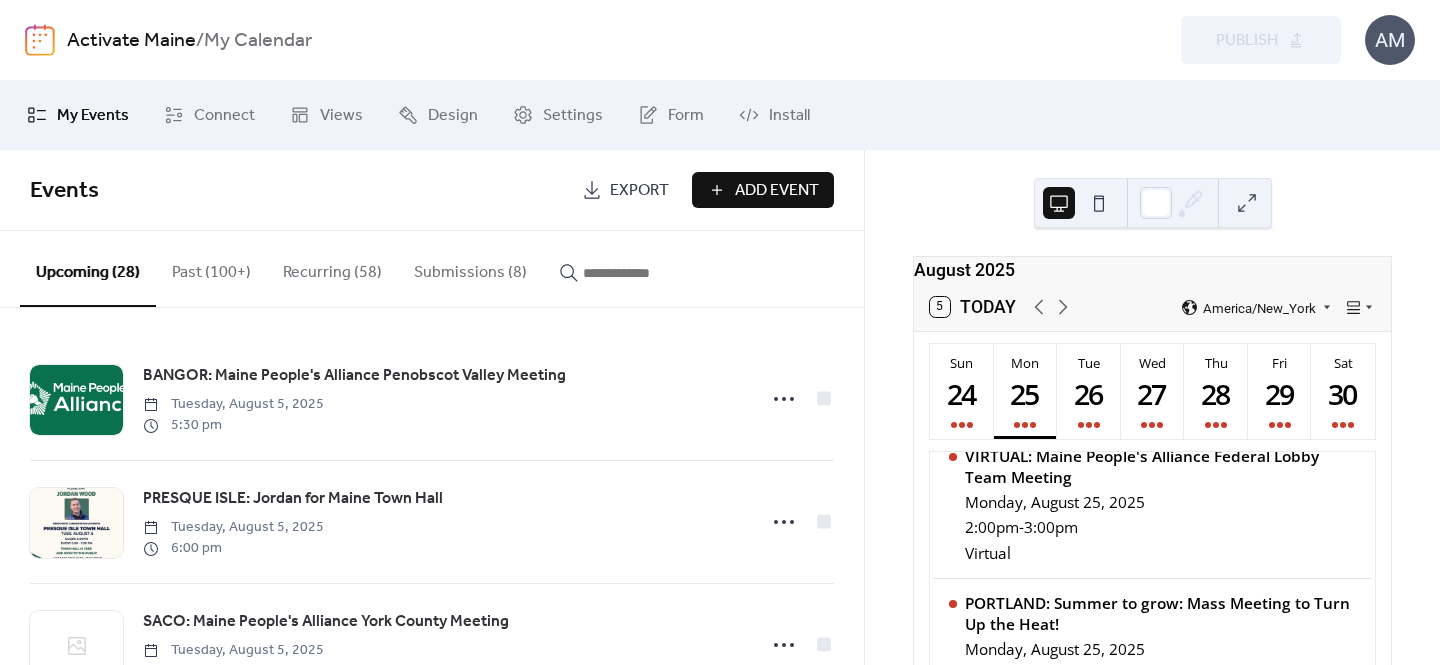 scroll, scrollTop: 324, scrollLeft: 0, axis: vertical 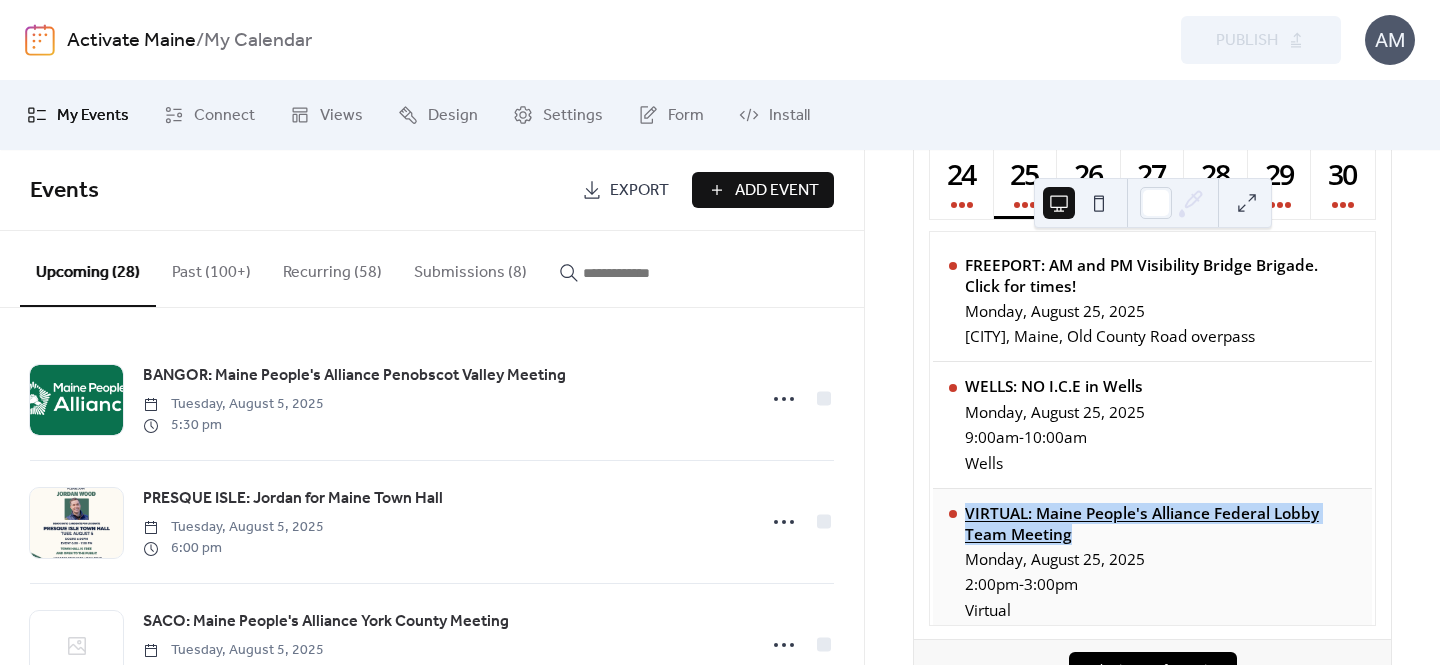 drag, startPoint x: 1093, startPoint y: 550, endPoint x: 965, endPoint y: 515, distance: 132.69891 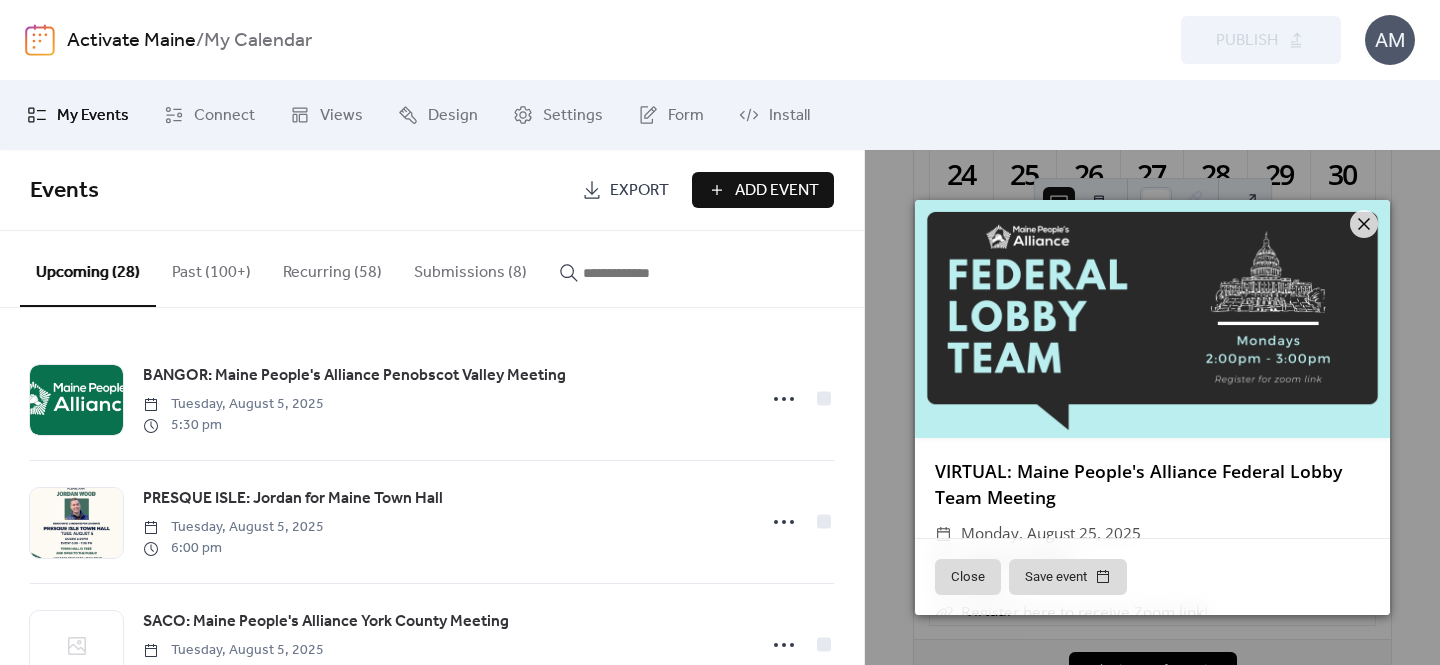 click on "VIRTUAL: Maine People's Alliance Federal Lobby Team Meeting ​ Monday, August 25, 2025 ​ 2:00pm - 3:00pm ​ Virtual ​ Register here to receive Zoom link! At MPA we believe that our power as an organization and a movement comes from Mainers from all walks of life being able to take part in our political process. That includes being able to meet directly with our elected officials to build relationships and lobby them on important legislation. Join fellow MPA members to learn more about important issues moving down in Washington DC, how our congressional delegation is voting, get training on how to be a member lobbyist, and then connect with elected officials. You don't have to be a current MPA member to attend, everyone is welcome! Close Save event" at bounding box center (1152, 407) 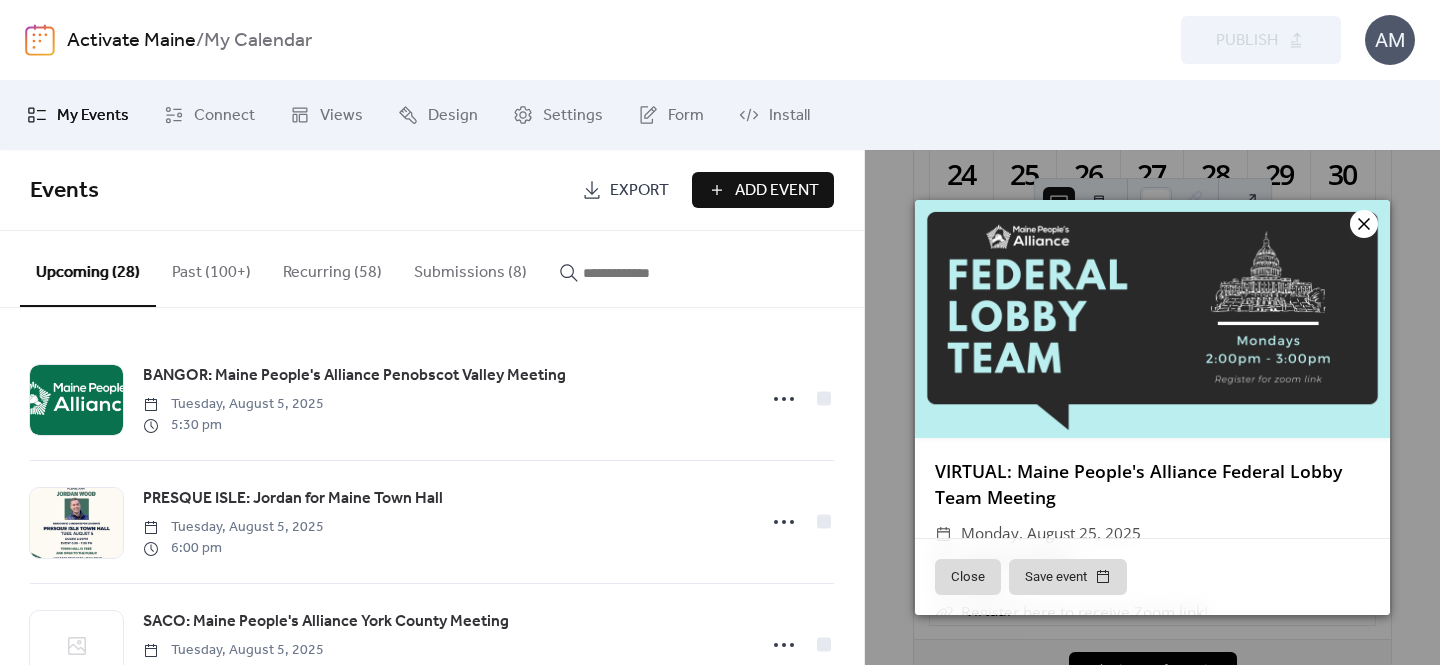 click 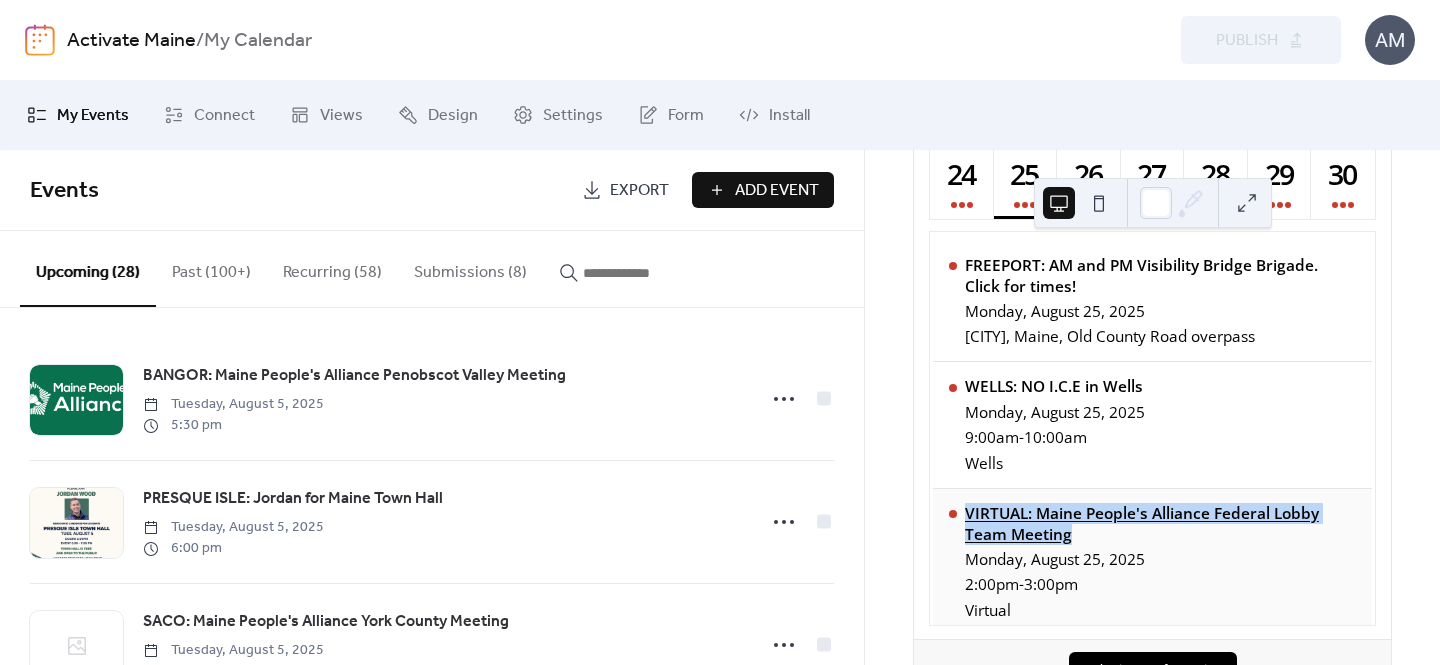 drag, startPoint x: 1086, startPoint y: 544, endPoint x: 965, endPoint y: 515, distance: 124.42668 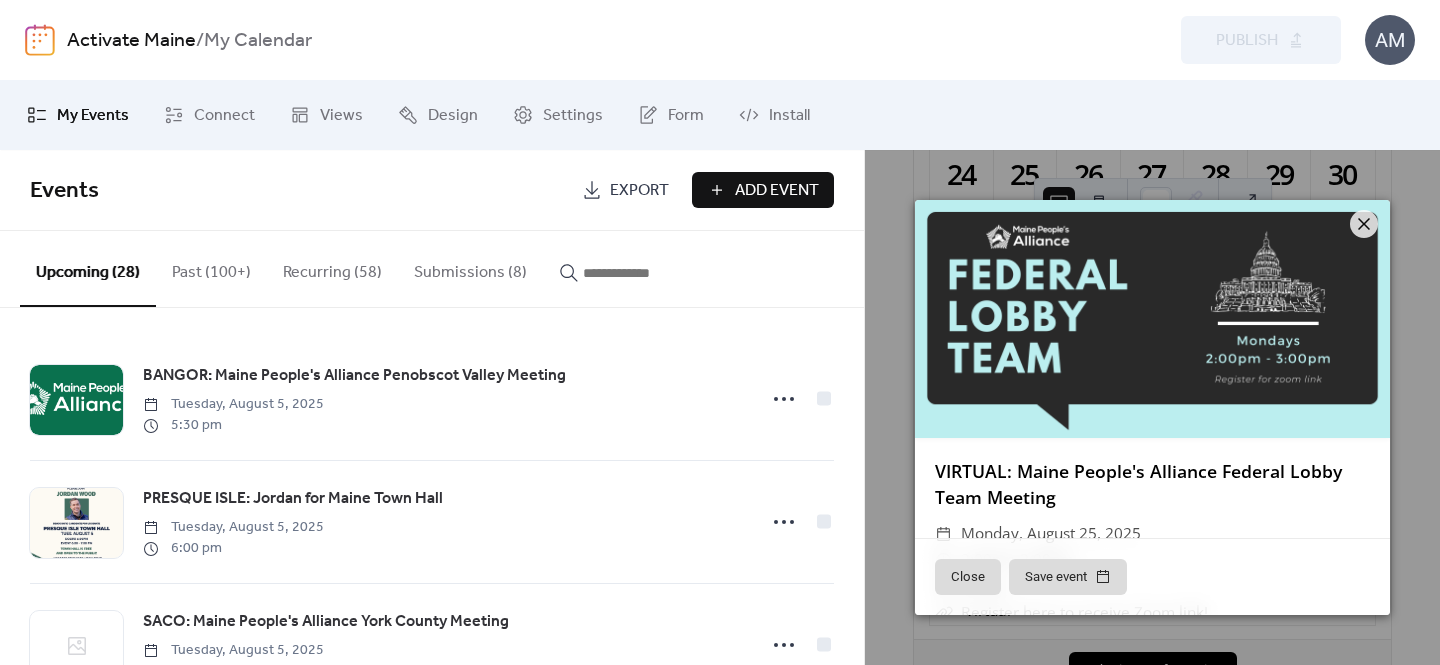 click on "VIRTUAL: Maine People's Alliance Federal Lobby Team Meeting ​ Monday, August 25, 2025 ​ 2:00pm - 3:00pm ​ Virtual ​ Register here to receive Zoom link! At MPA we believe that our power as an organization and a movement comes from Mainers from all walks of life being able to take part in our political process. That includes being able to meet directly with our elected officials to build relationships and lobby them on important legislation. Join fellow MPA members to learn more about important issues moving down in Washington DC, how our congressional delegation is voting, get training on how to be a member lobbyist, and then connect with elected officials. You don't have to be a current MPA member to attend, everyone is welcome! Close Save event" at bounding box center (1152, 407) 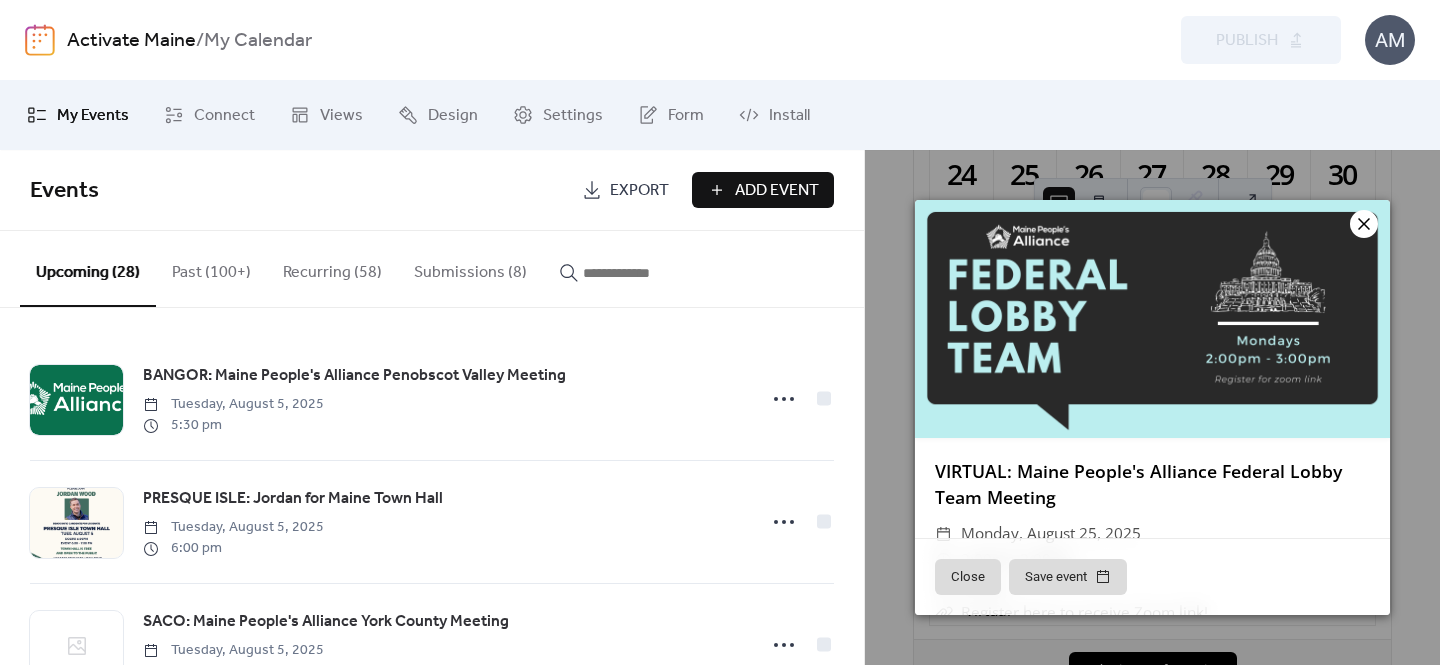 click 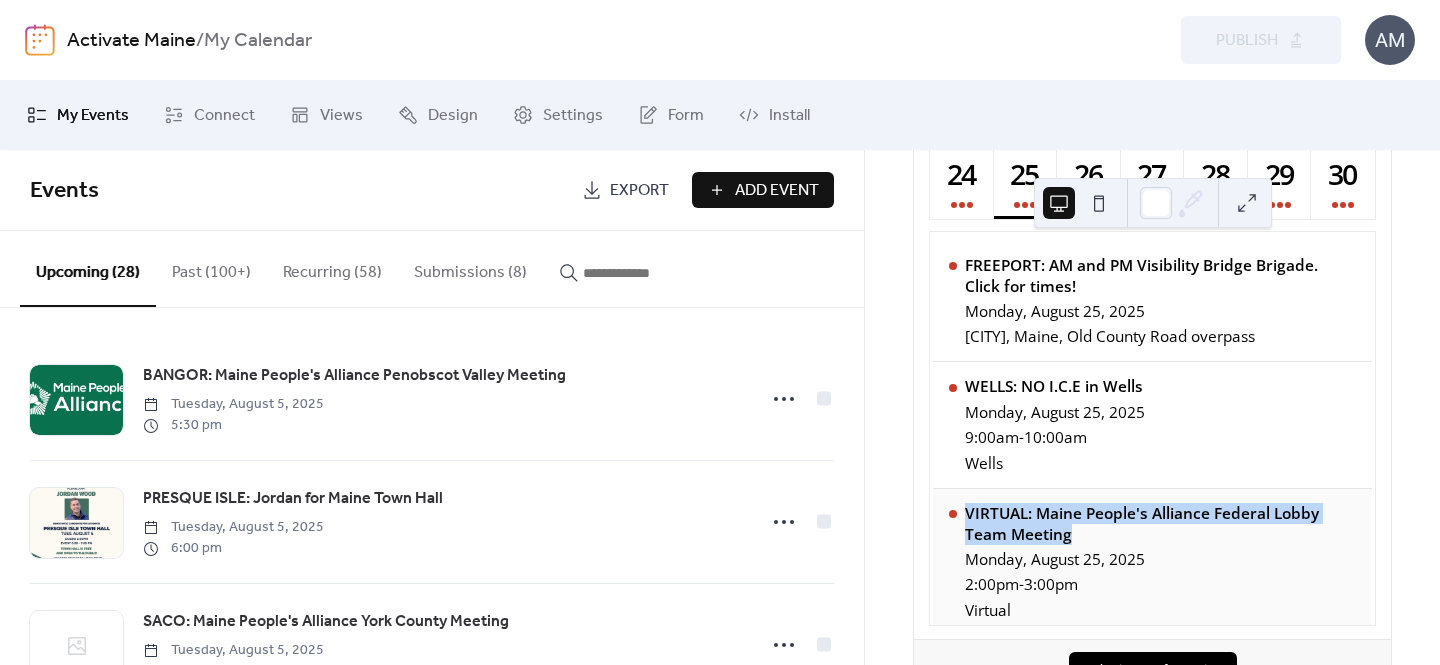 drag, startPoint x: 1160, startPoint y: 555, endPoint x: 974, endPoint y: 511, distance: 191.13347 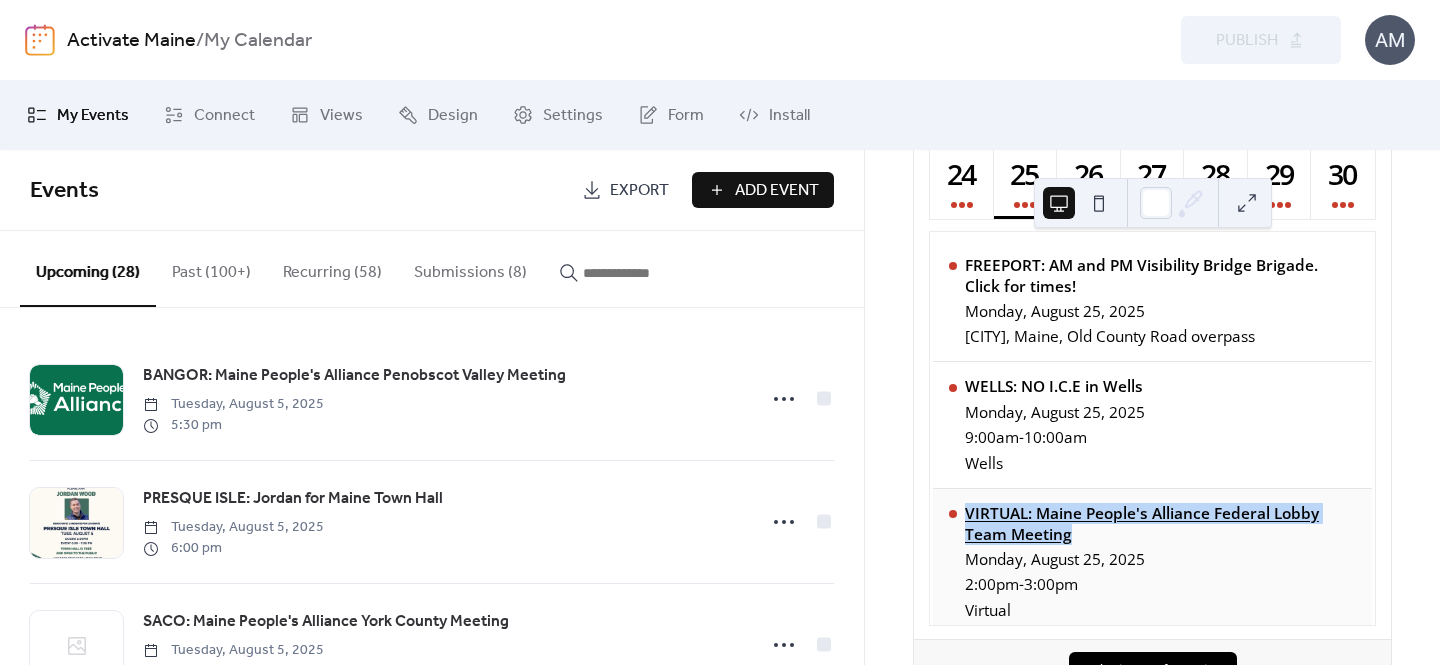 click on "VIRTUAL: Maine People's Alliance Federal Lobby Team Meeting" at bounding box center [1161, 524] 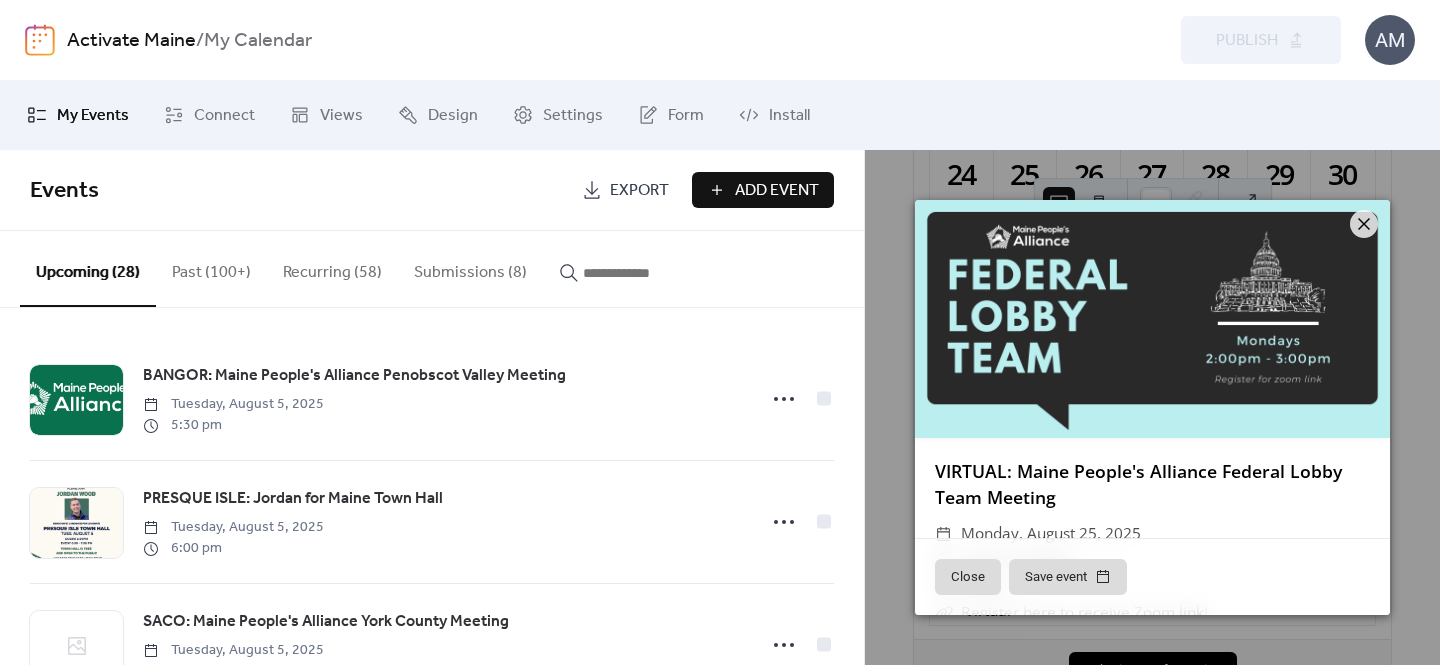 click on "VIRTUAL: Maine People's Alliance Federal Lobby Team Meeting" at bounding box center (1138, 484) 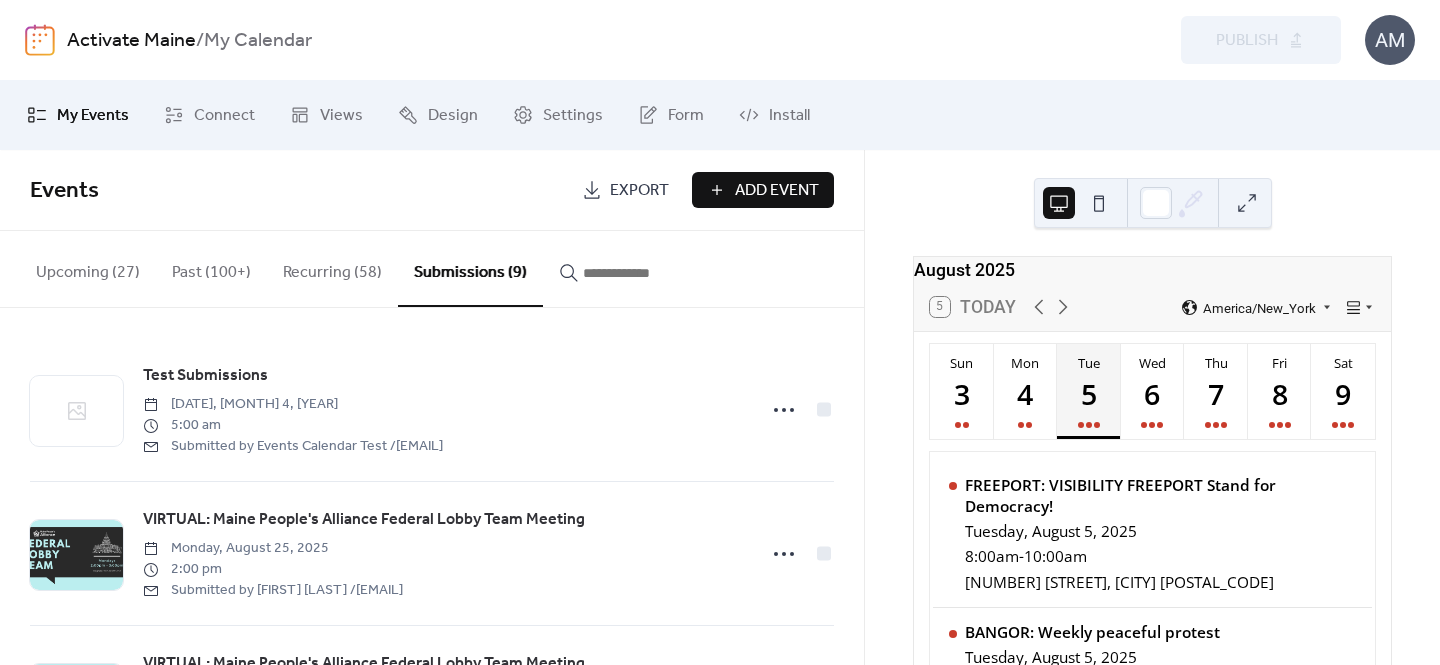 scroll, scrollTop: 0, scrollLeft: 0, axis: both 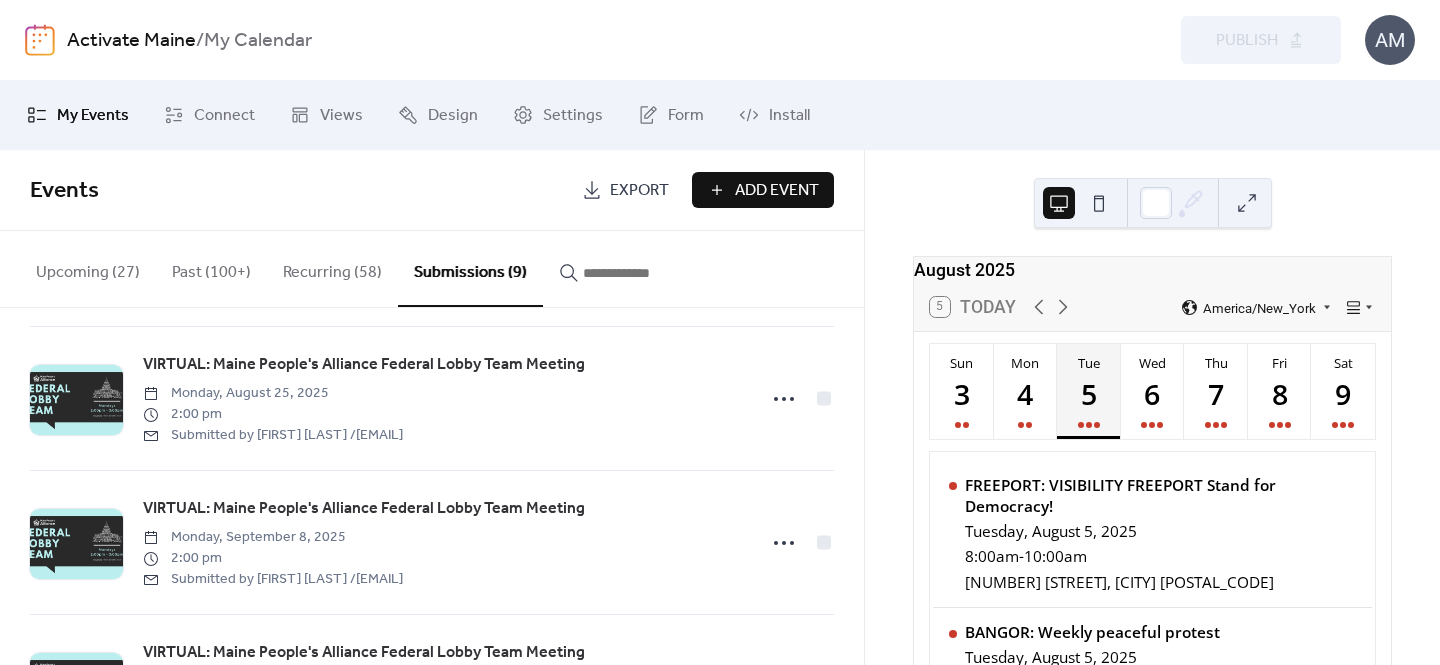 click at bounding box center (643, 273) 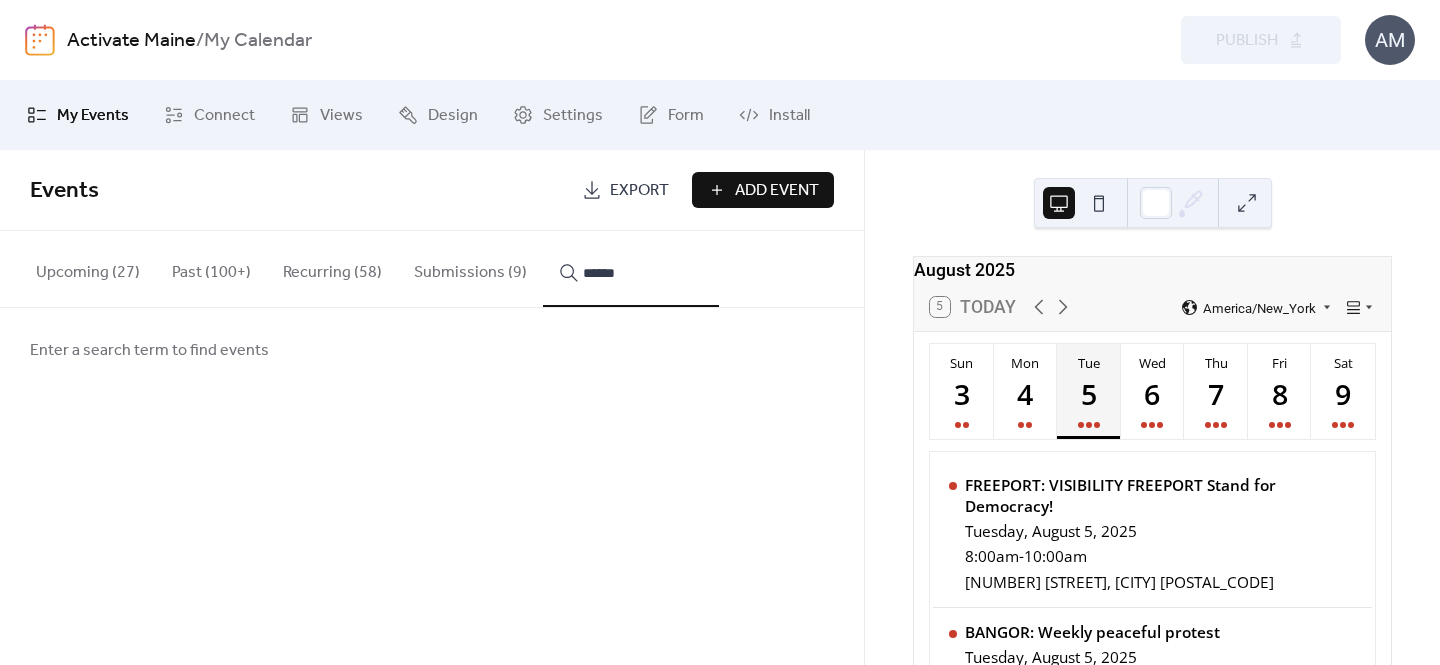click on "*****" at bounding box center (631, 269) 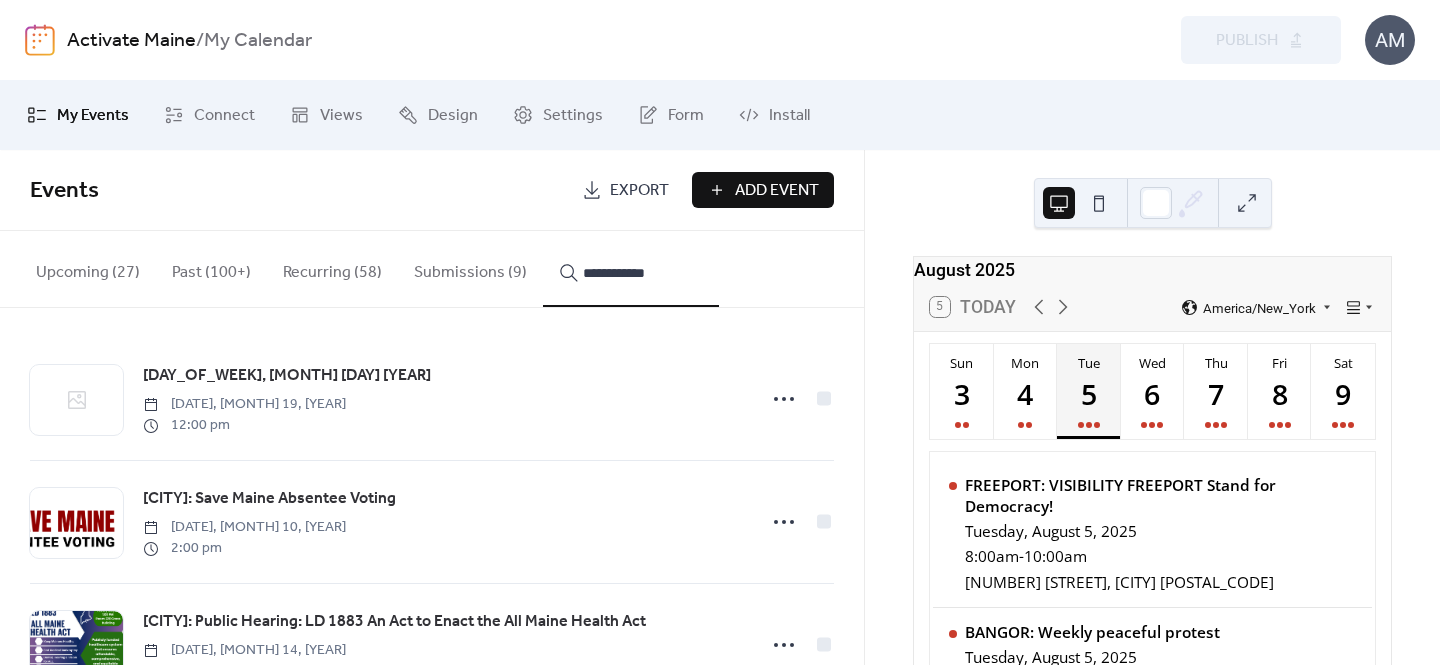 type on "**********" 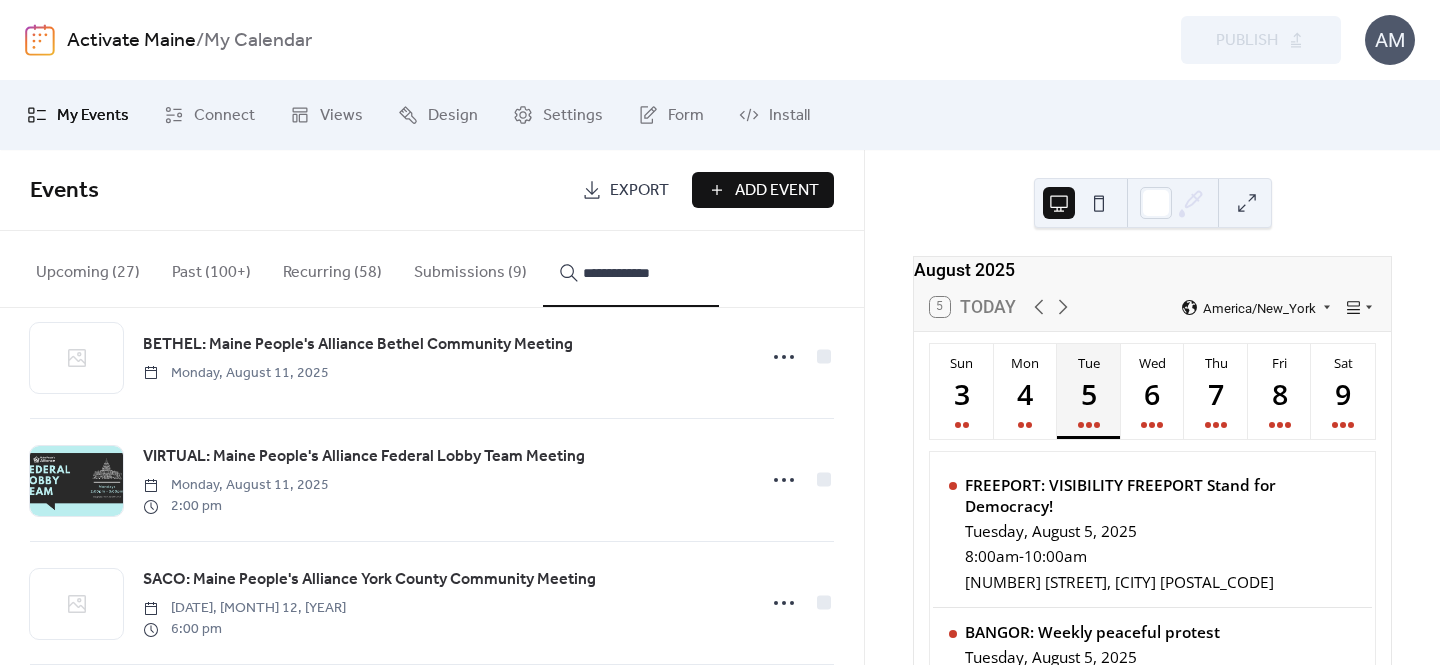 scroll, scrollTop: 1530, scrollLeft: 0, axis: vertical 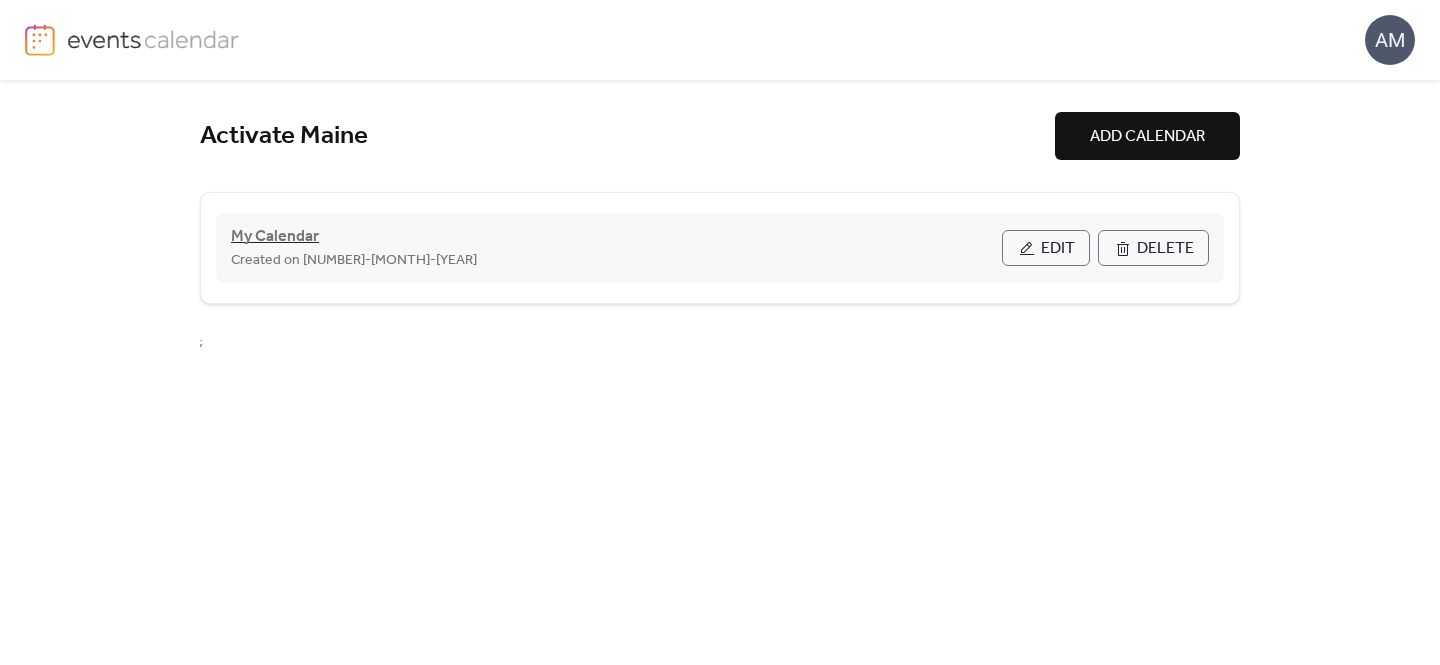 click on "My Calendar" at bounding box center [275, 237] 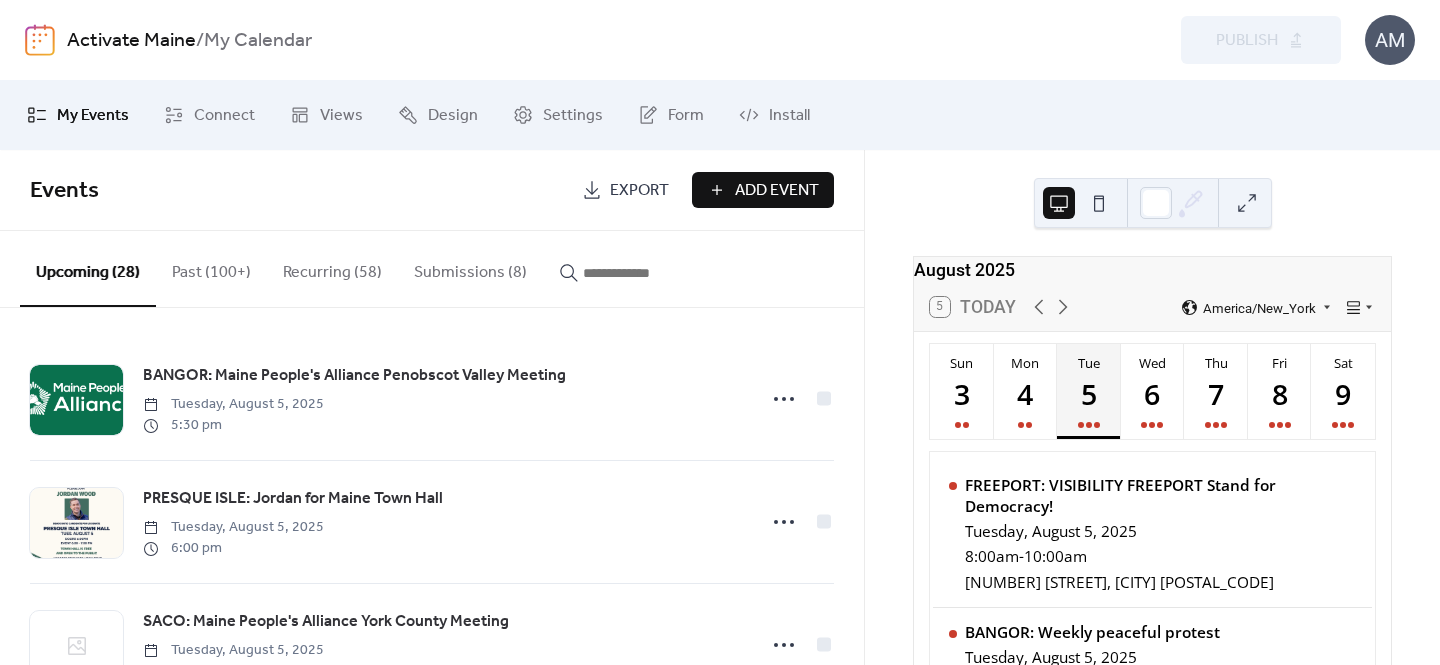 click on "Submissions (8)" at bounding box center [470, 268] 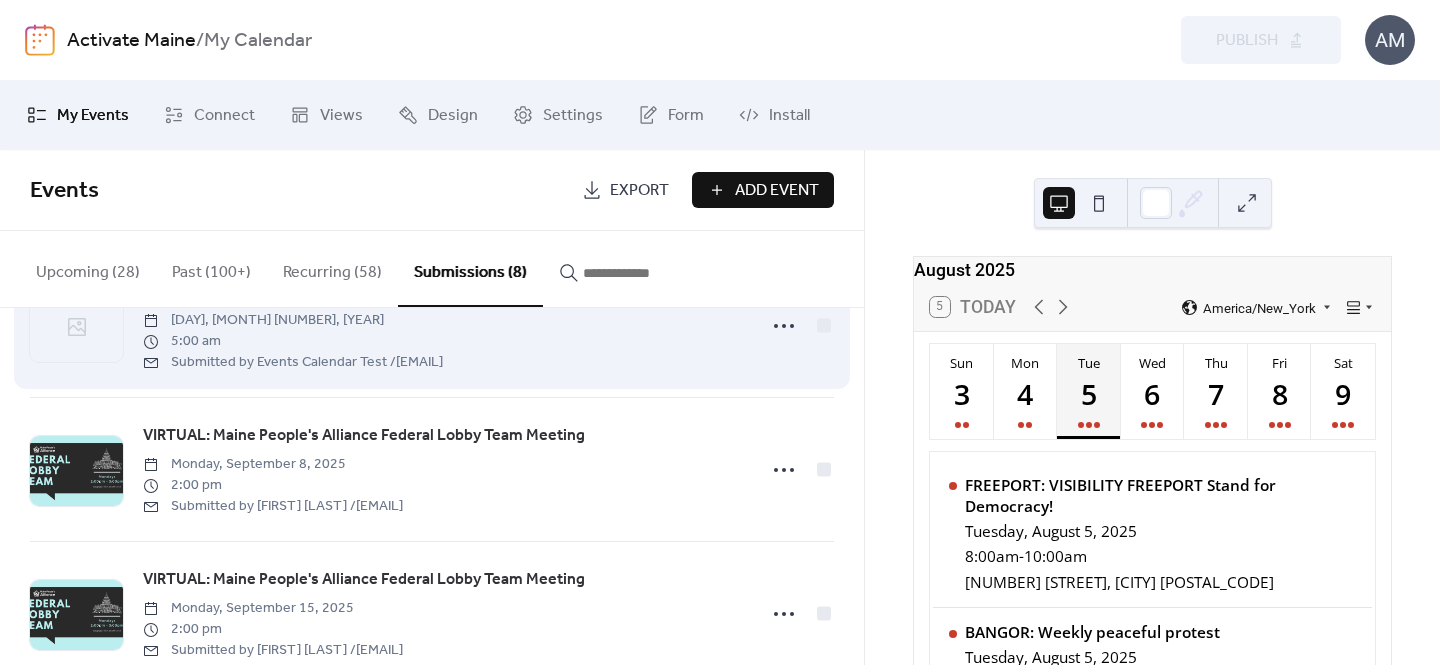 scroll, scrollTop: 133, scrollLeft: 0, axis: vertical 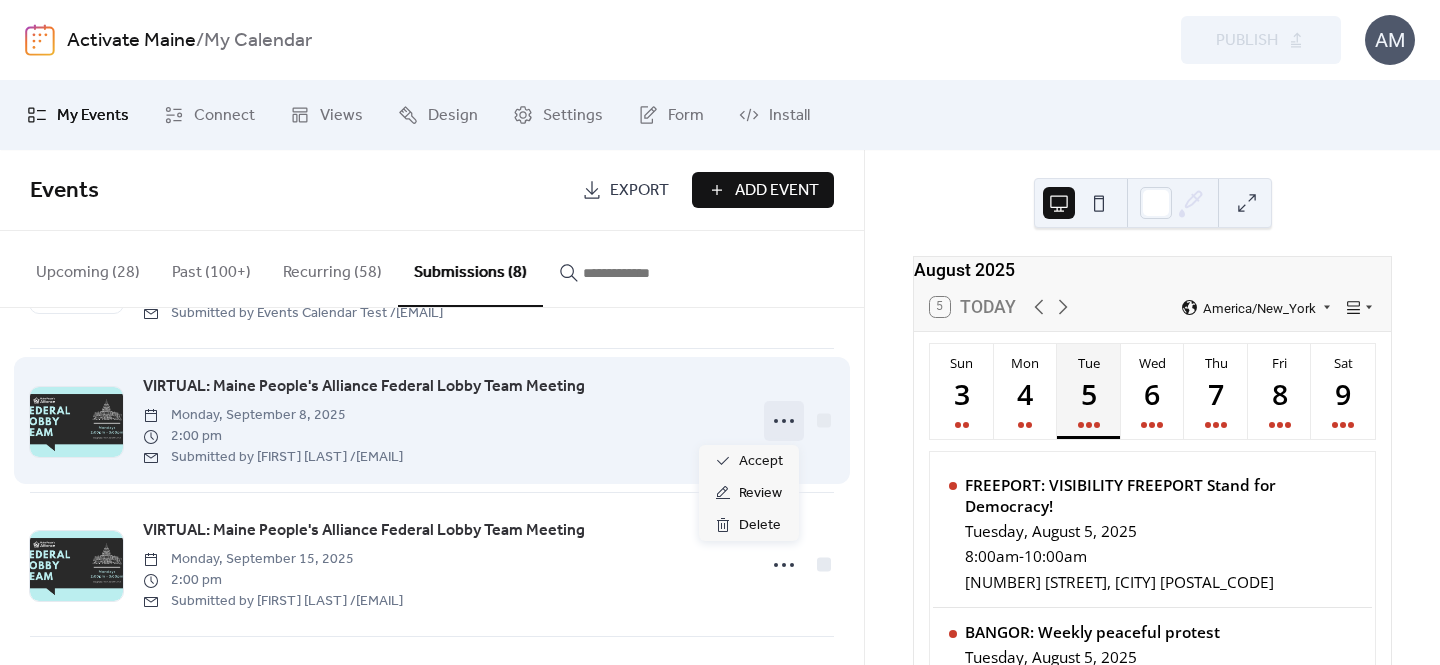 click 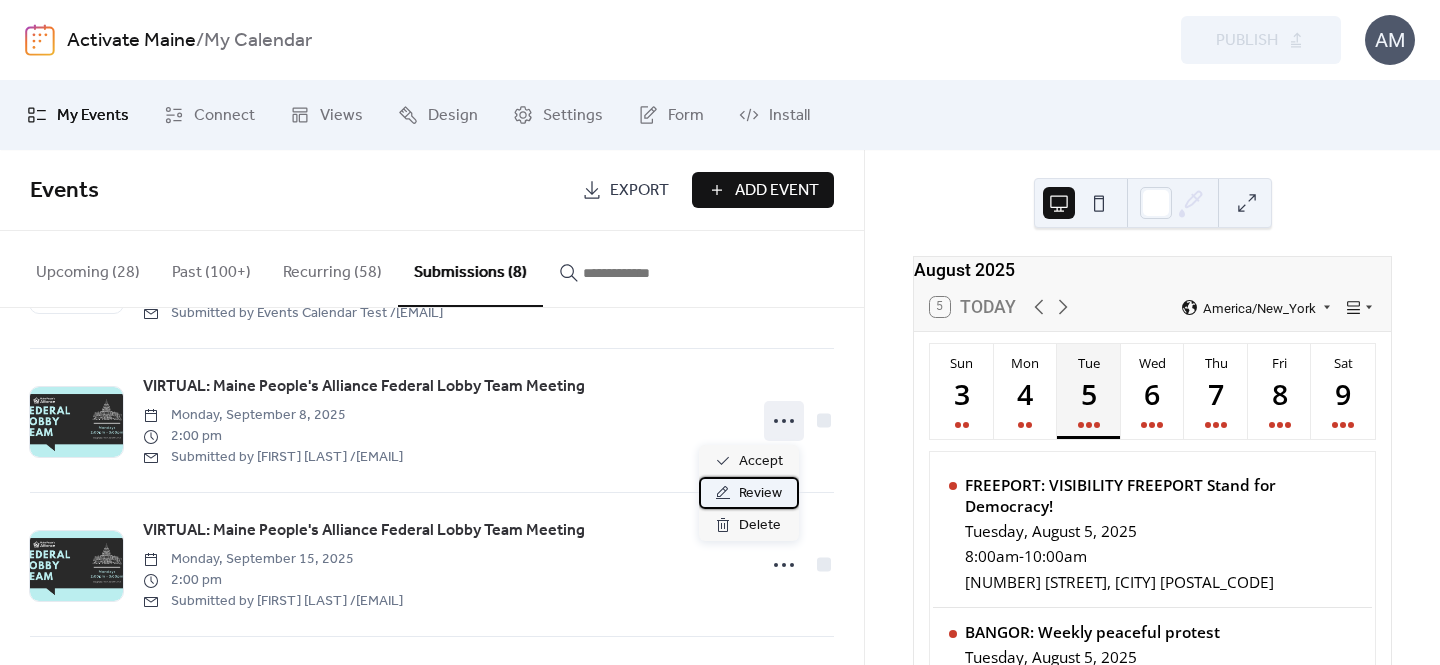 click on "Review" at bounding box center [760, 494] 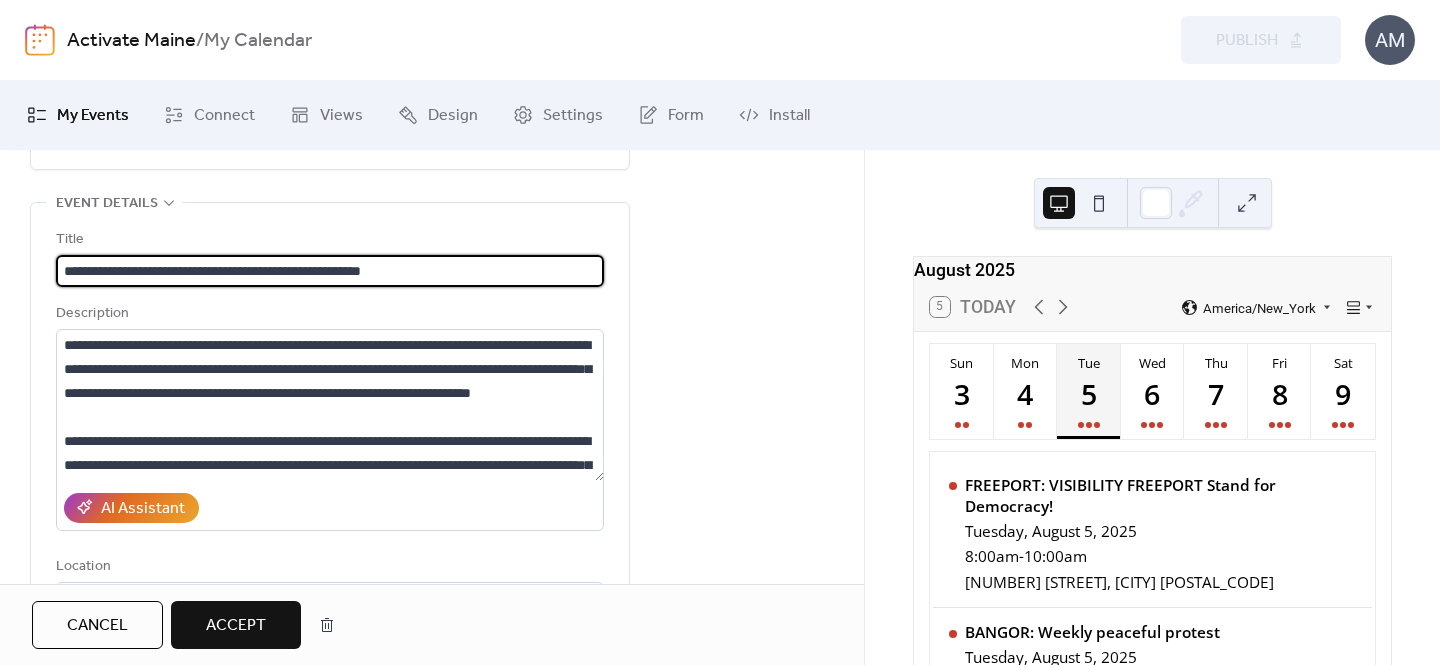 scroll, scrollTop: 173, scrollLeft: 0, axis: vertical 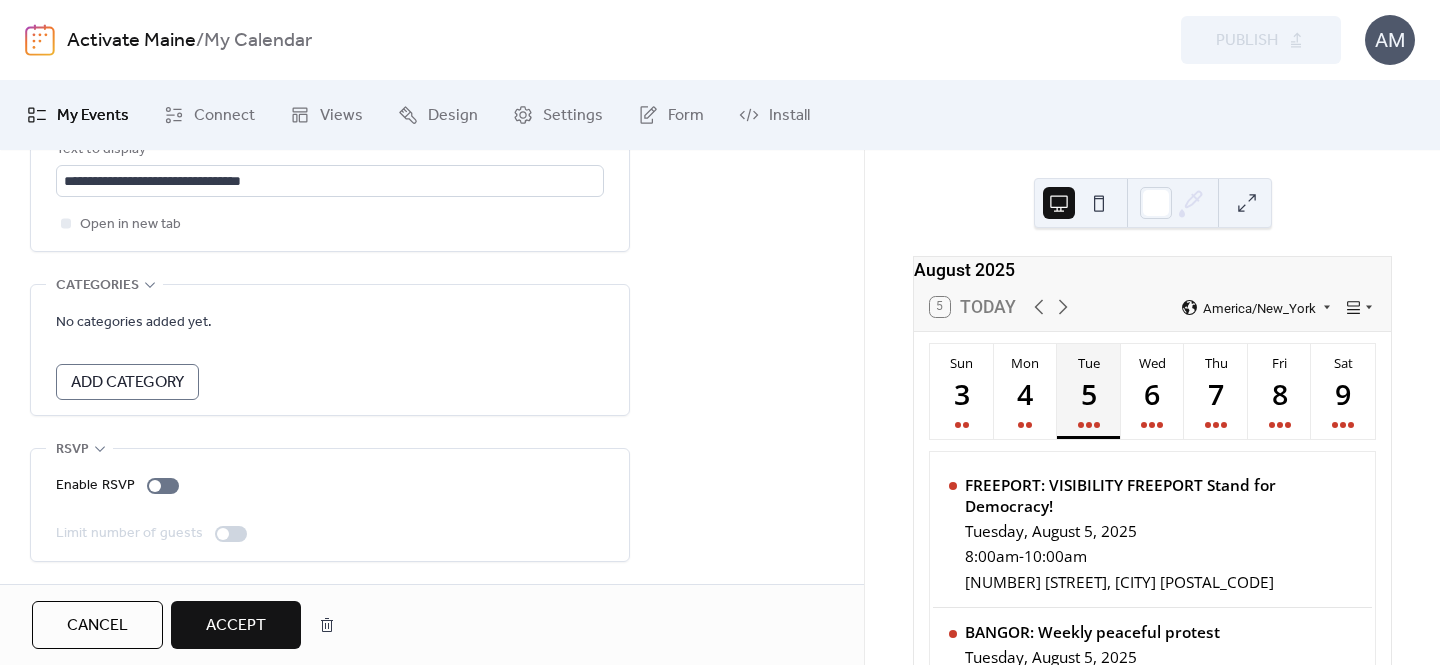 click on "Accept" at bounding box center (236, 625) 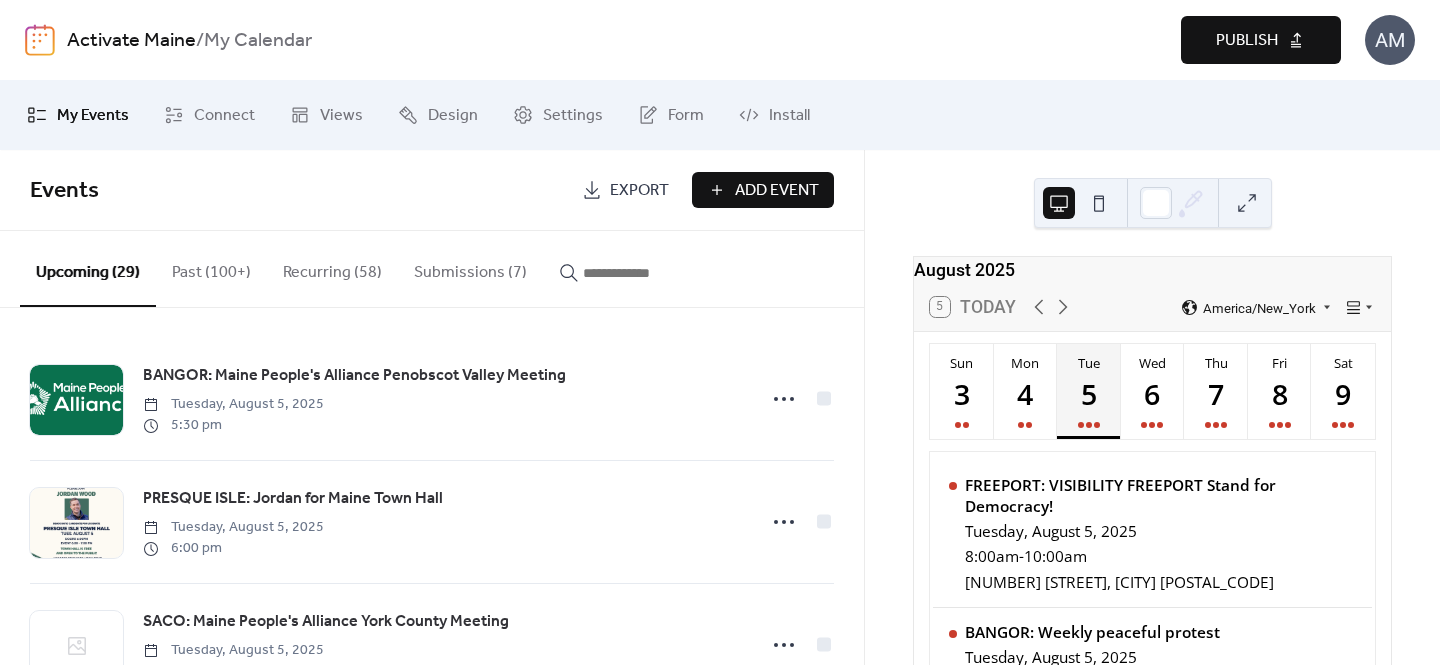 click on "Publish" at bounding box center [1261, 40] 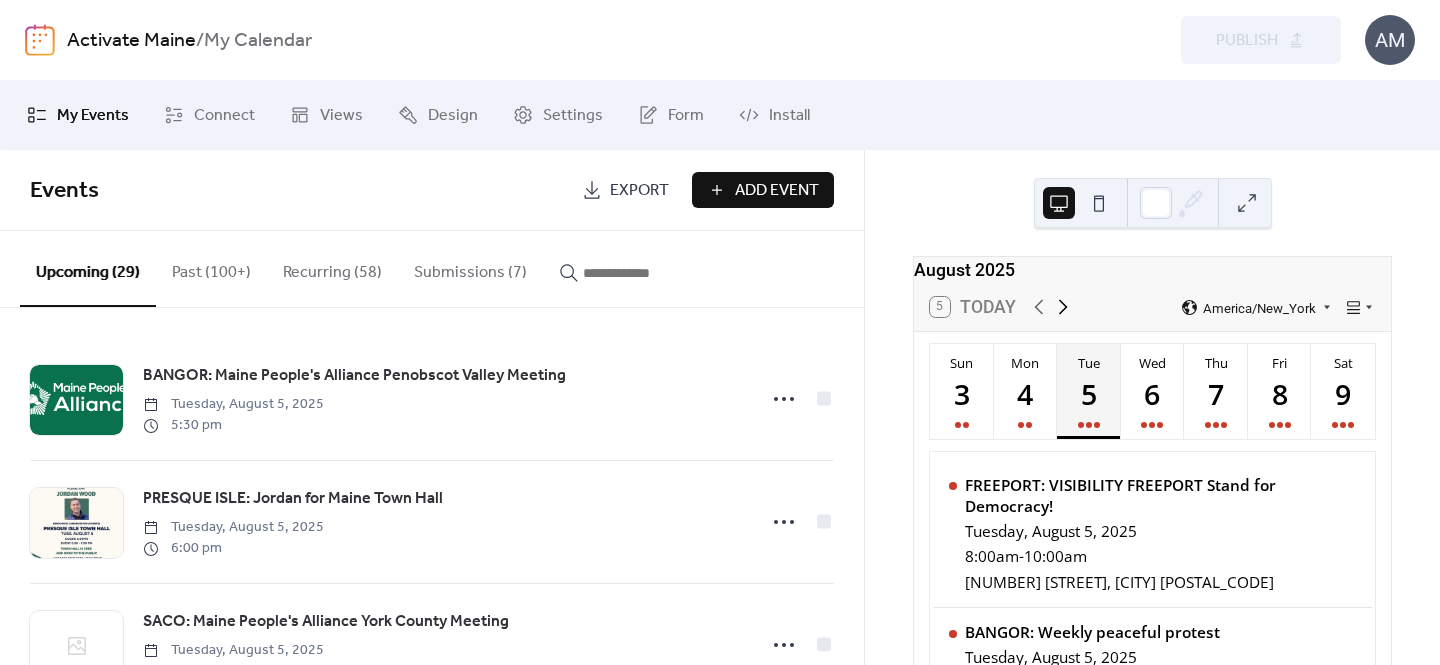 click 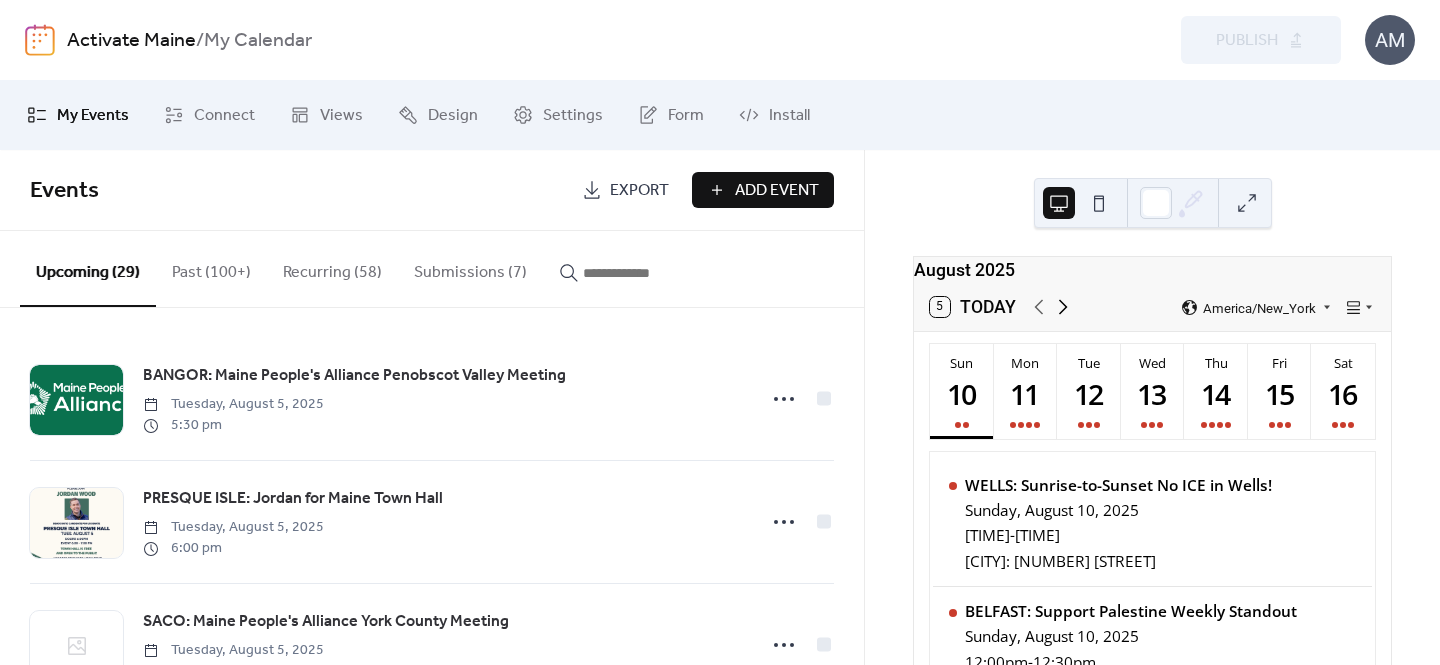 click 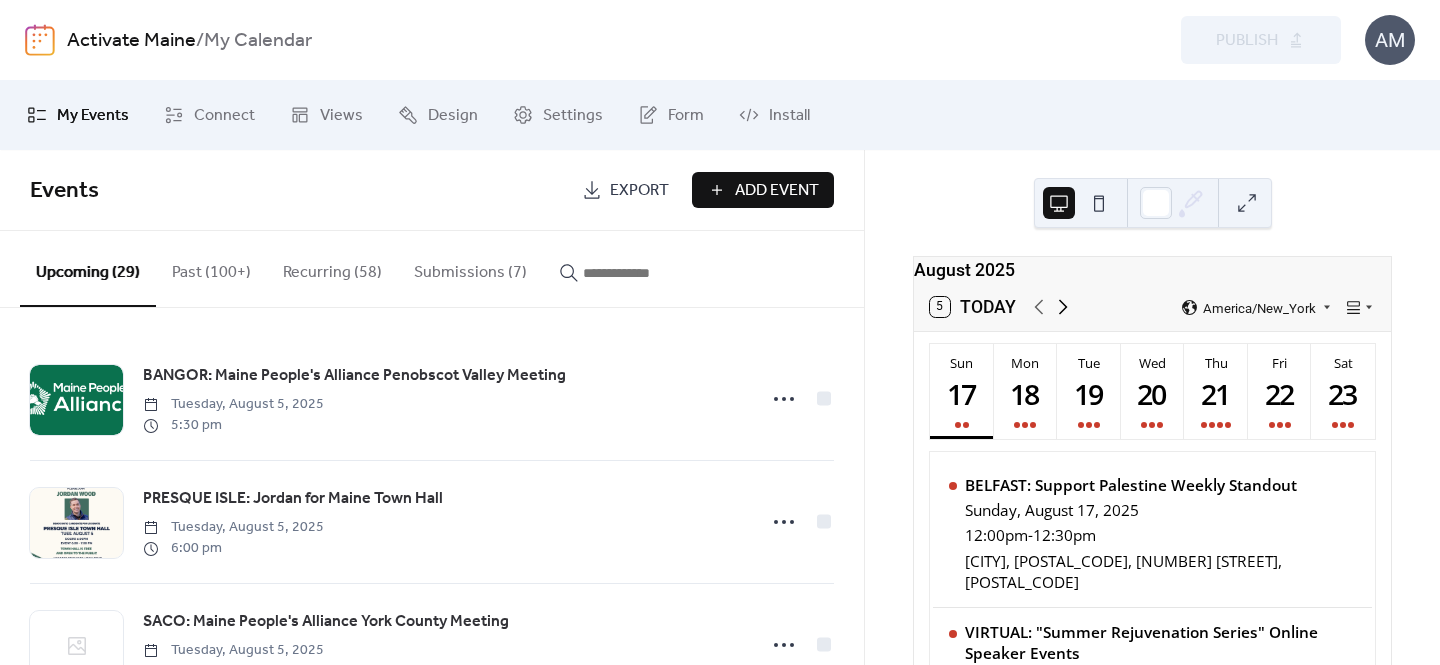 click 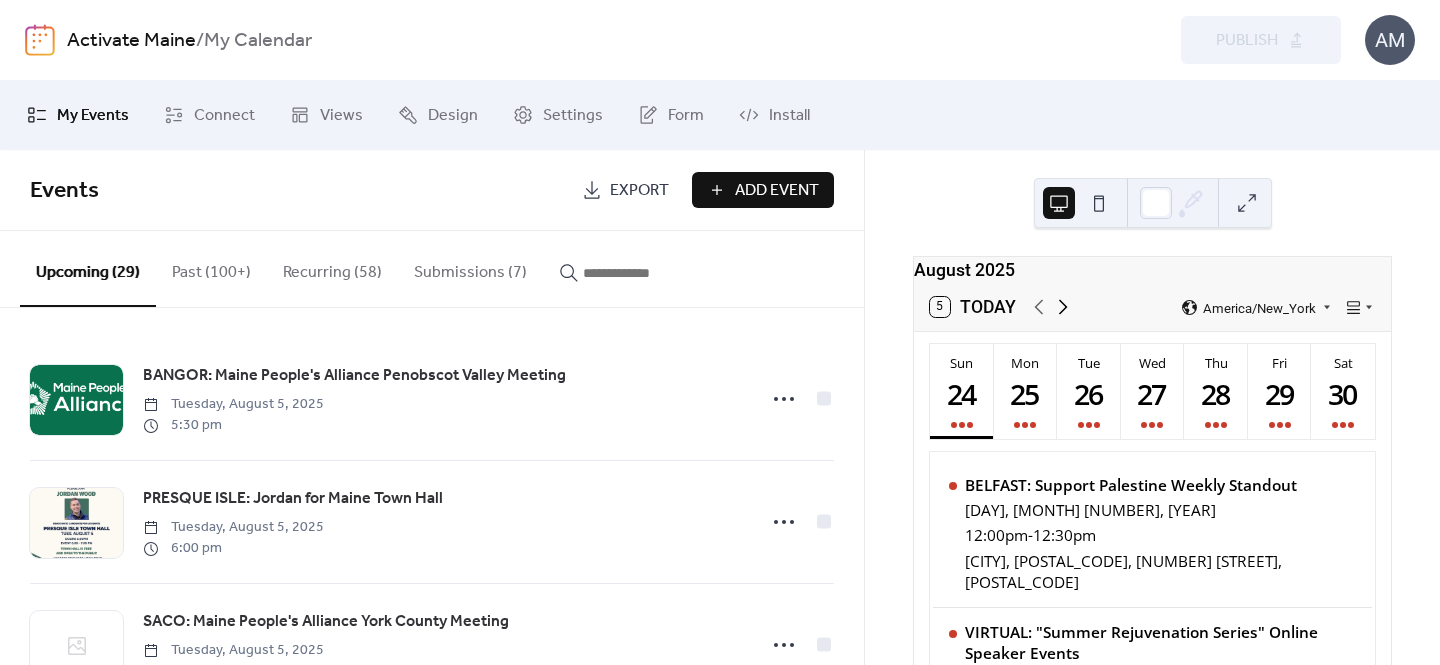 click 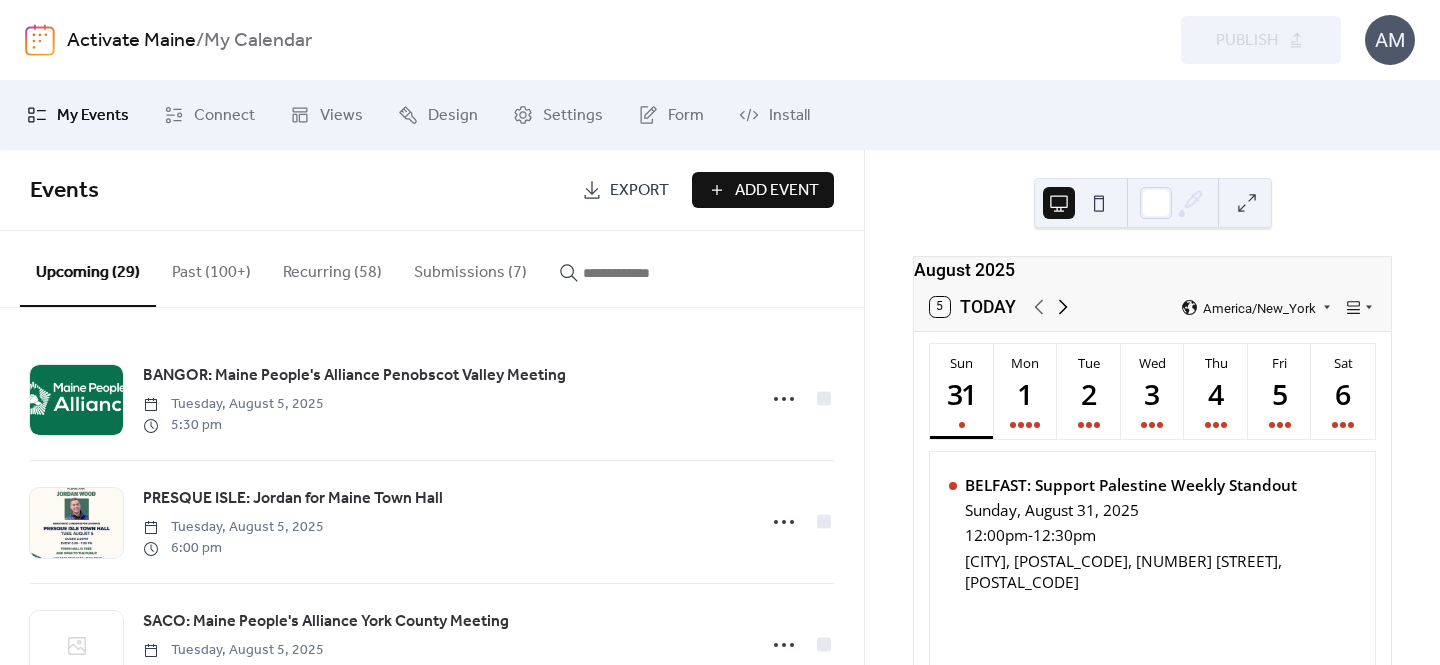 click 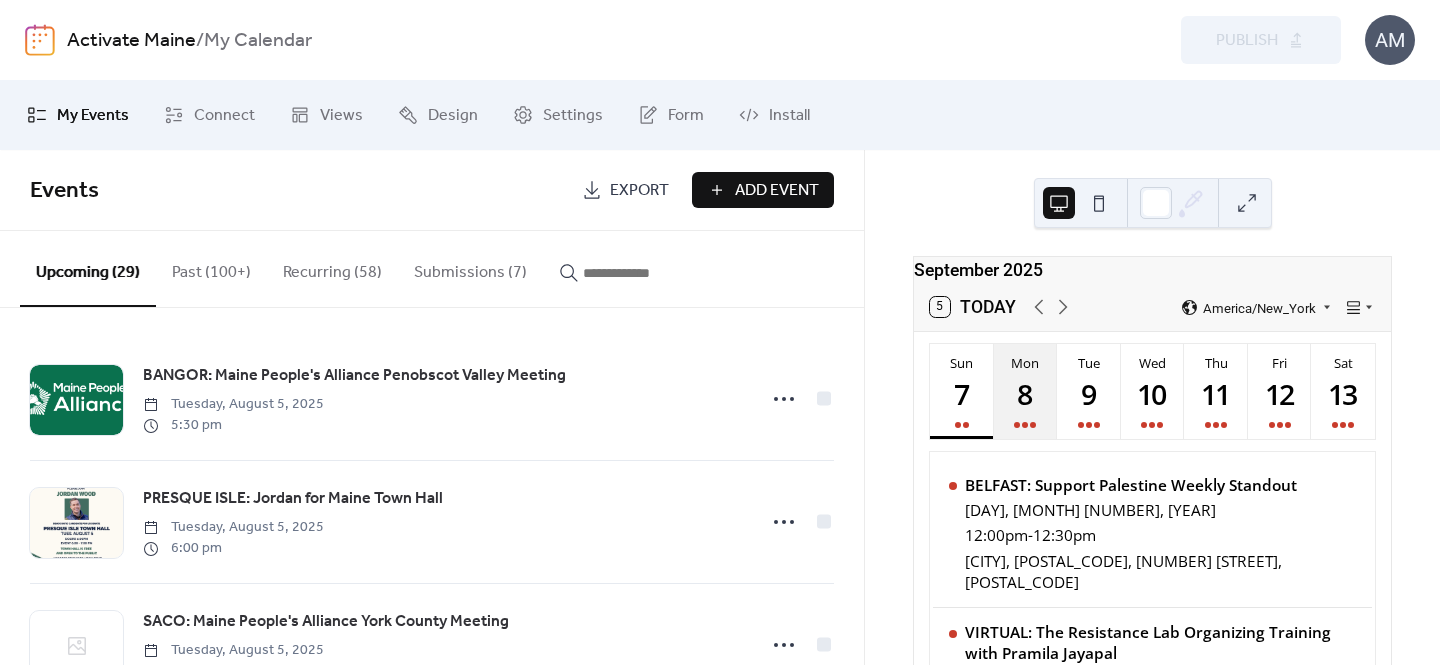 click on "8" at bounding box center [1025, 393] 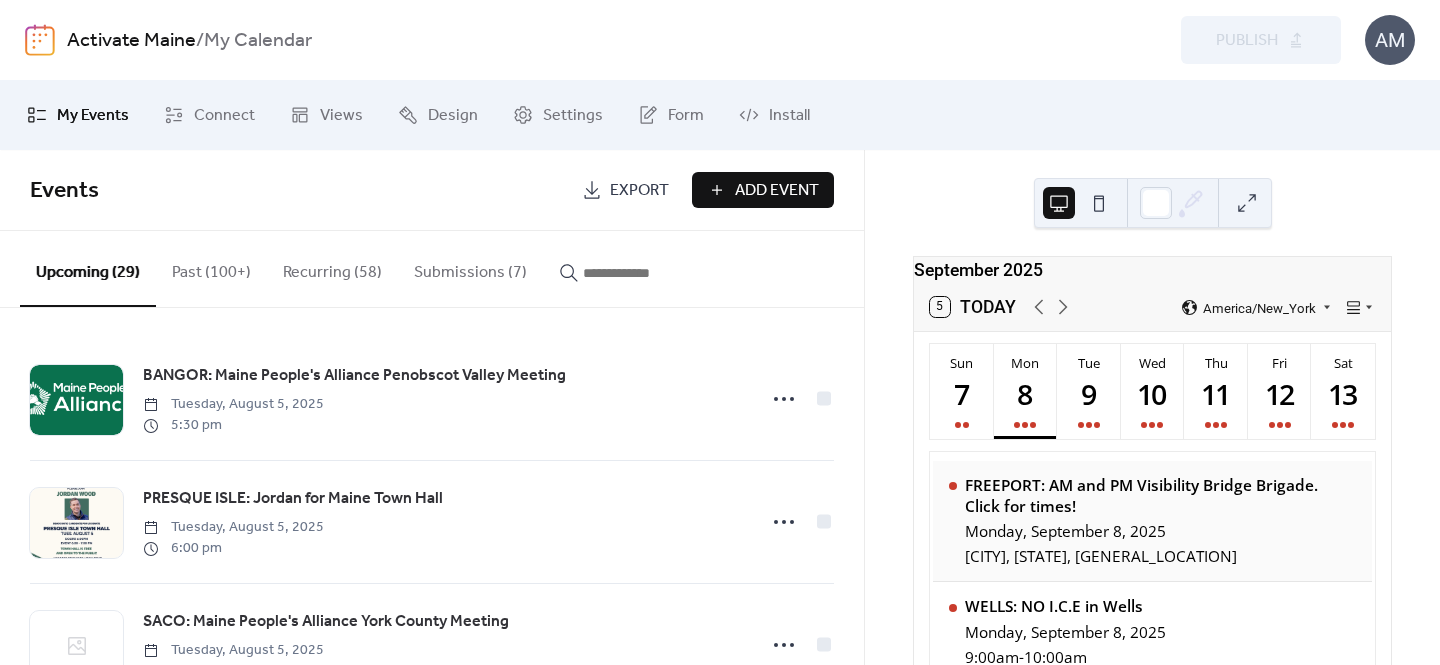 scroll, scrollTop: 29, scrollLeft: 0, axis: vertical 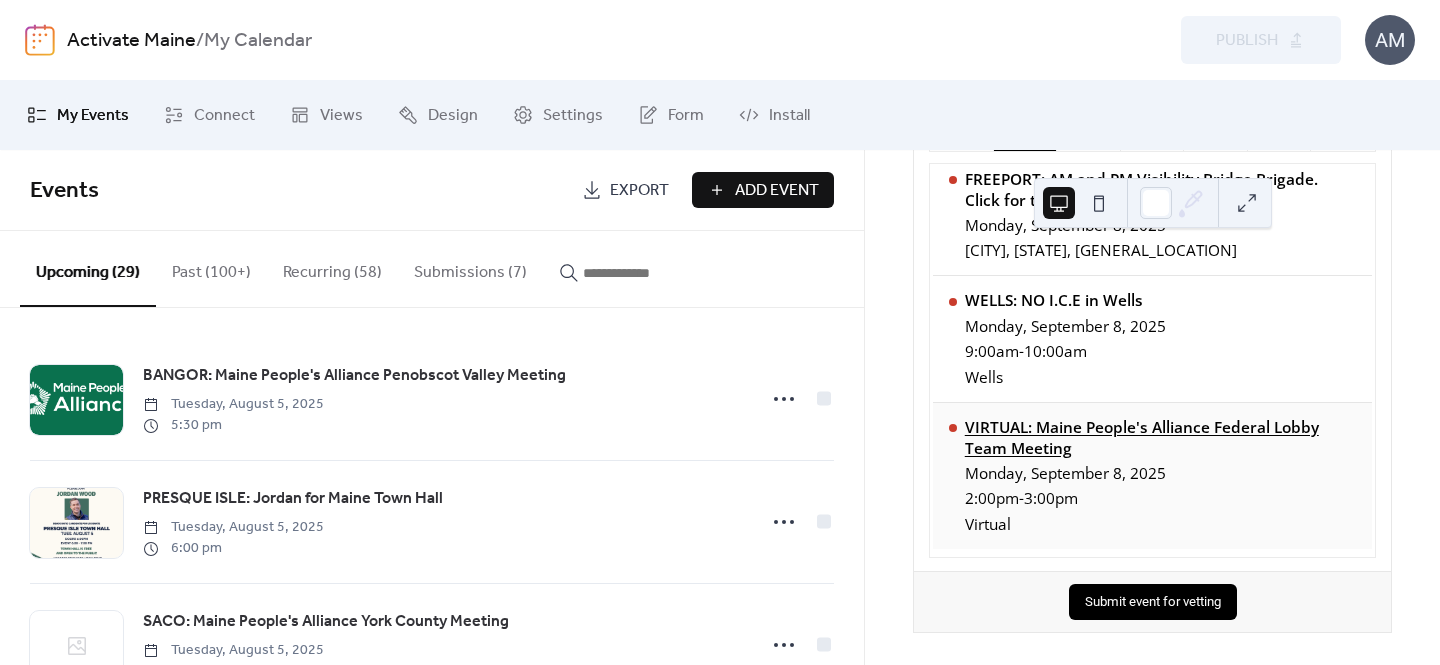 click on "VIRTUAL: Maine People's Alliance Federal Lobby Team Meeting" at bounding box center (1161, 438) 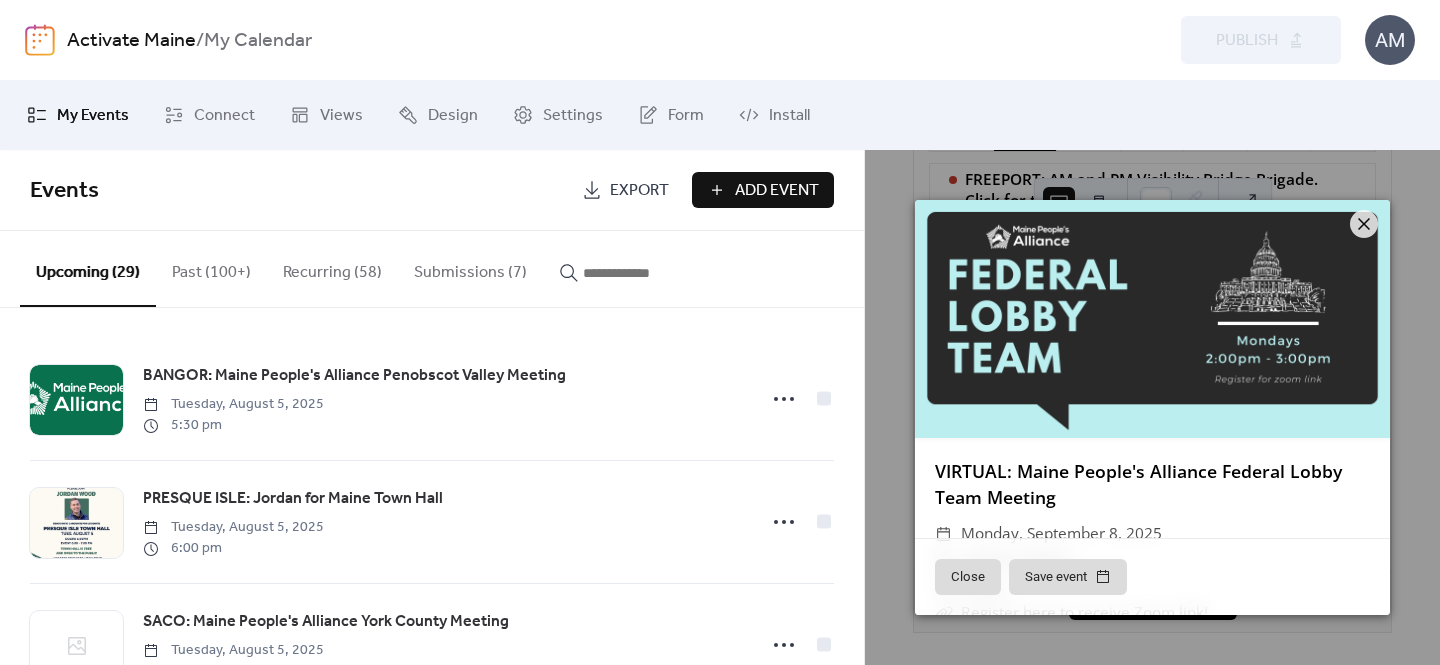 click on "VIRTUAL: Maine People's Alliance Federal Lobby Team Meeting" at bounding box center (1138, 484) 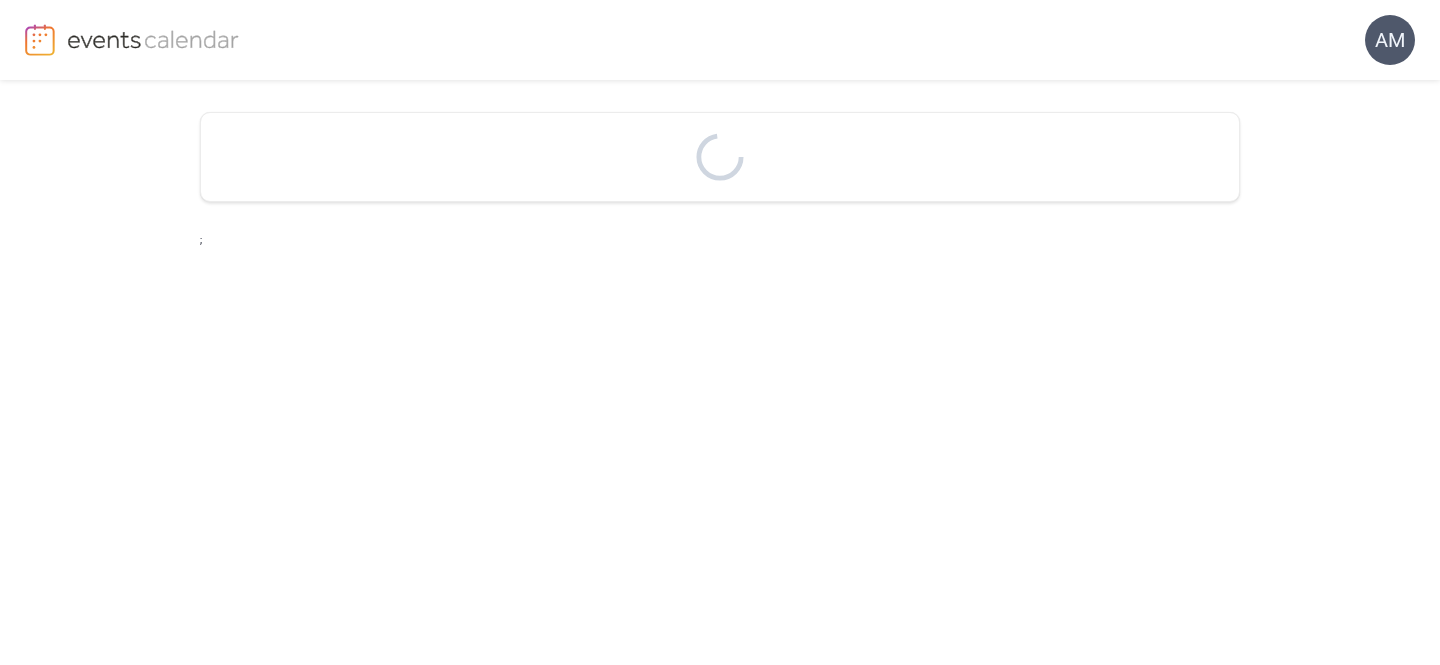 scroll, scrollTop: 0, scrollLeft: 0, axis: both 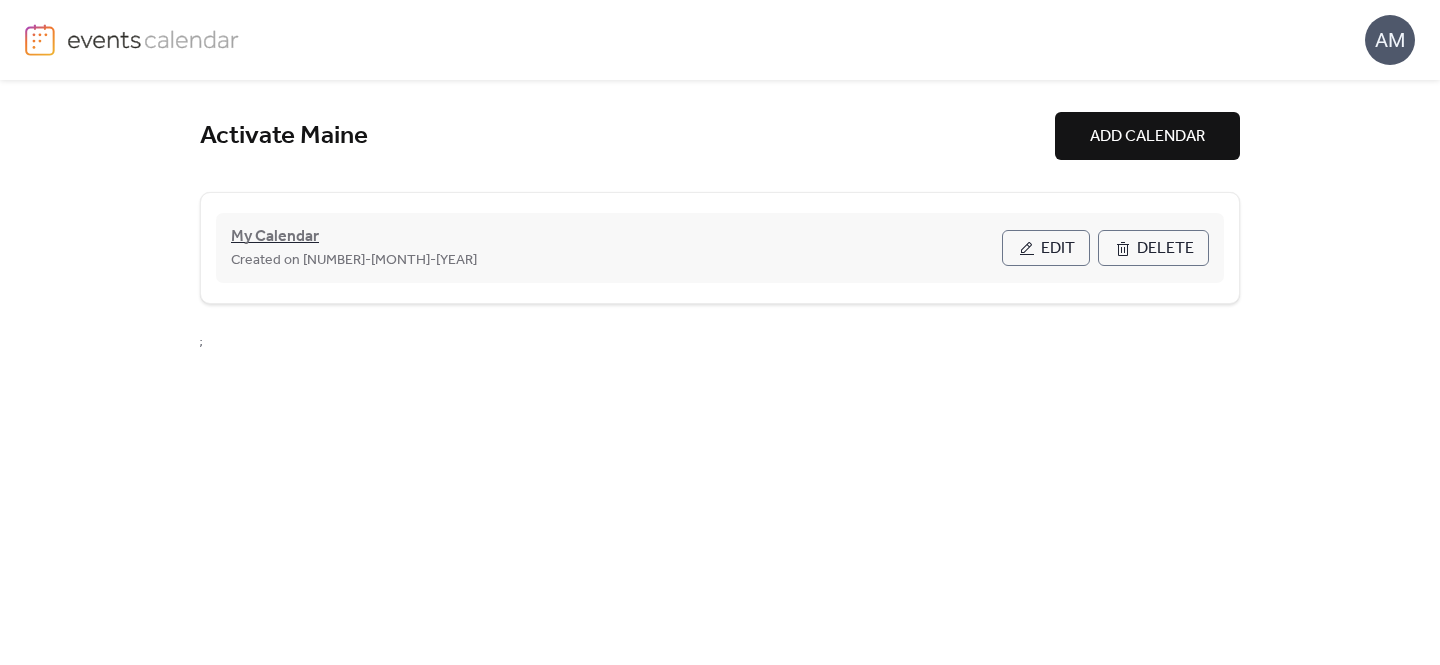 click on "My Calendar" at bounding box center (275, 237) 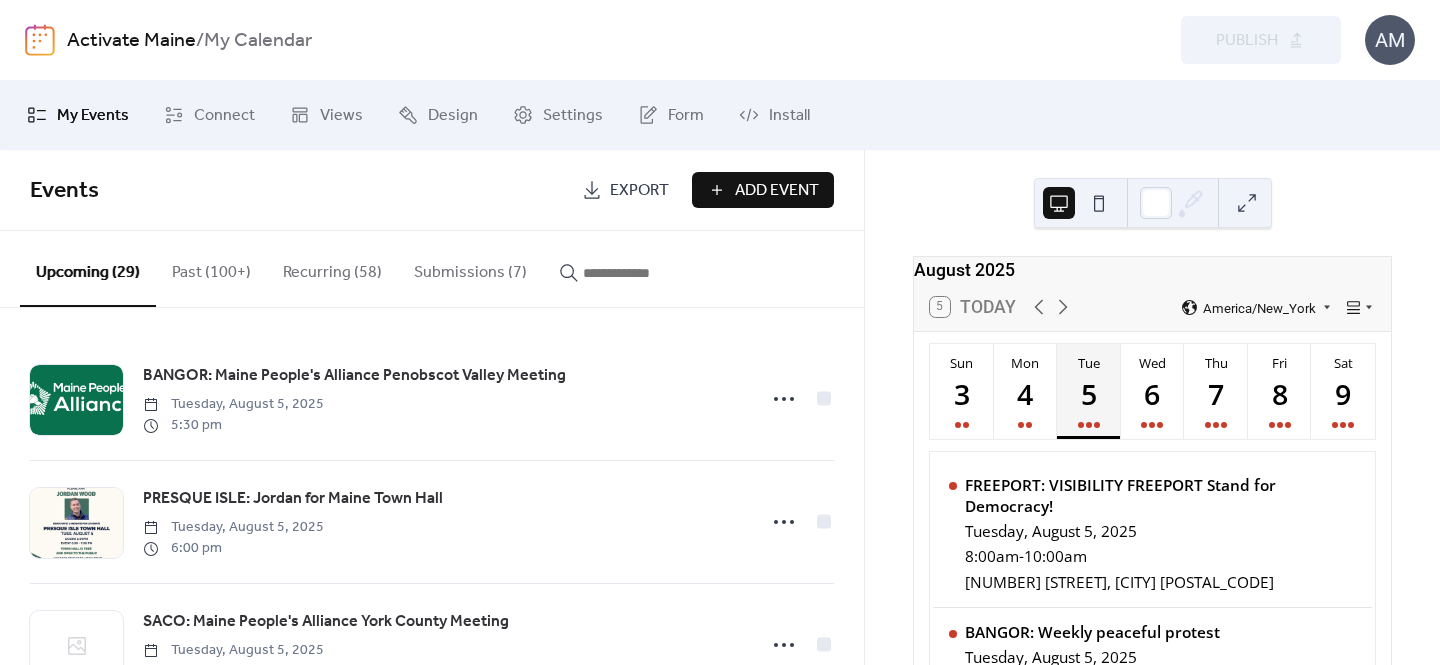 click on "Submissions (7)" at bounding box center [470, 268] 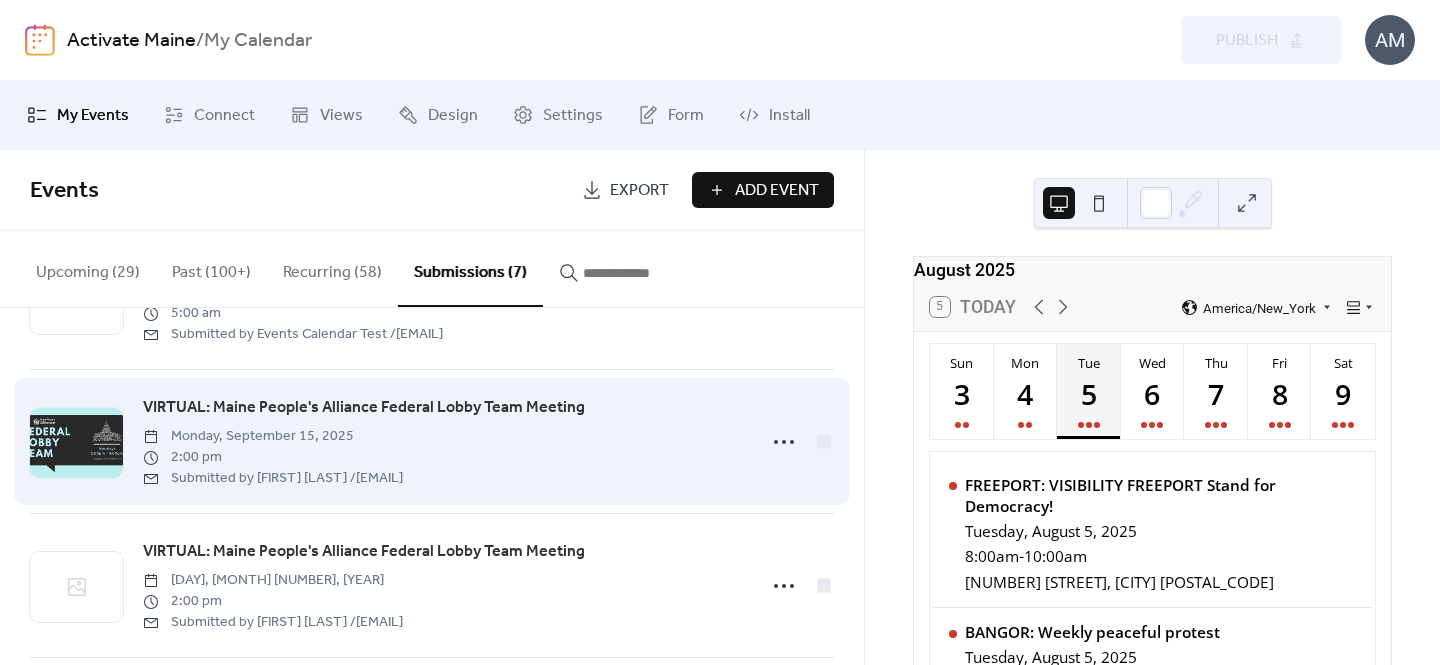 scroll, scrollTop: 135, scrollLeft: 0, axis: vertical 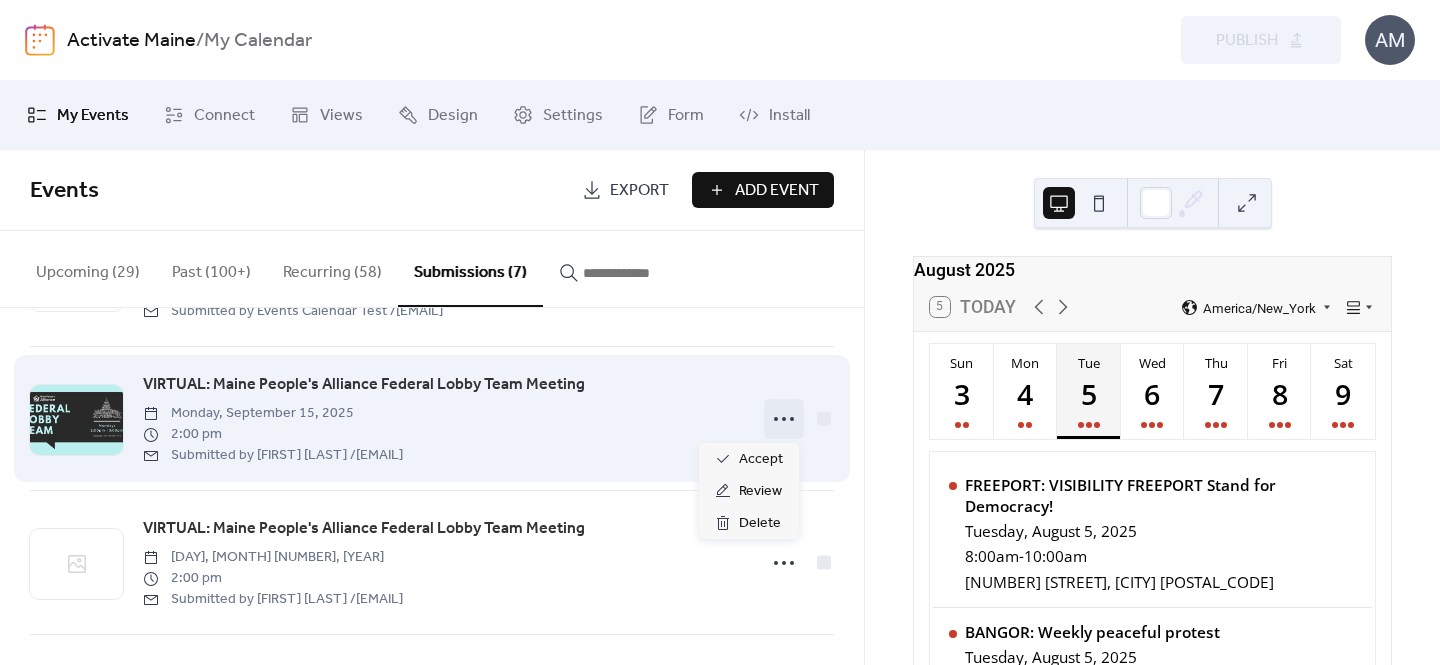 click 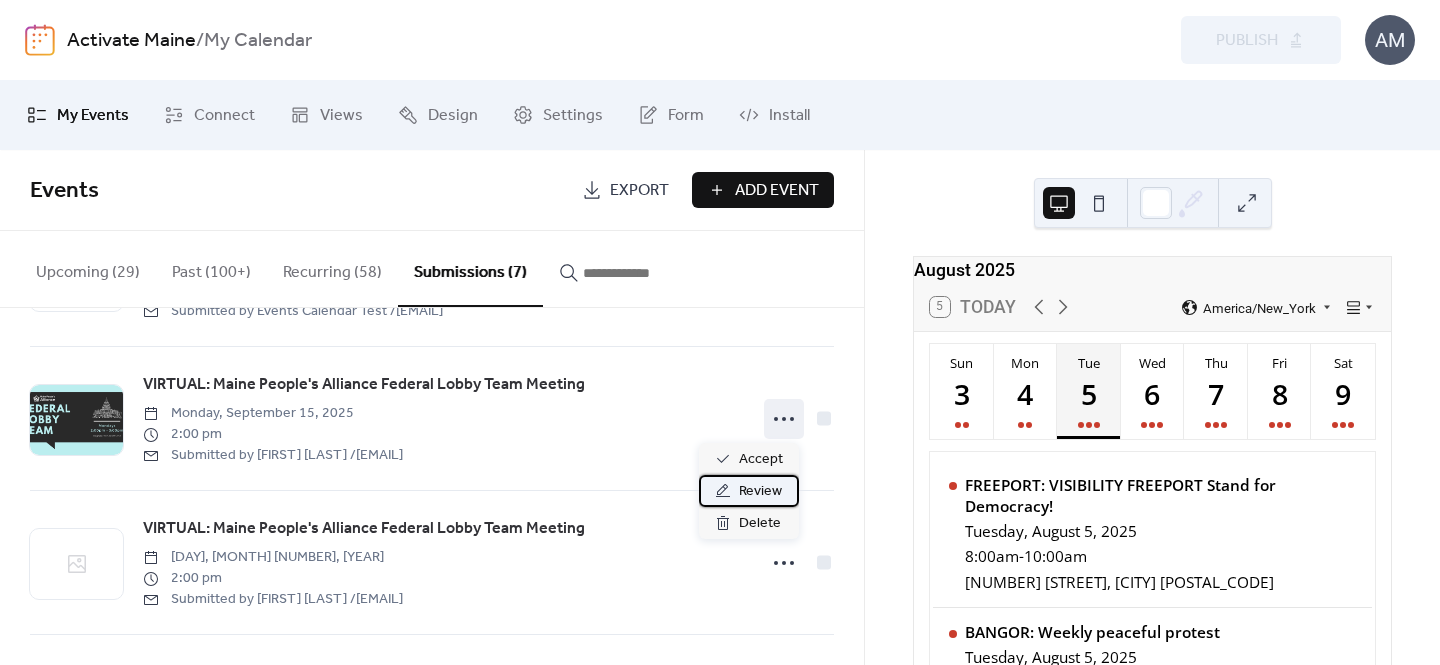 click on "Review" at bounding box center (760, 492) 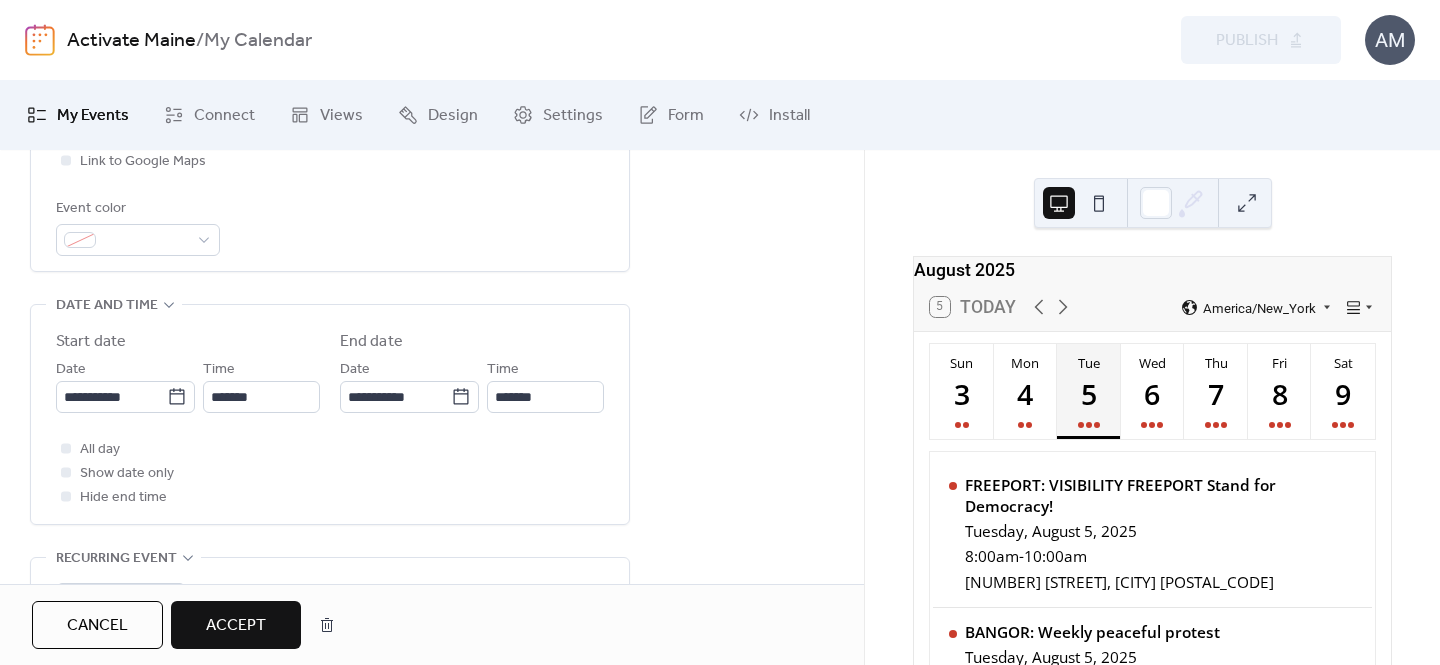 scroll, scrollTop: 652, scrollLeft: 0, axis: vertical 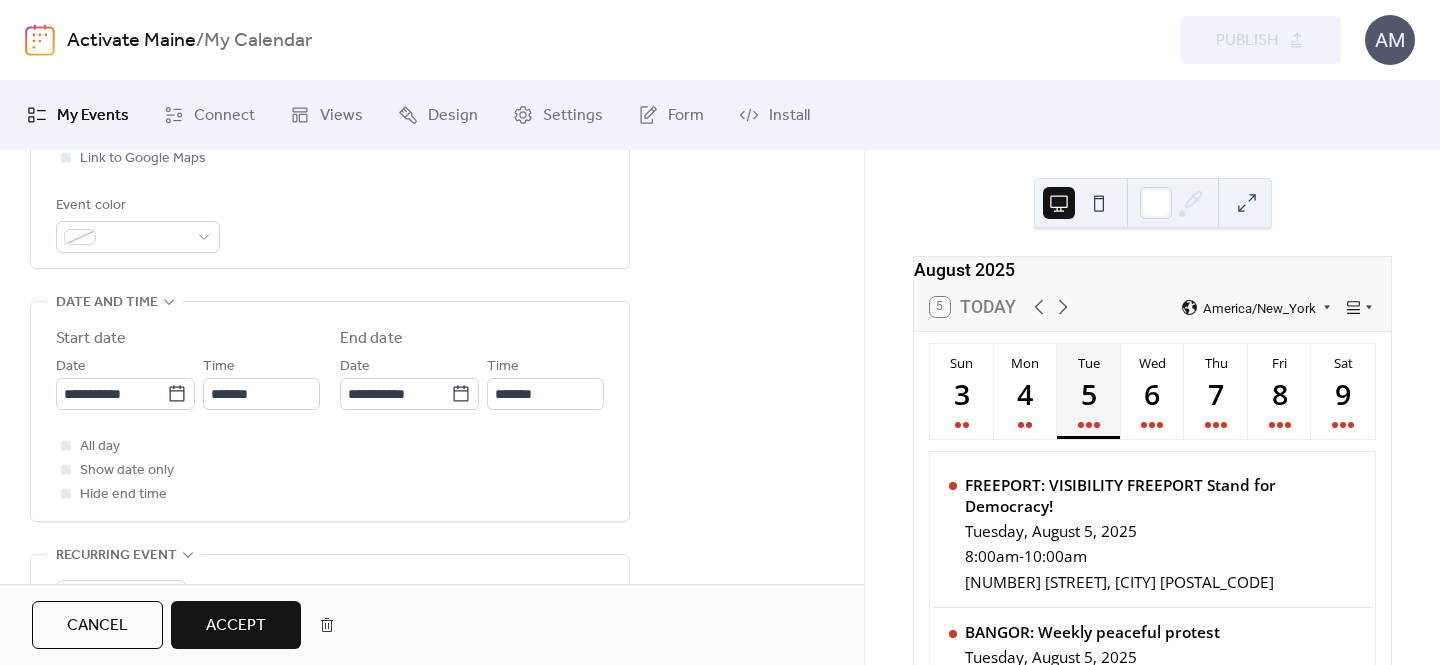 click on "Accept" at bounding box center (236, 625) 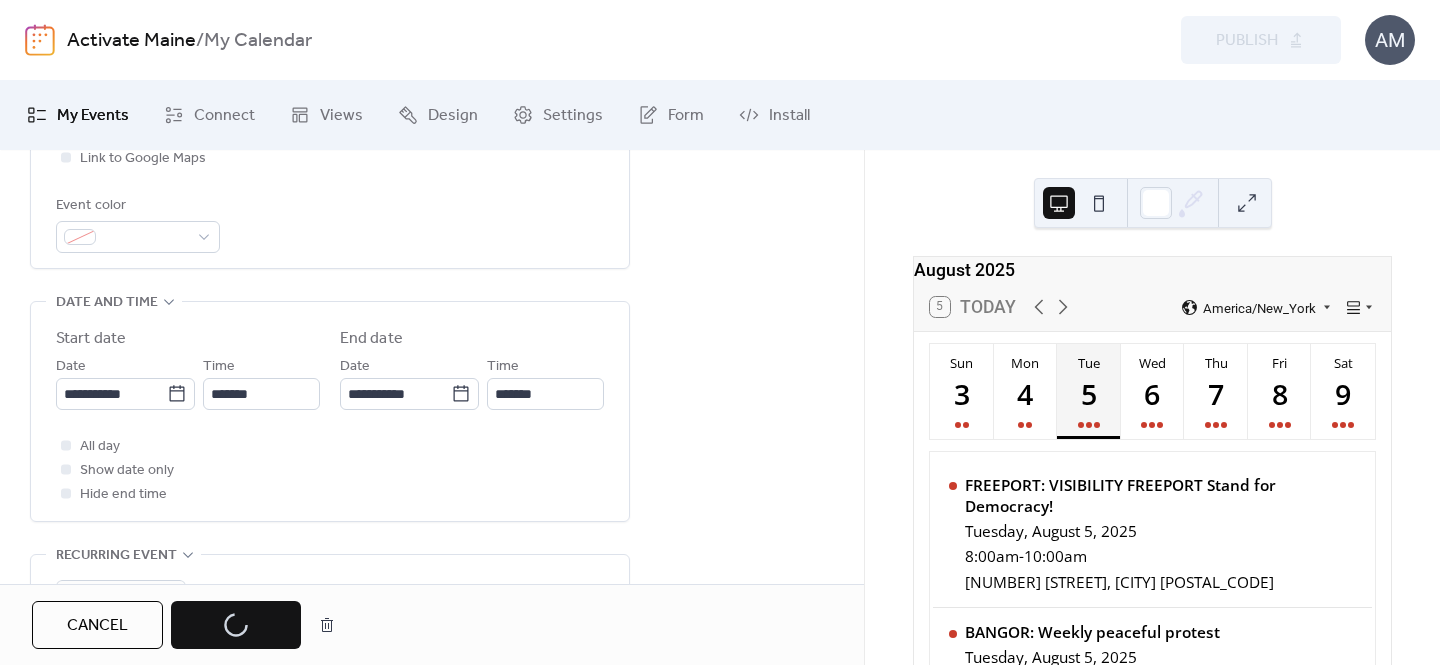 scroll, scrollTop: 22, scrollLeft: 0, axis: vertical 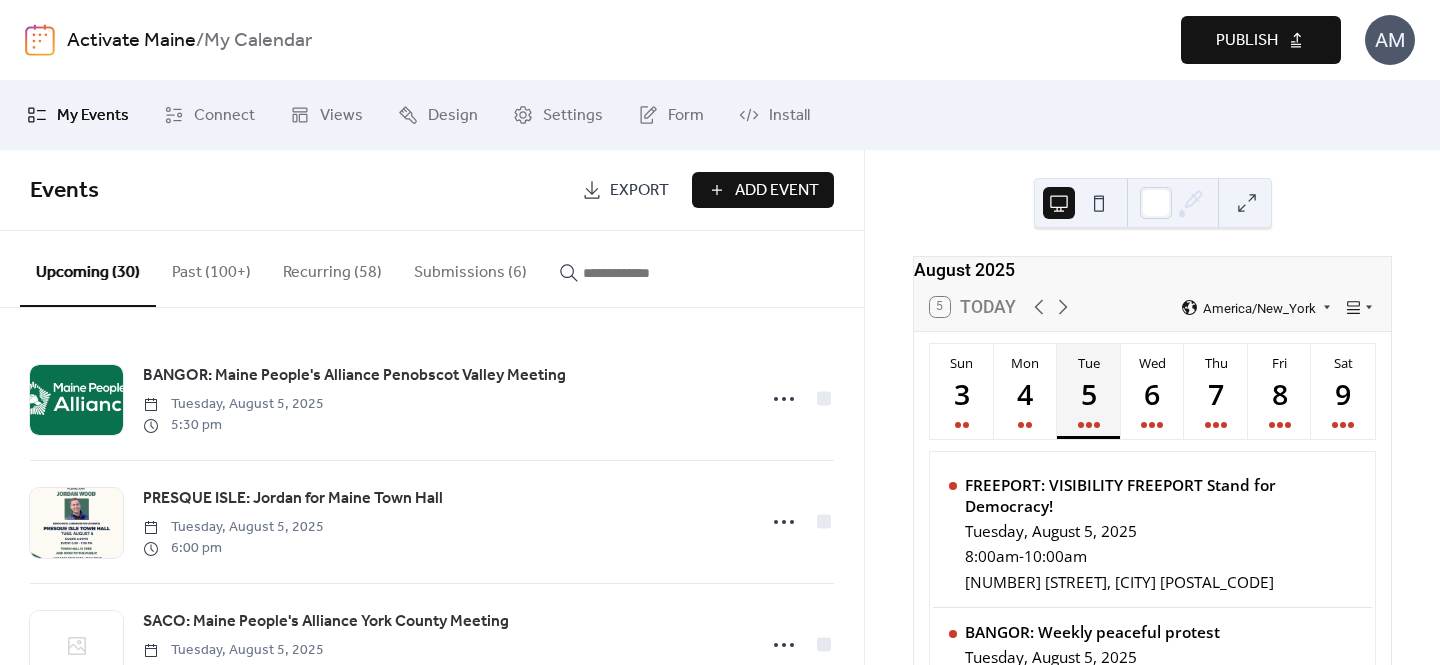 click on "Publish" at bounding box center (1247, 41) 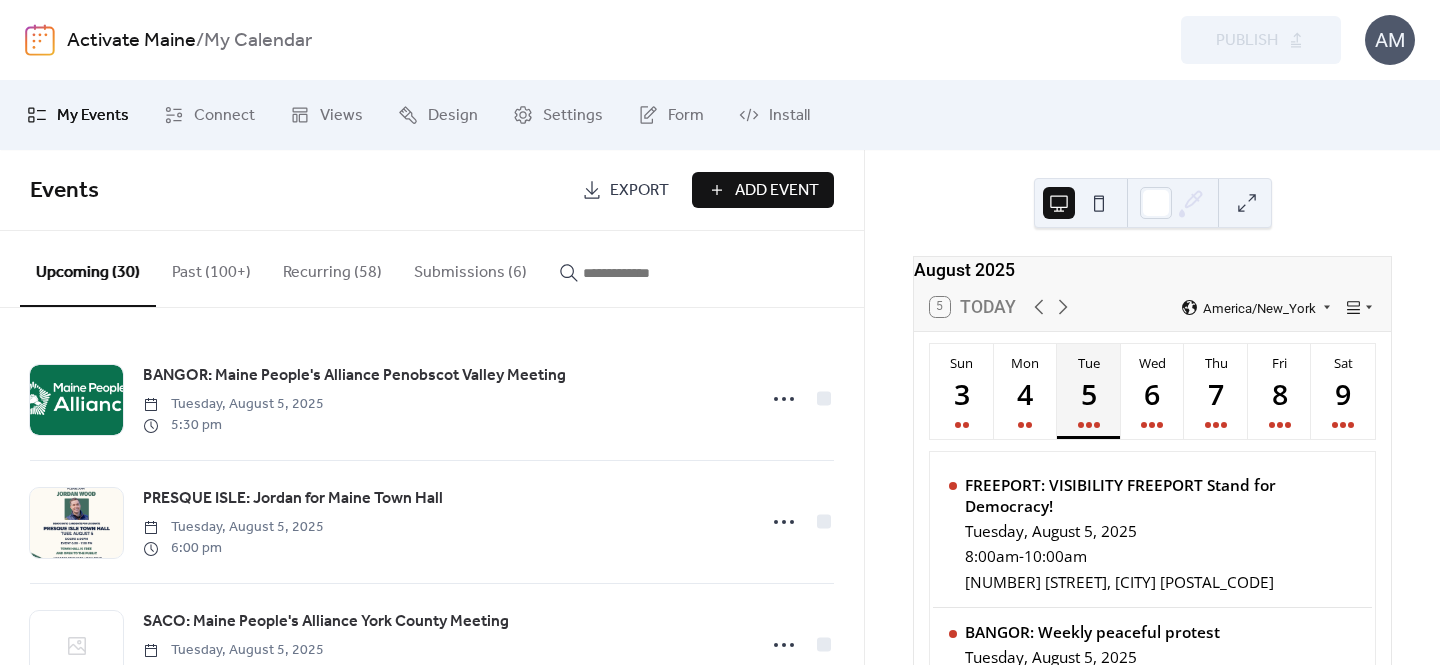 click at bounding box center (1059, 203) 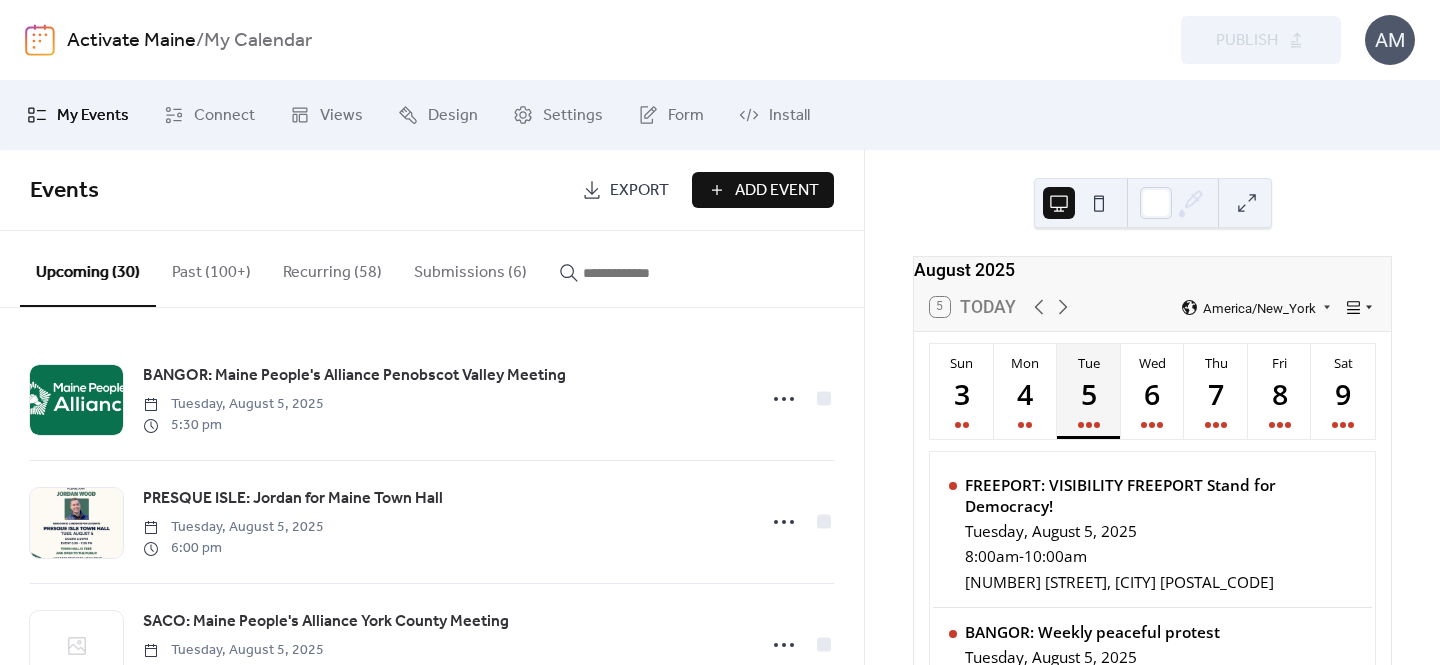 click 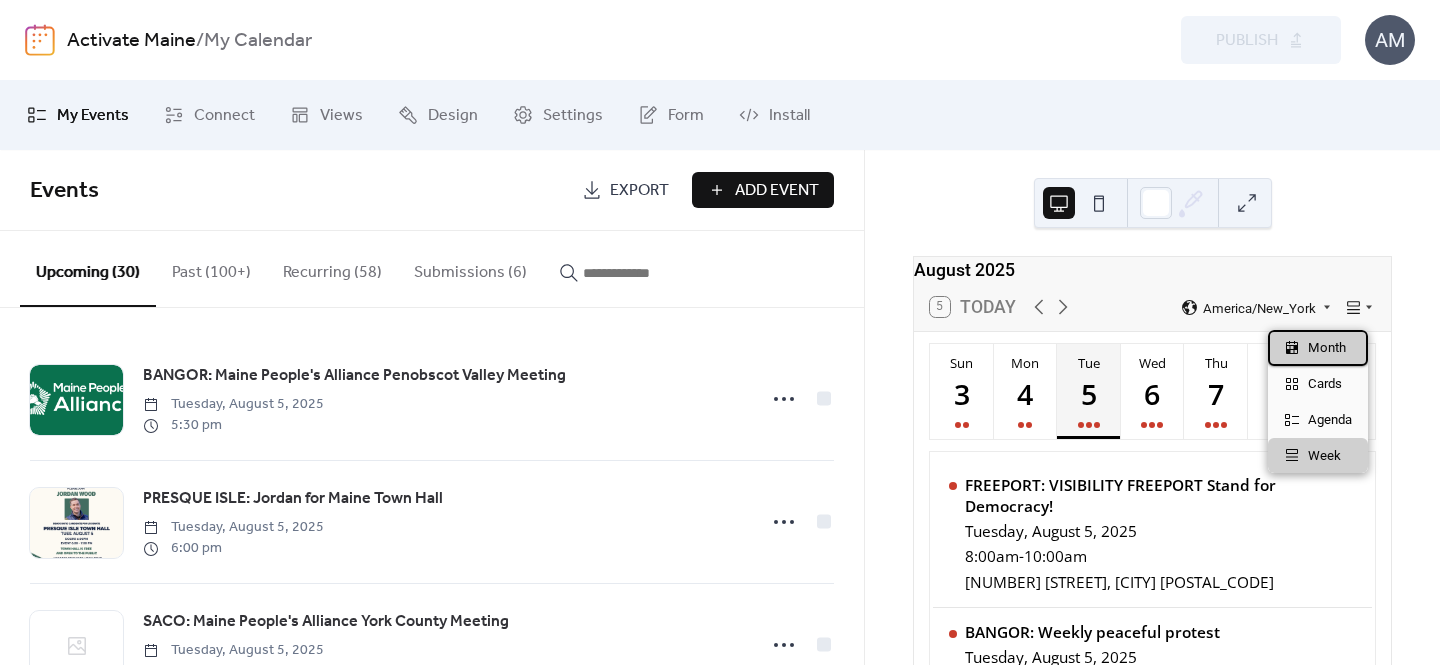 click on "Month" at bounding box center (1327, 348) 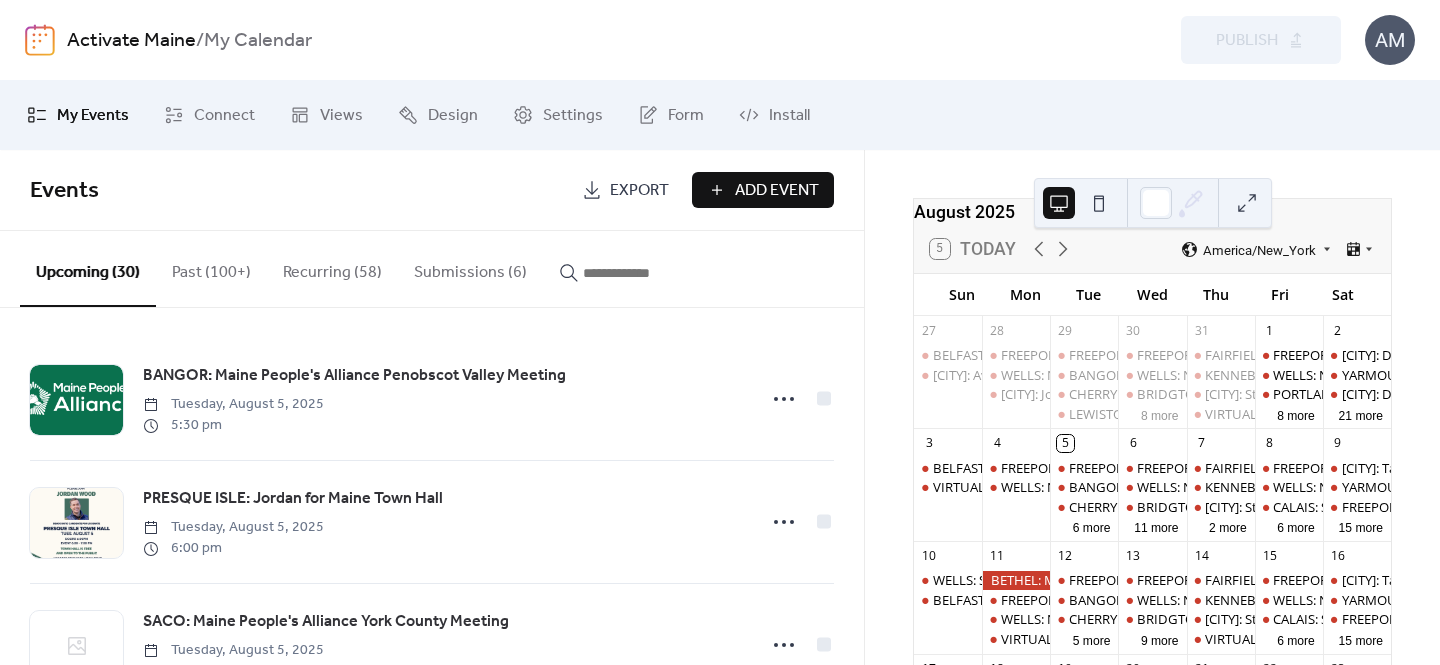 scroll, scrollTop: 0, scrollLeft: 0, axis: both 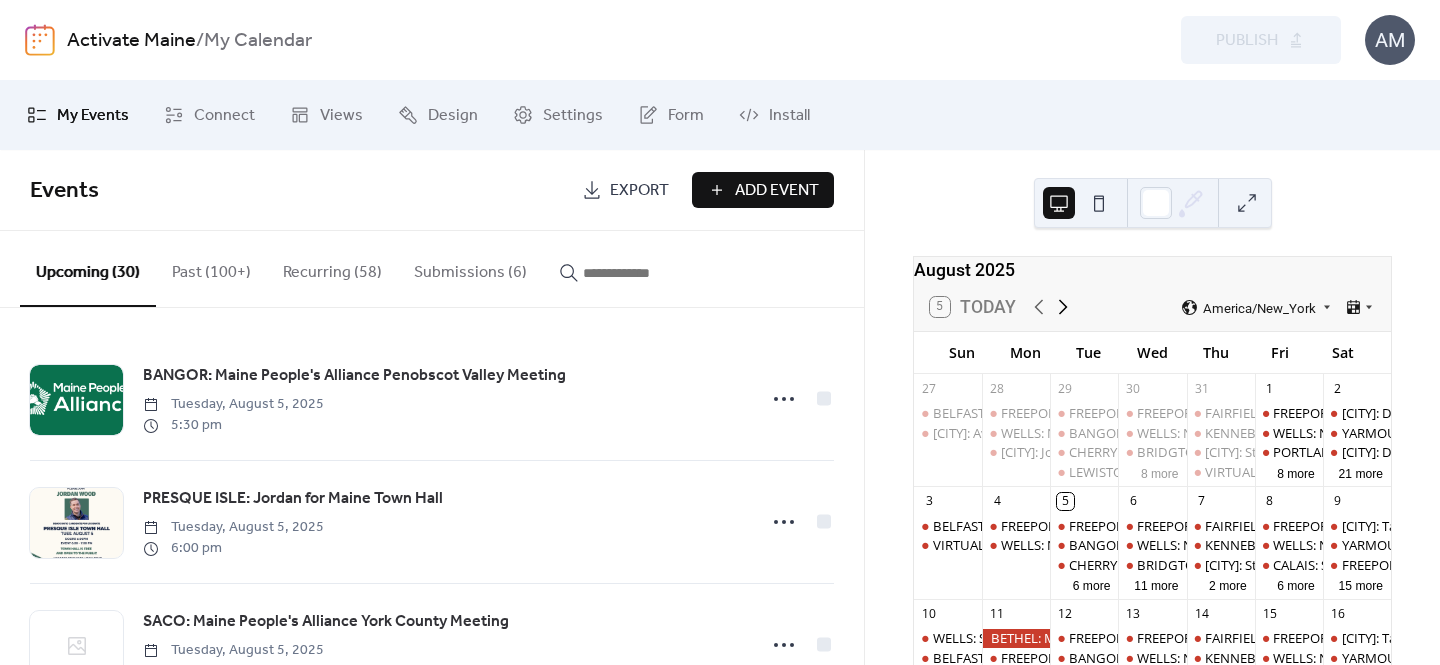 click 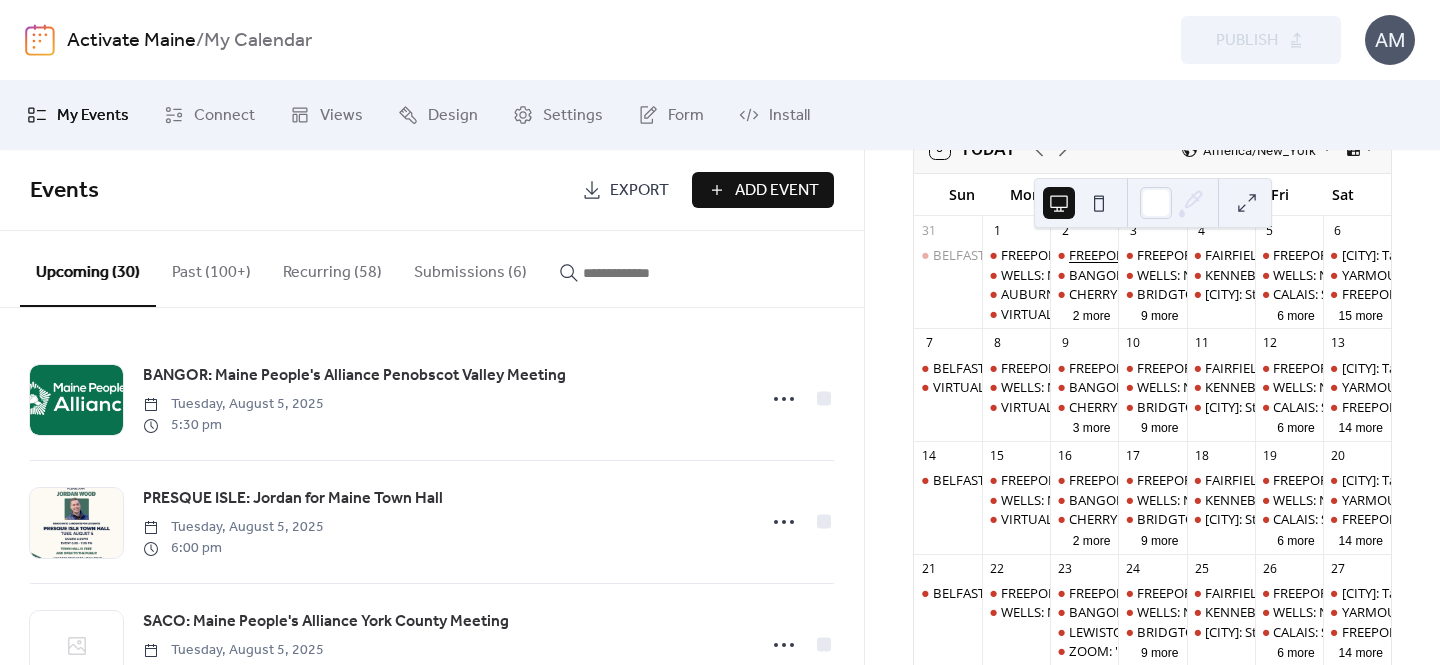 scroll, scrollTop: 165, scrollLeft: 0, axis: vertical 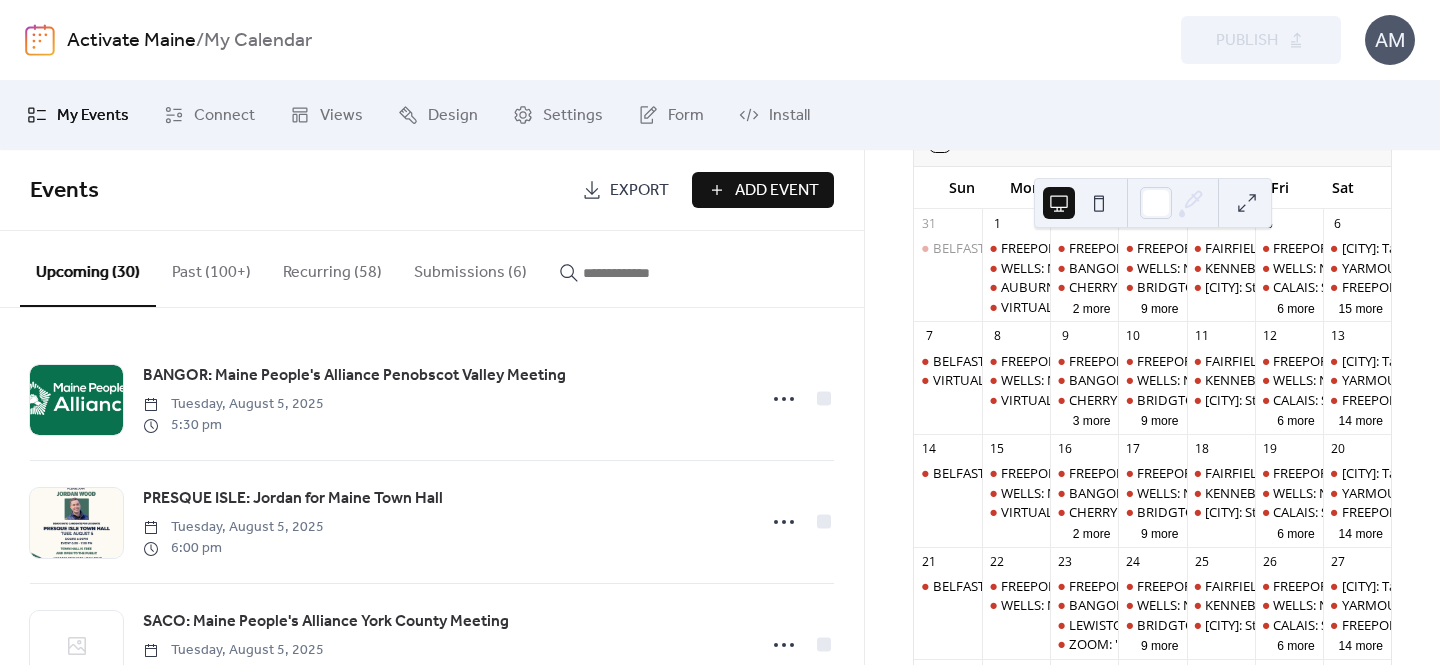 click on "15" at bounding box center (1016, 449) 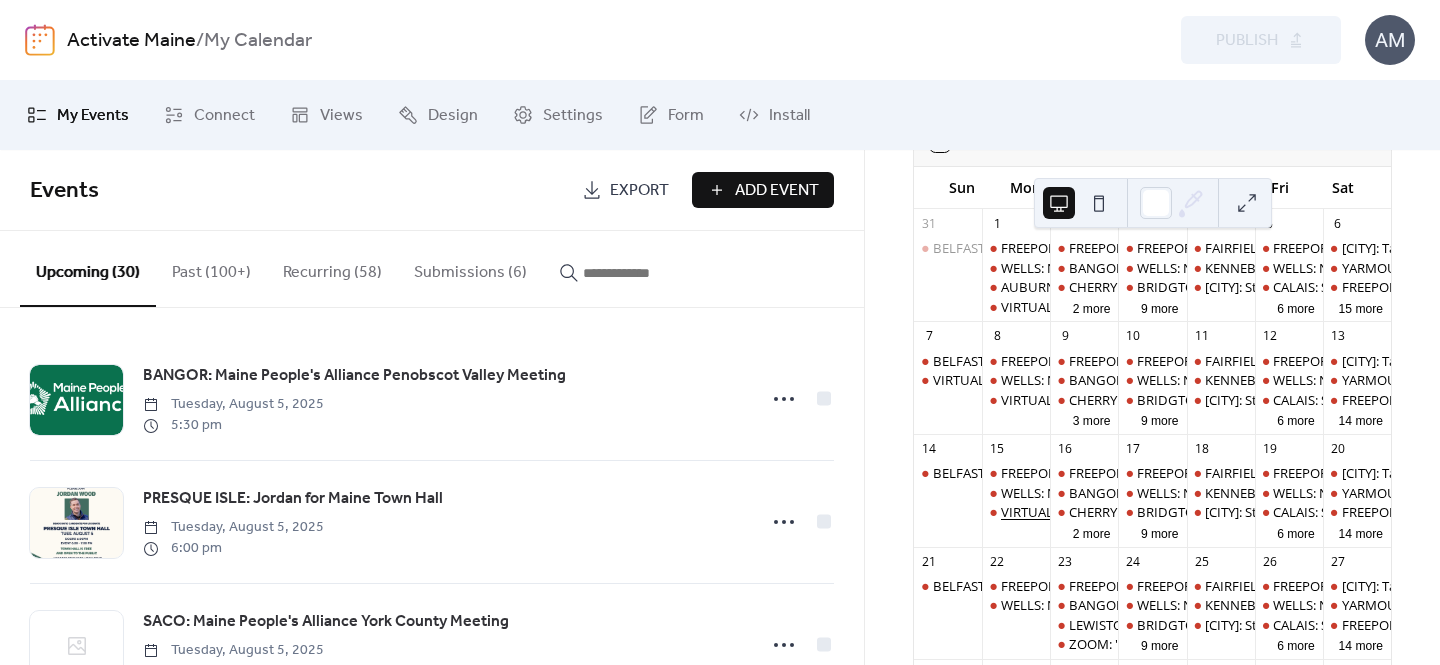 click on "VIRTUAL: Maine People's Alliance Federal Lobby Team Meeting" at bounding box center [1187, 512] 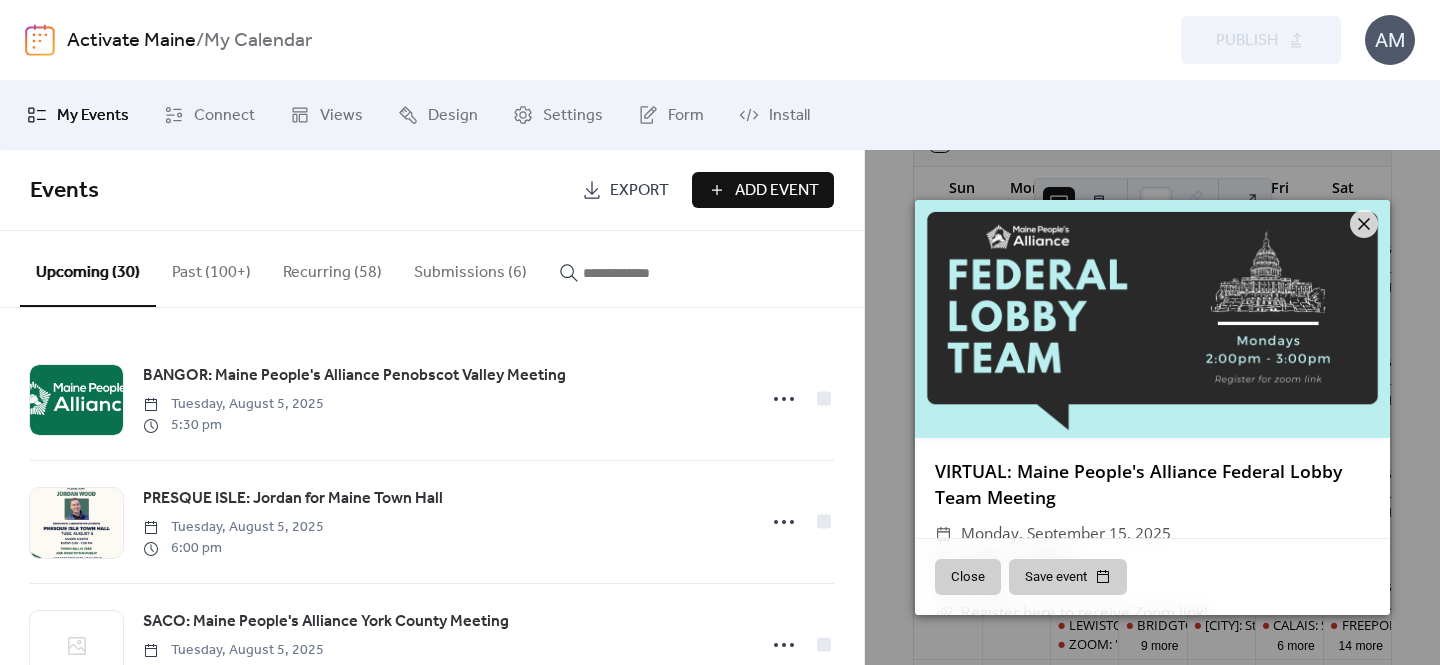 click on "VIRTUAL: Maine People's Alliance Federal Lobby Team Meeting" at bounding box center [1138, 484] 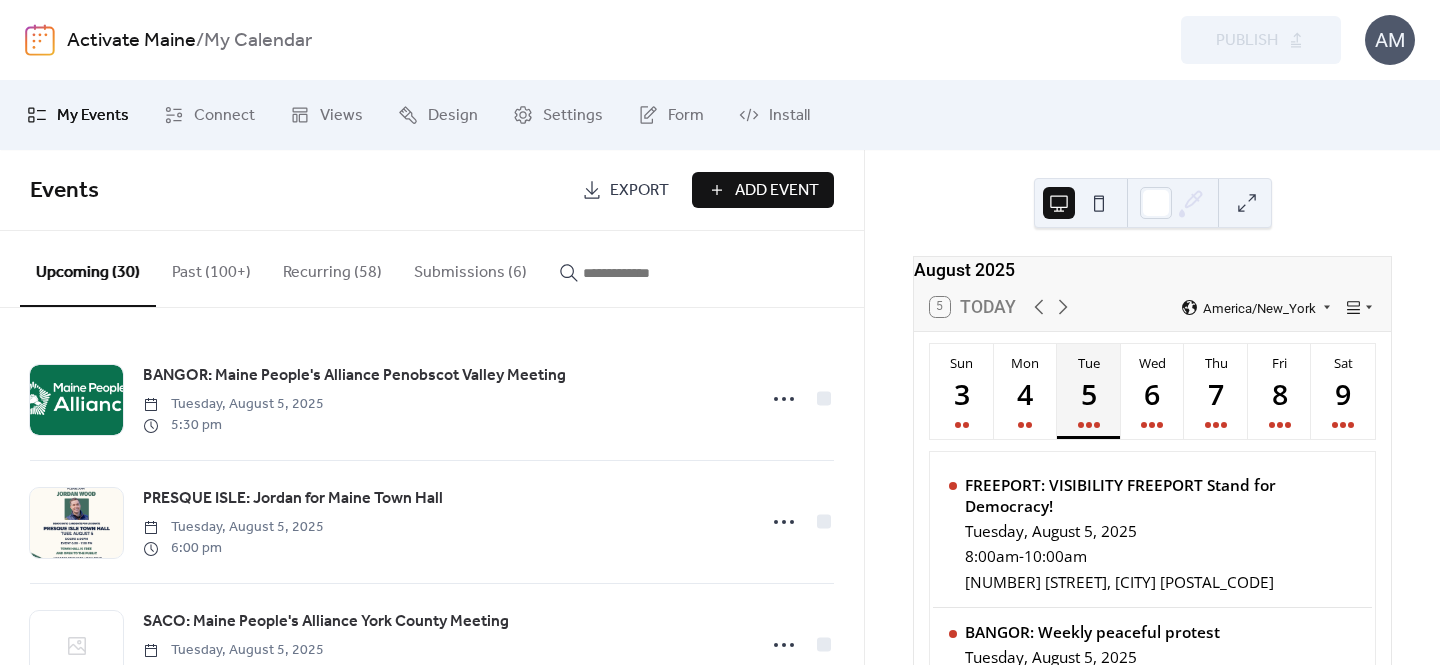 scroll, scrollTop: 0, scrollLeft: 0, axis: both 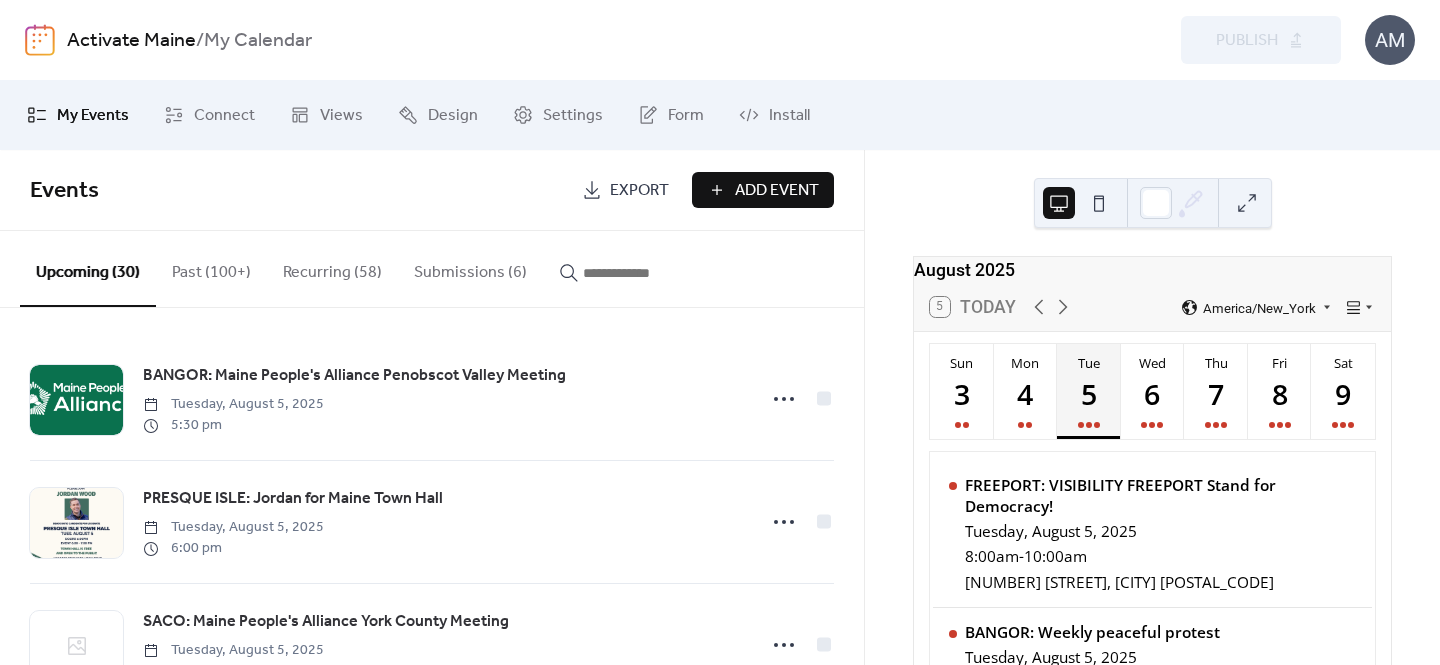click on "Submissions (6)" at bounding box center (470, 268) 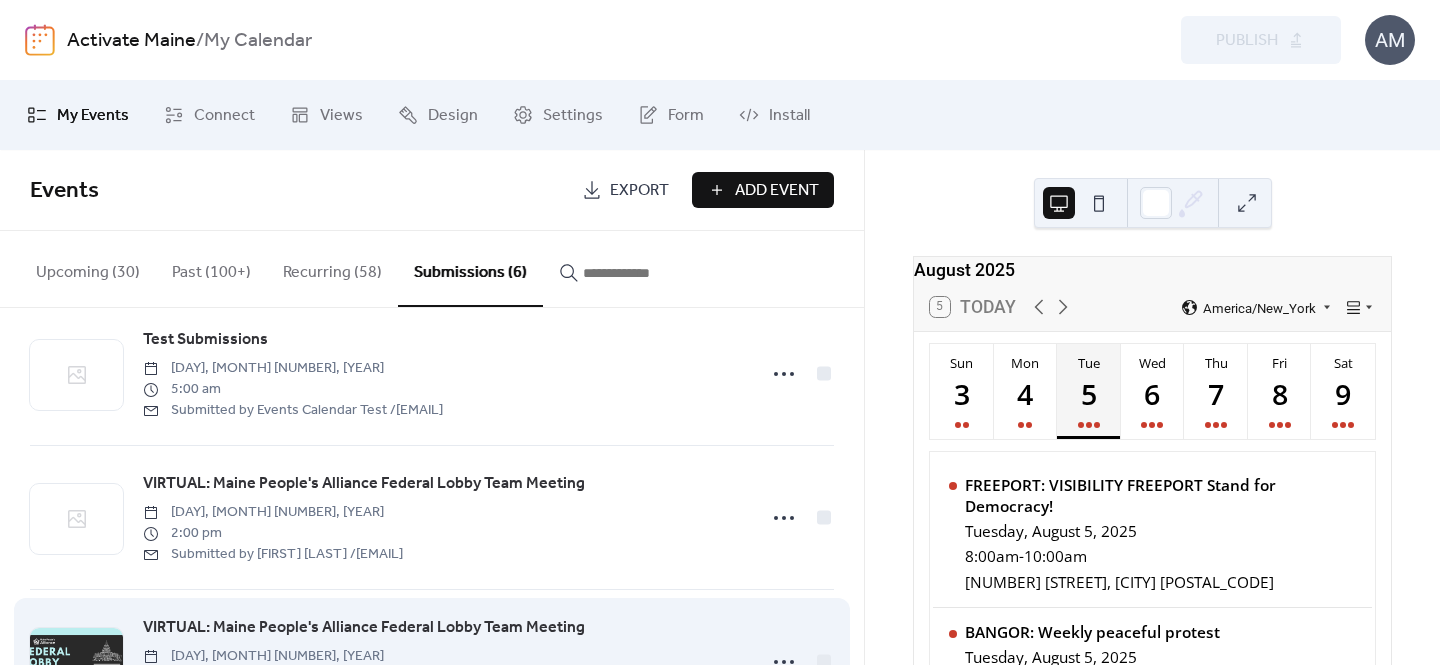 scroll, scrollTop: 41, scrollLeft: 0, axis: vertical 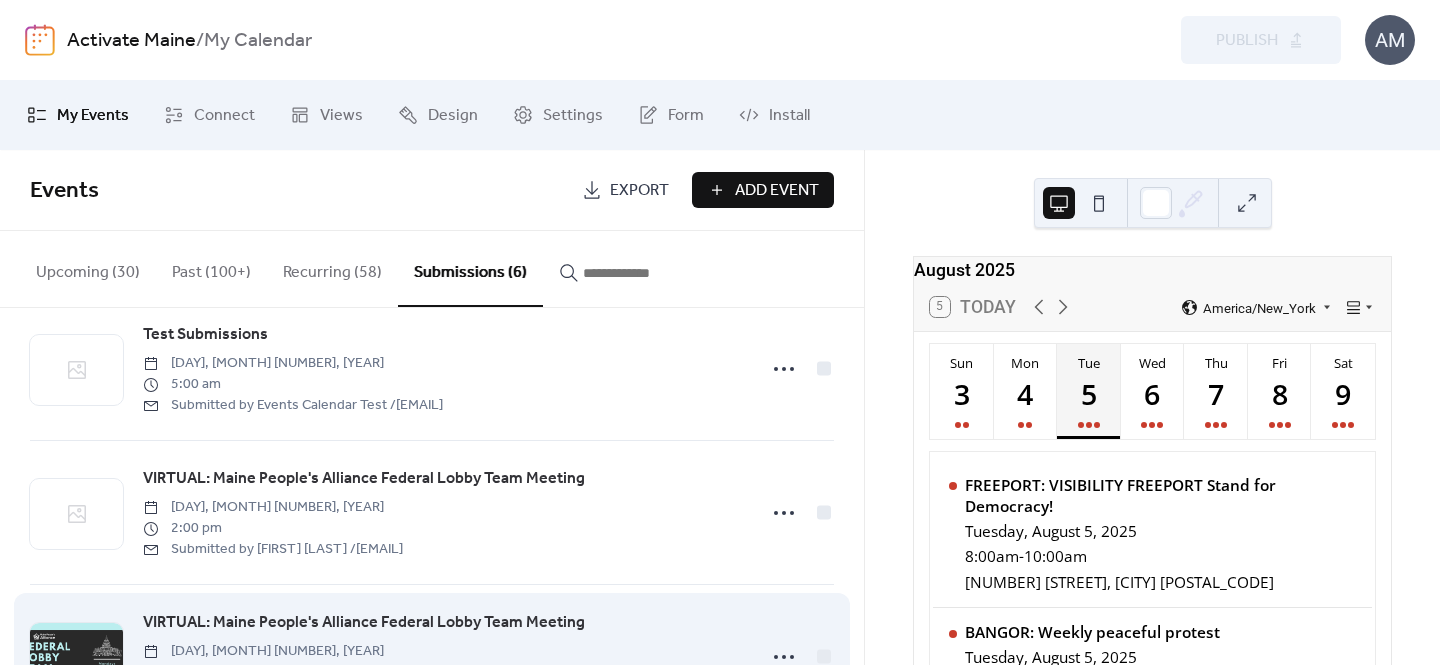 click at bounding box center [76, 658] 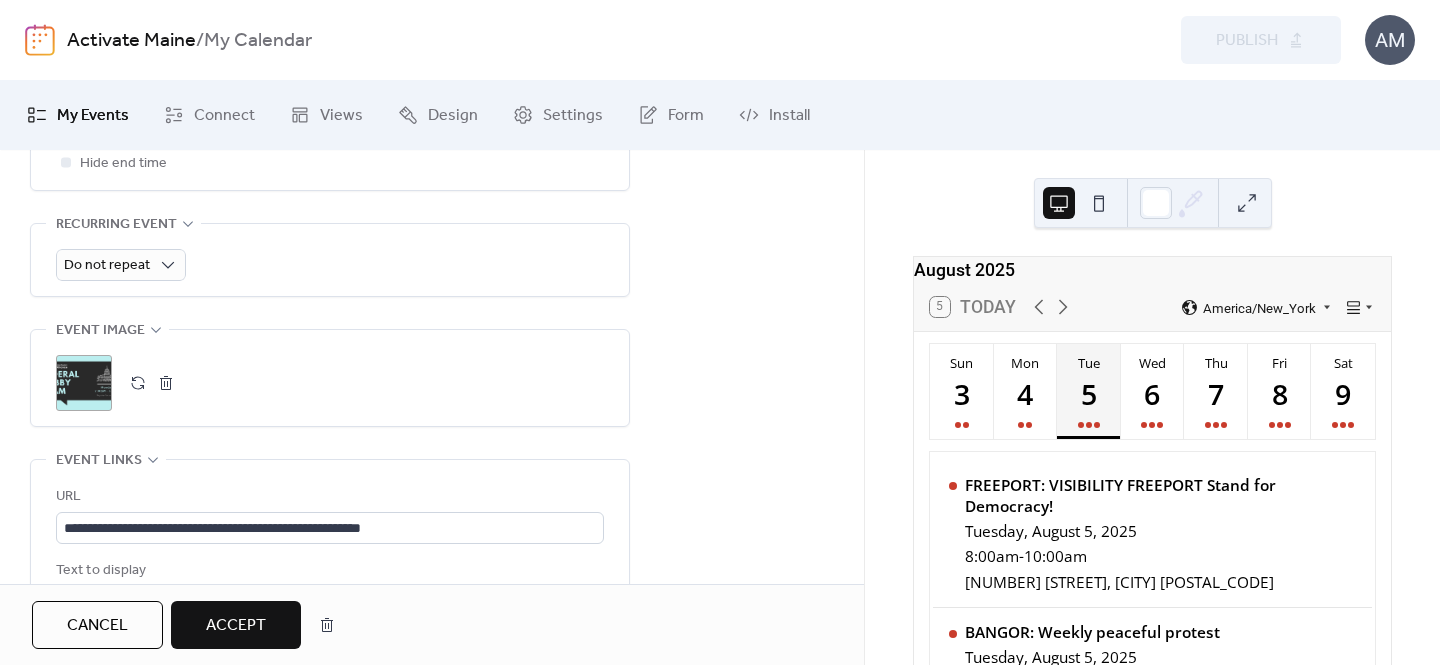 scroll, scrollTop: 988, scrollLeft: 0, axis: vertical 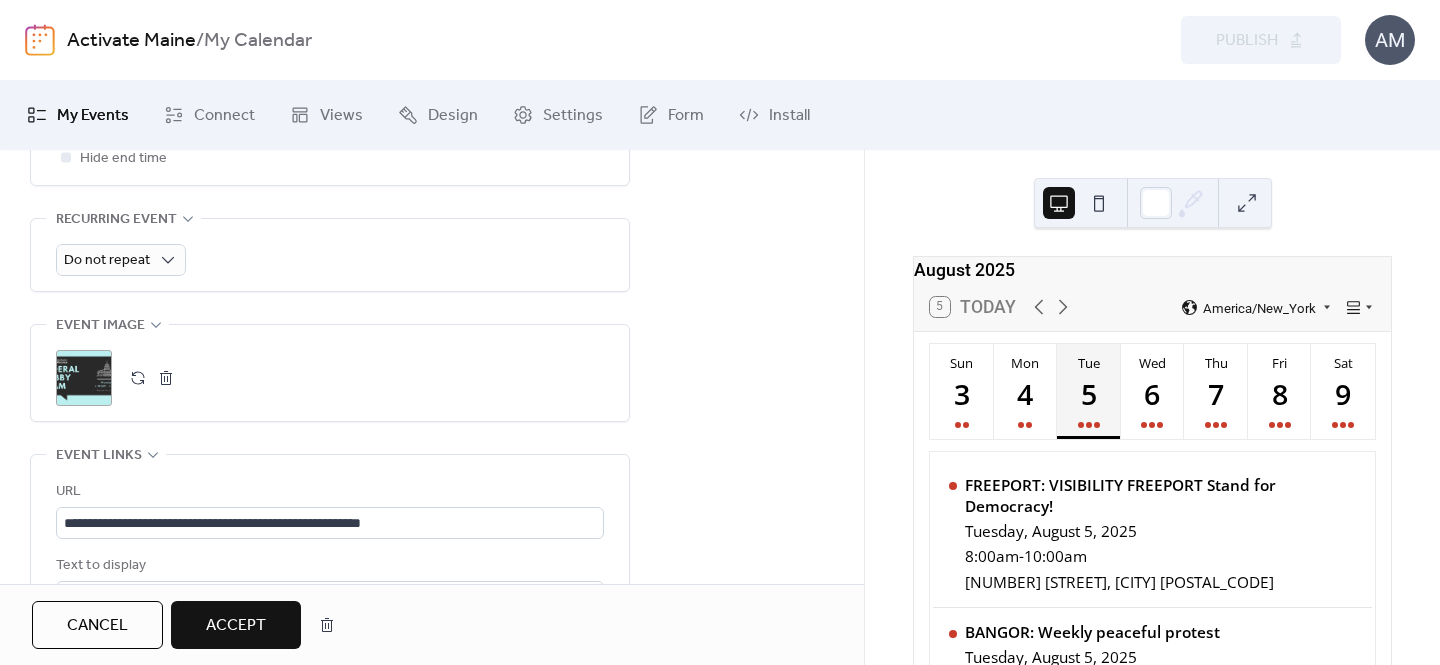 drag, startPoint x: 95, startPoint y: 408, endPoint x: -60, endPoint y: 403, distance: 155.08063 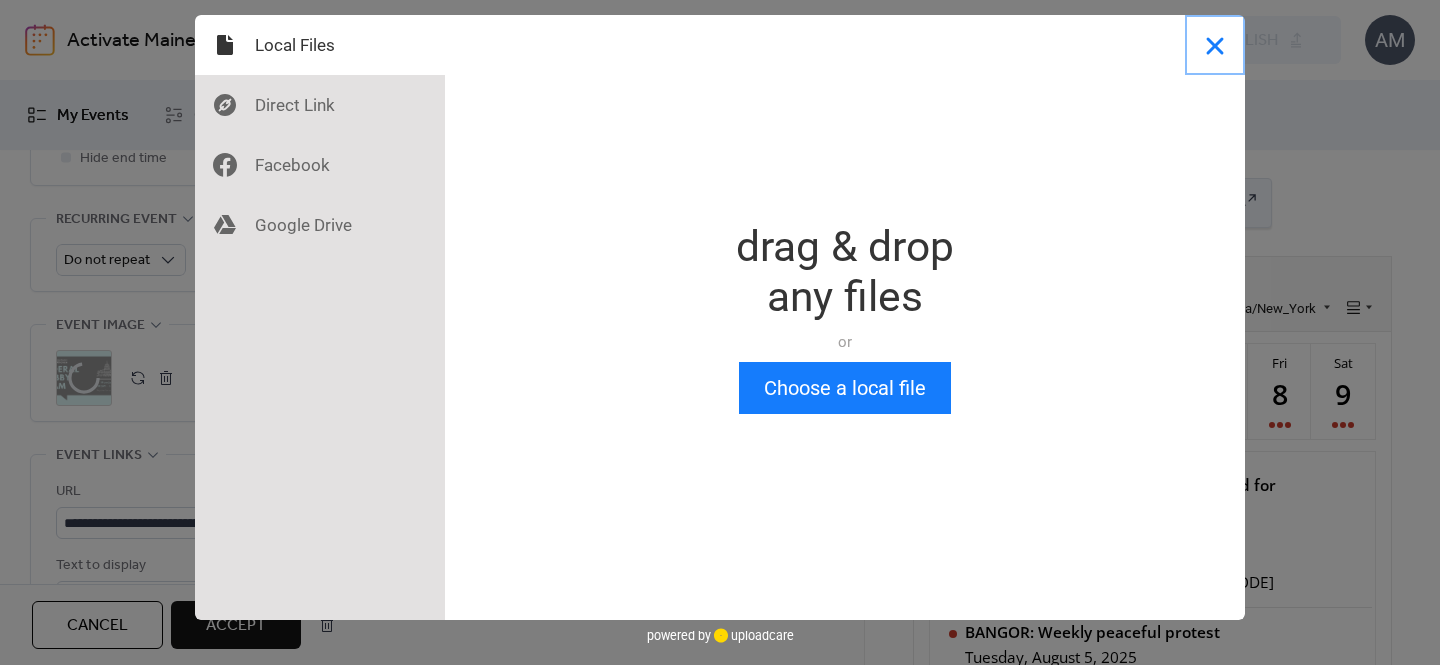 click at bounding box center (1215, 45) 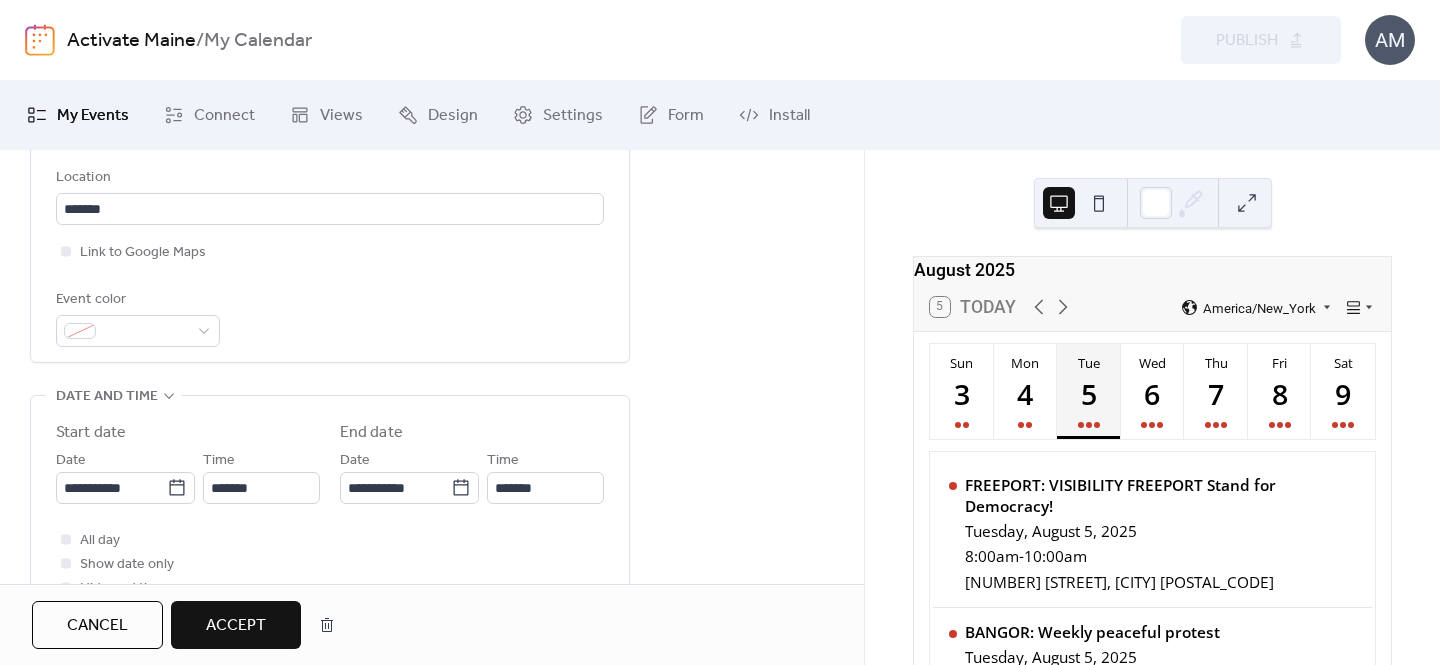 scroll, scrollTop: 0, scrollLeft: 0, axis: both 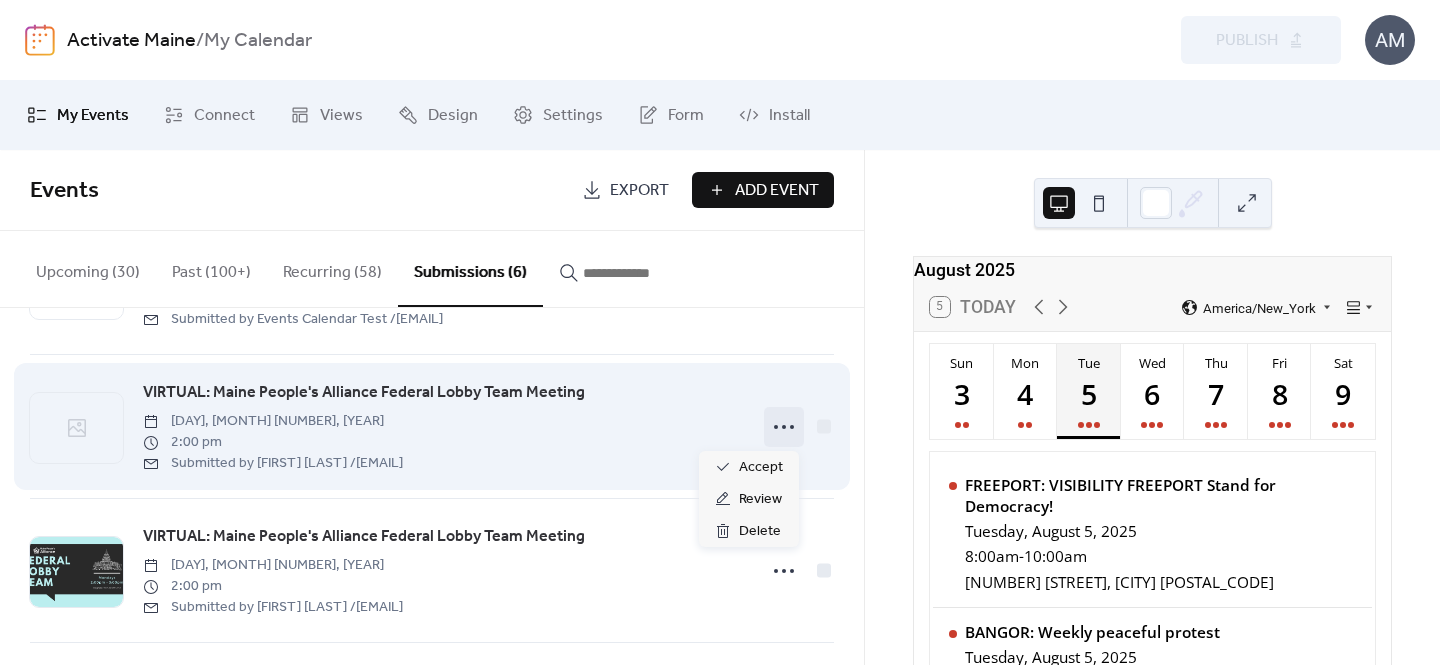 click 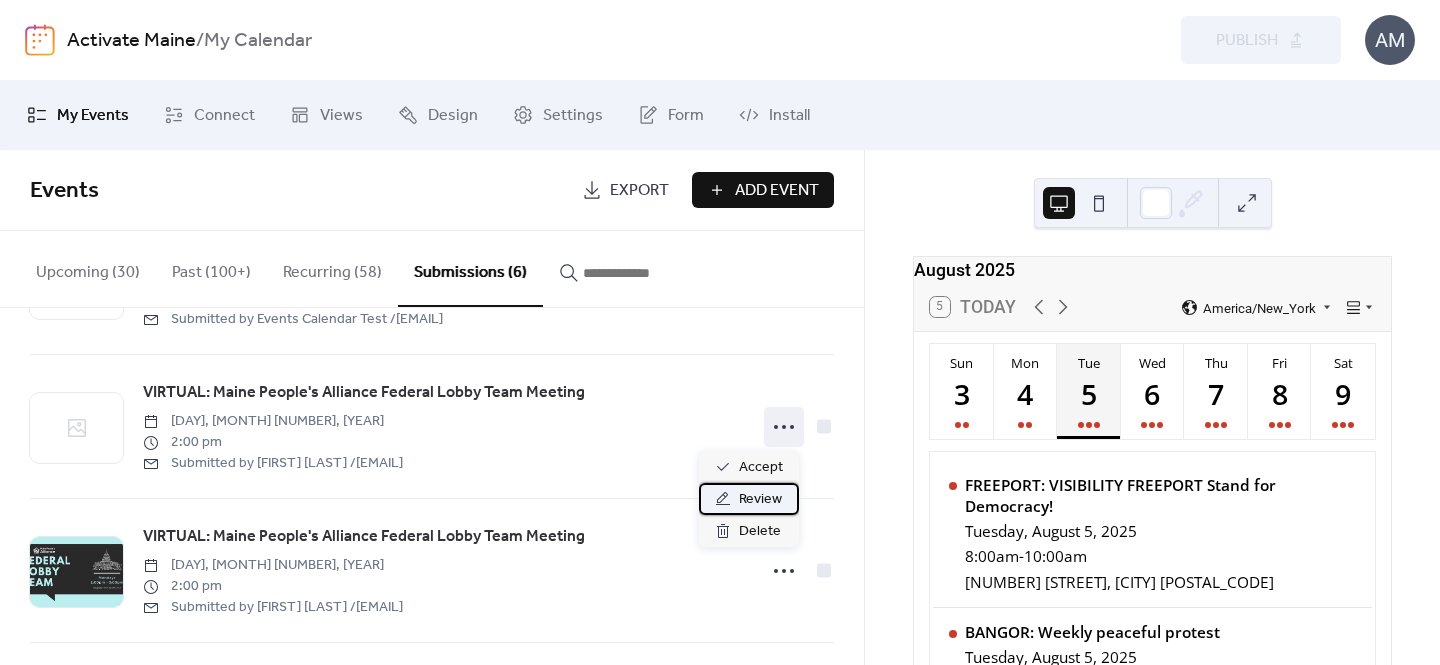 click on "Review" at bounding box center [760, 500] 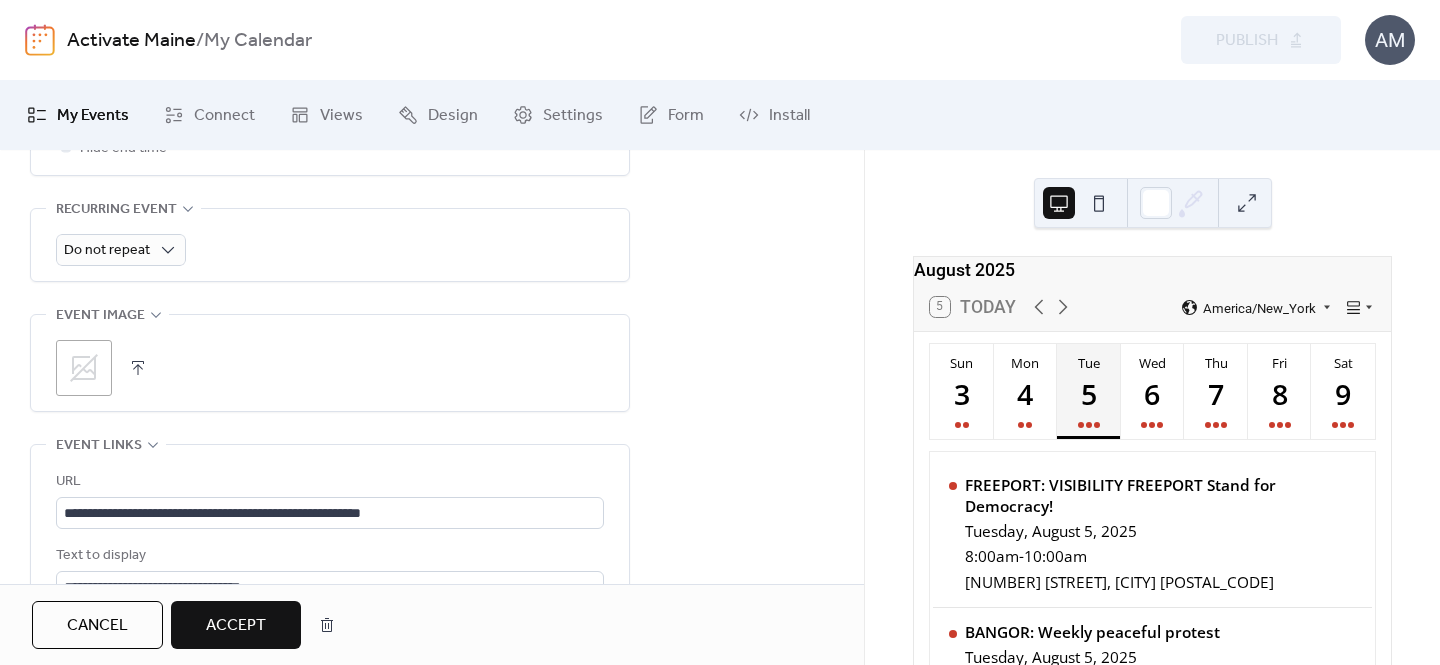 scroll, scrollTop: 1002, scrollLeft: 0, axis: vertical 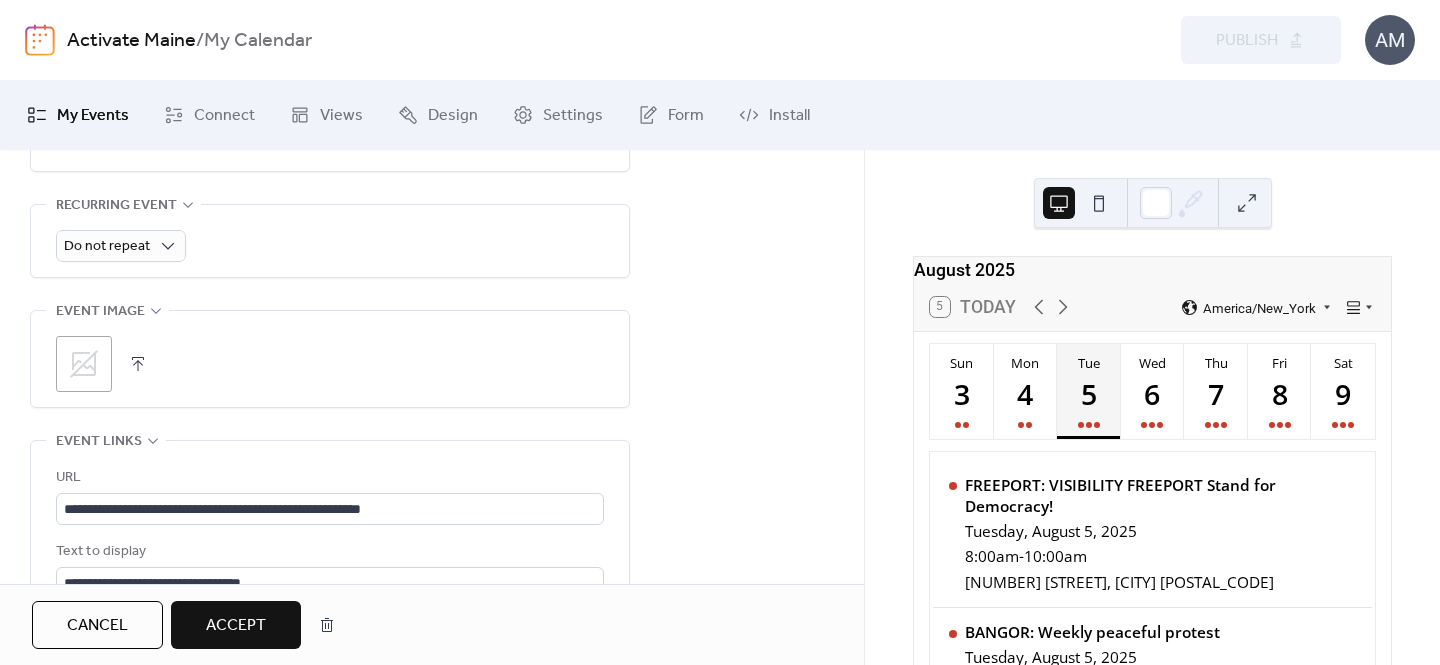 click 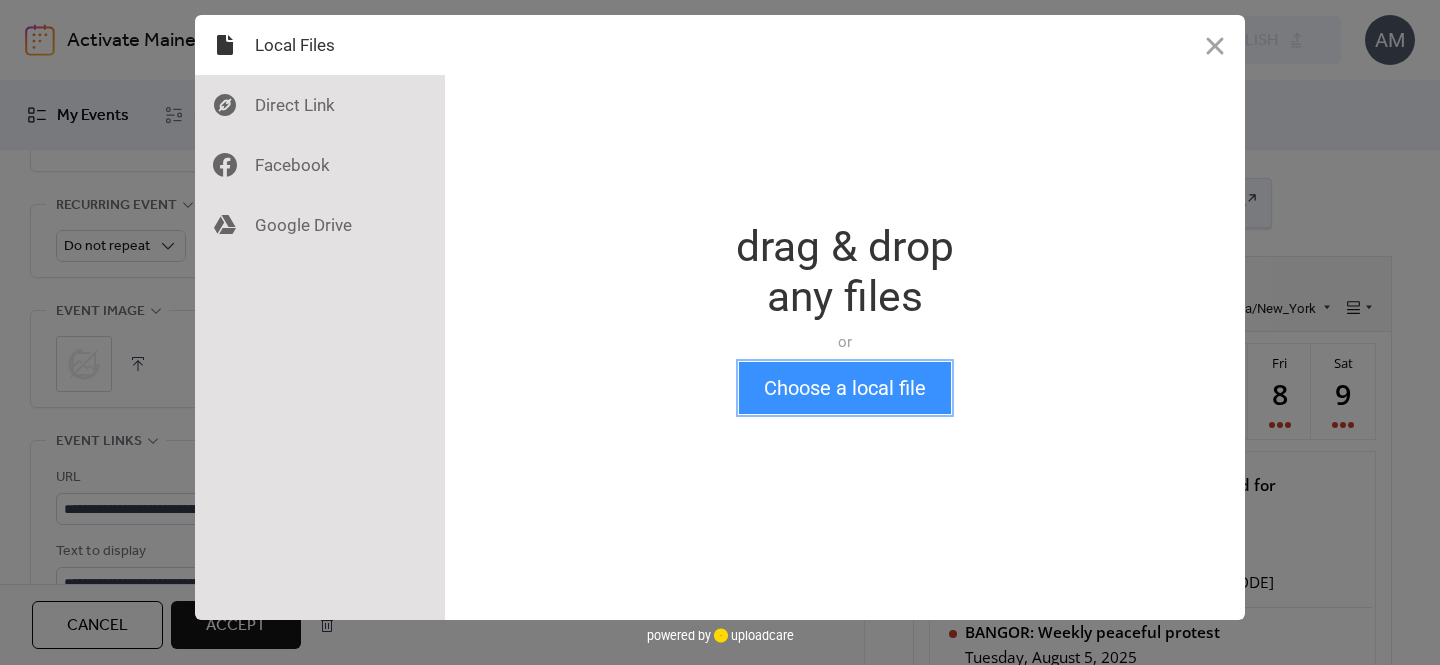 click on "Choose a local file" at bounding box center [845, 388] 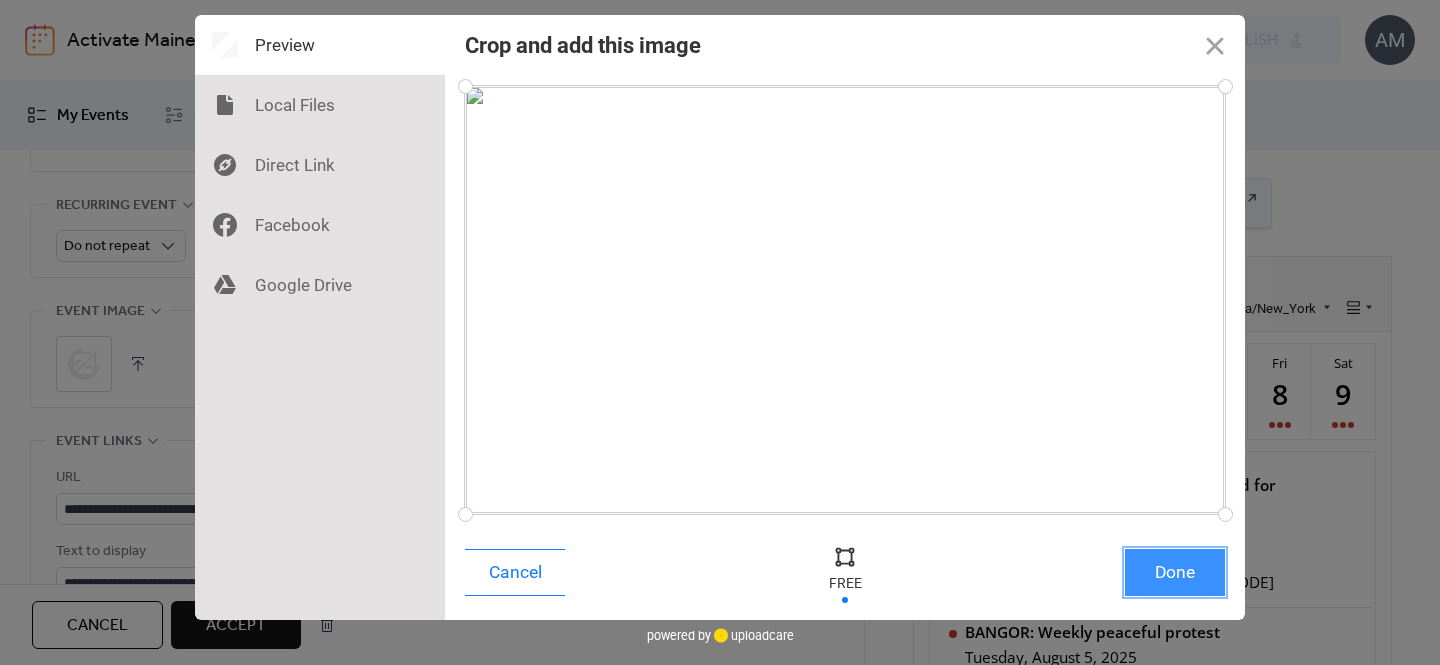 click on "Done" at bounding box center [1175, 572] 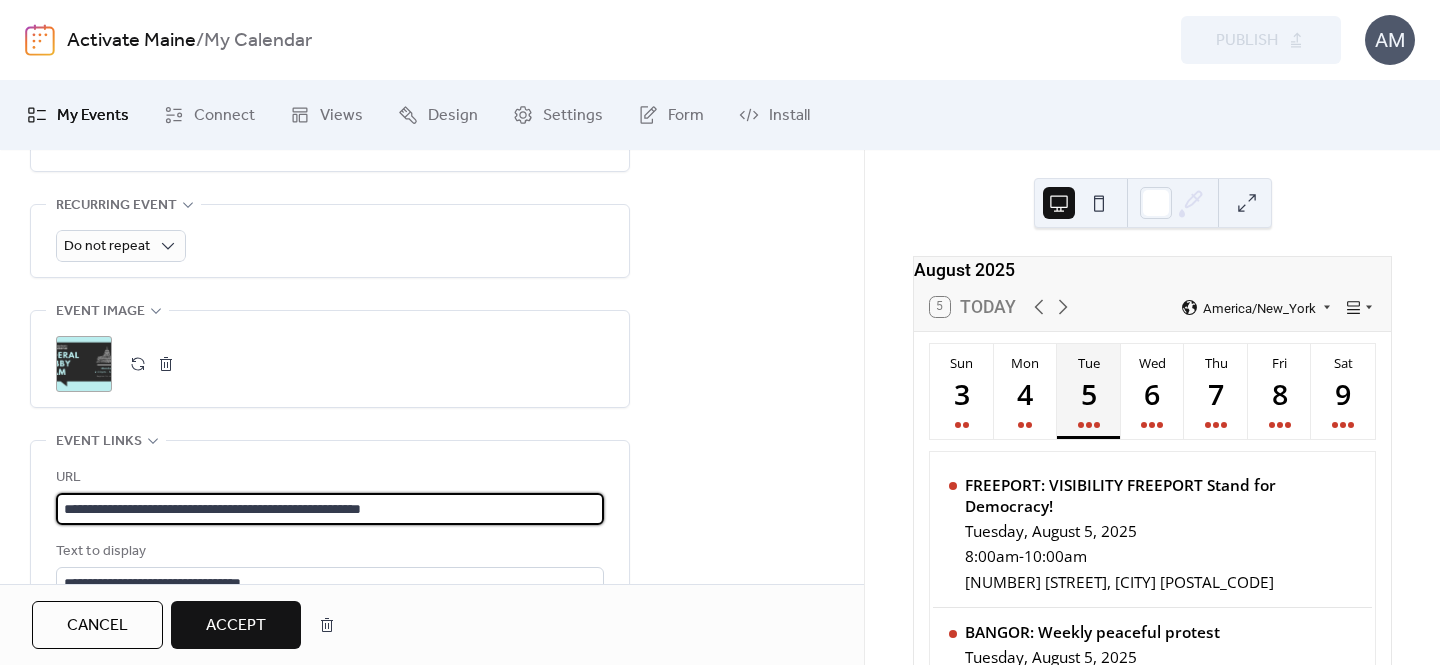 scroll, scrollTop: 0, scrollLeft: 0, axis: both 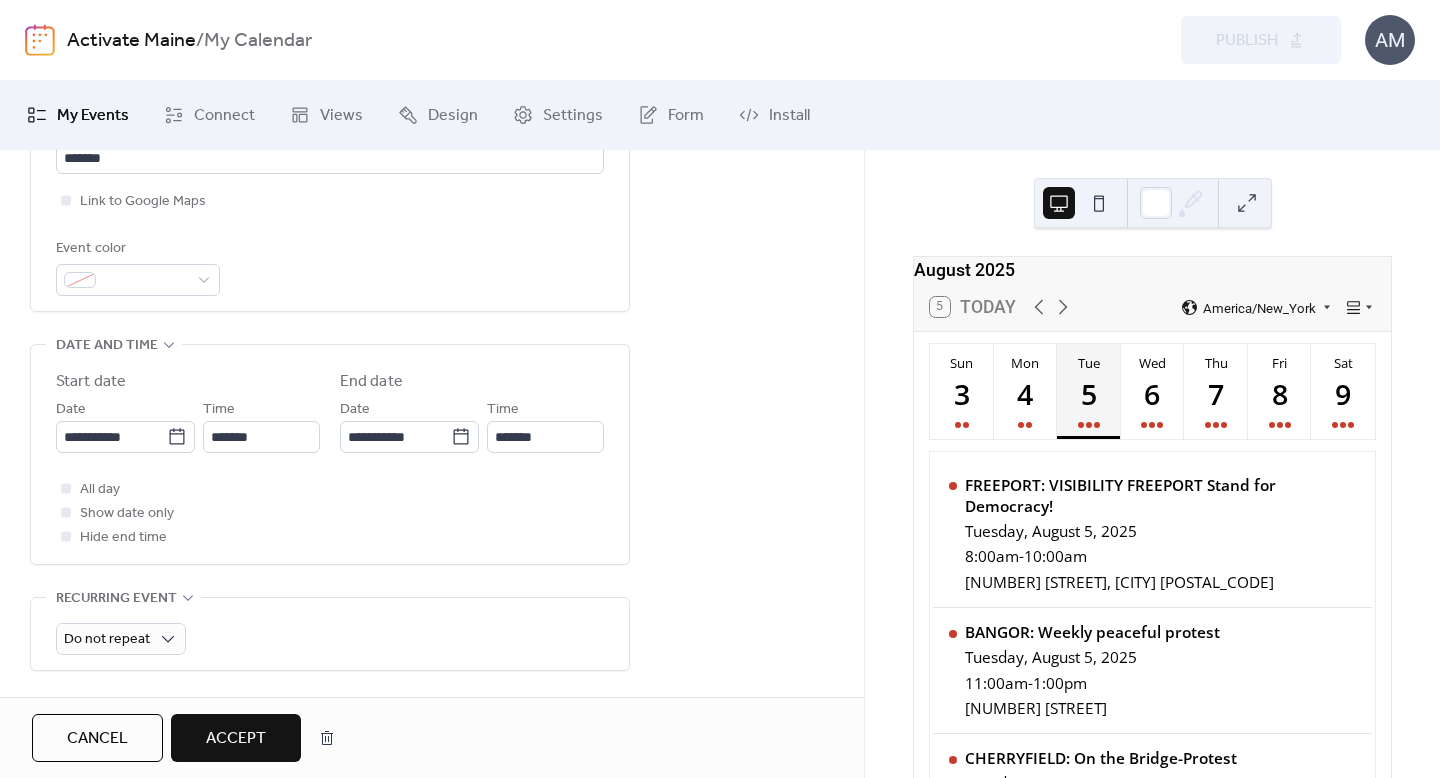 click on "Accept" at bounding box center (236, 739) 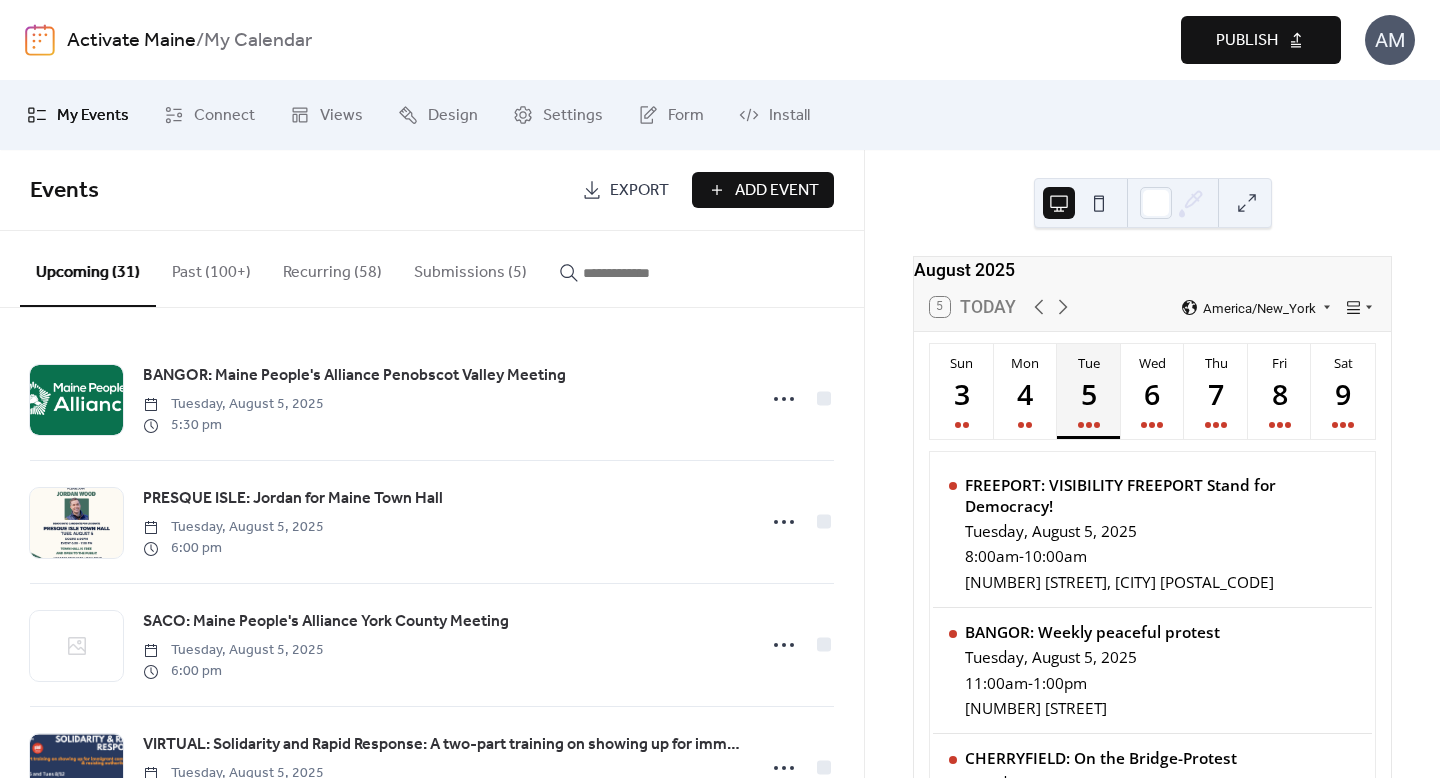 click on "Publish" at bounding box center (1247, 41) 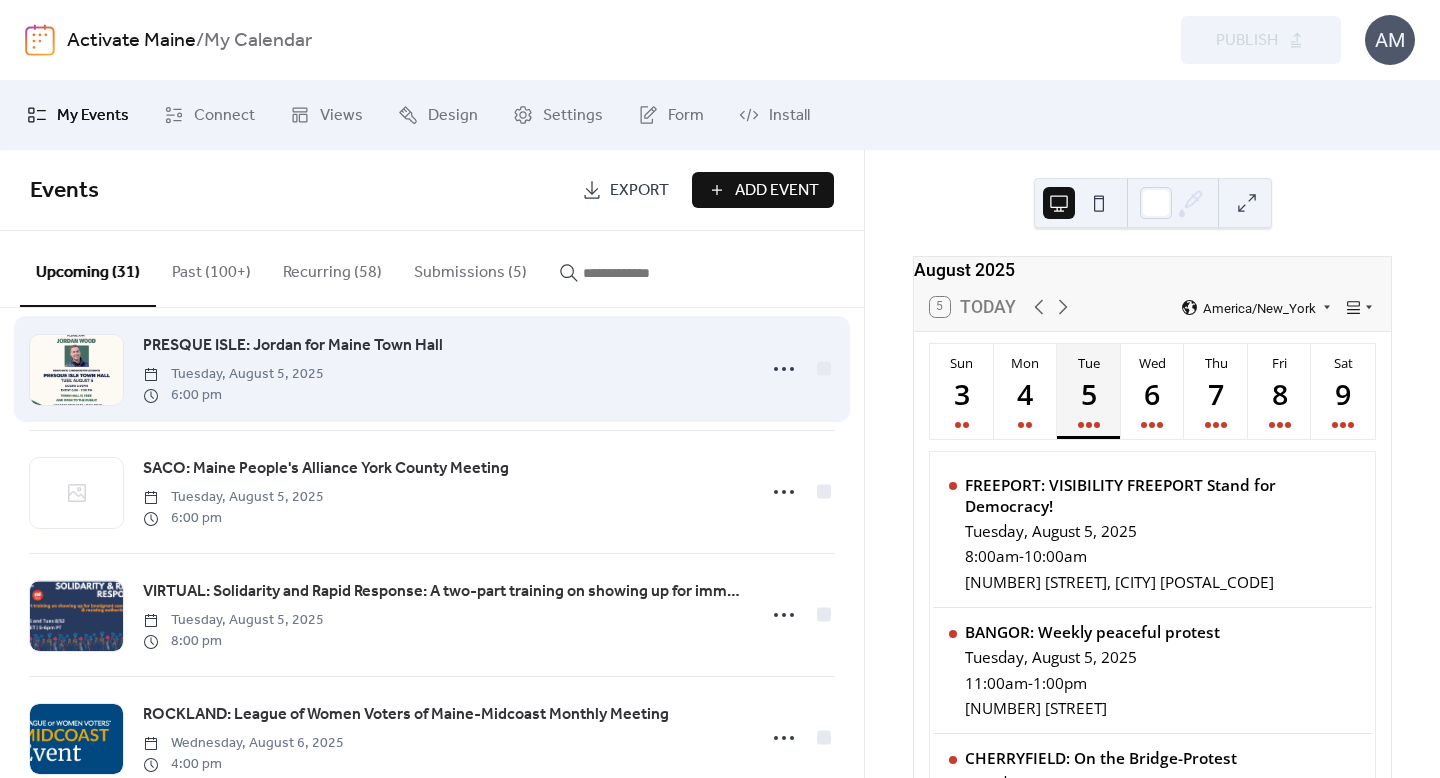 scroll, scrollTop: 103, scrollLeft: 0, axis: vertical 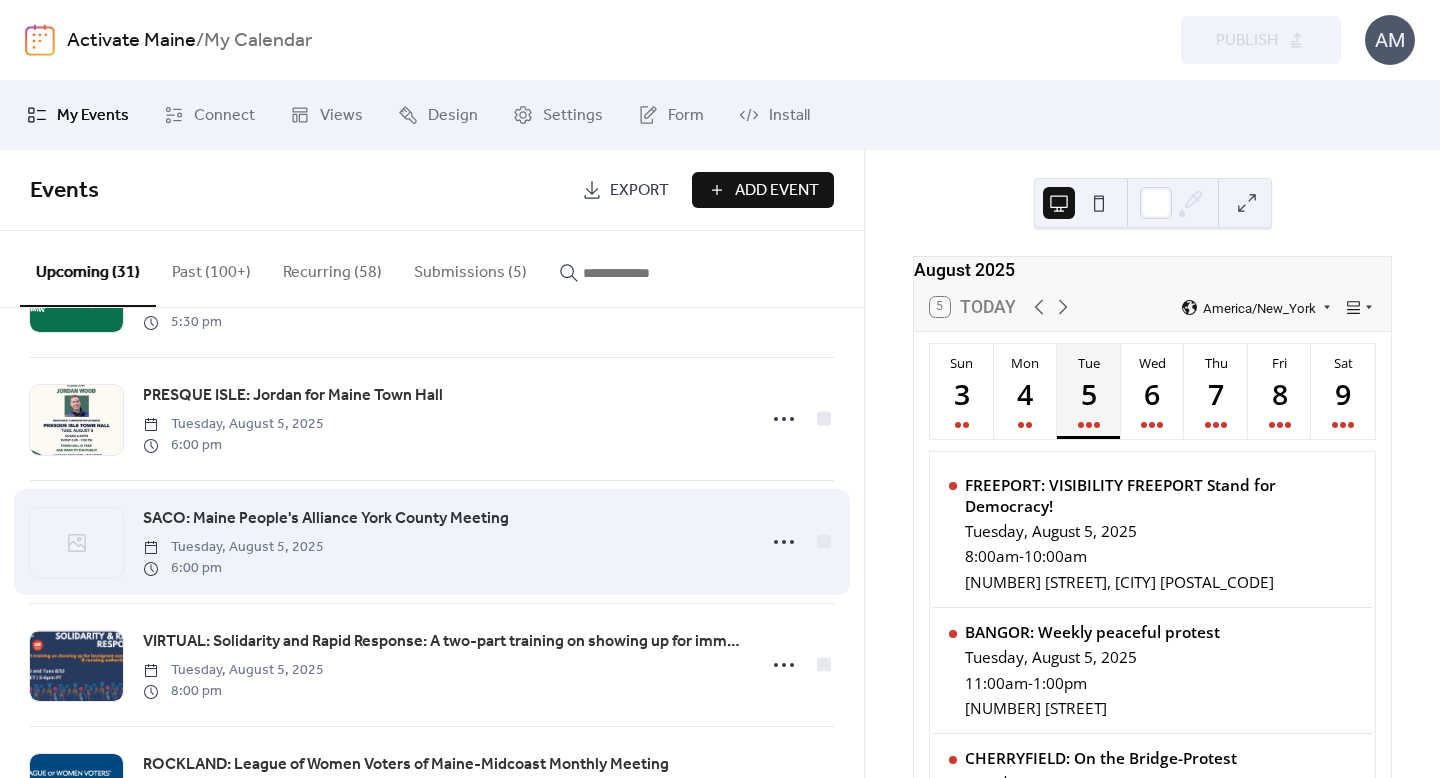click on "SACO: Maine People's Alliance York County Meeting" at bounding box center (326, 519) 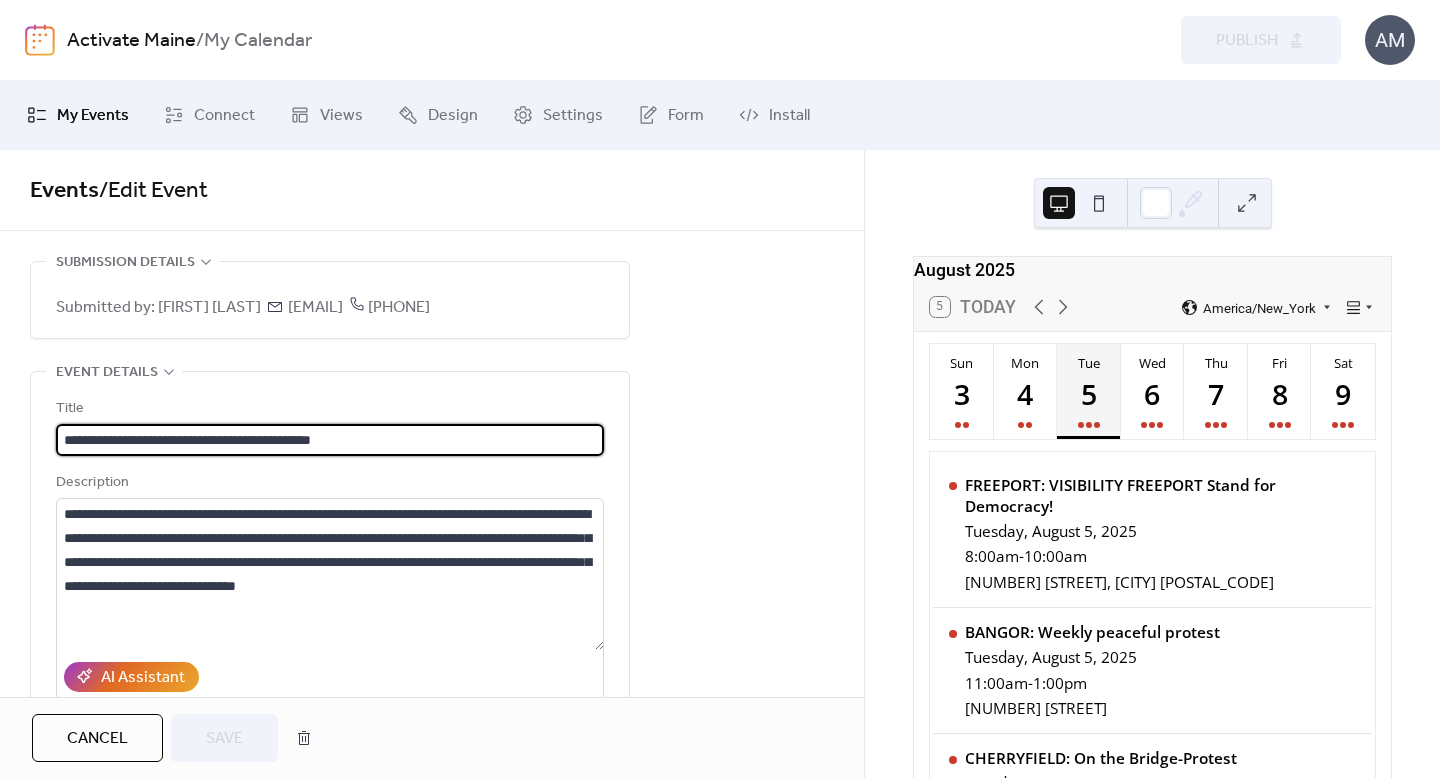 scroll, scrollTop: 1, scrollLeft: 0, axis: vertical 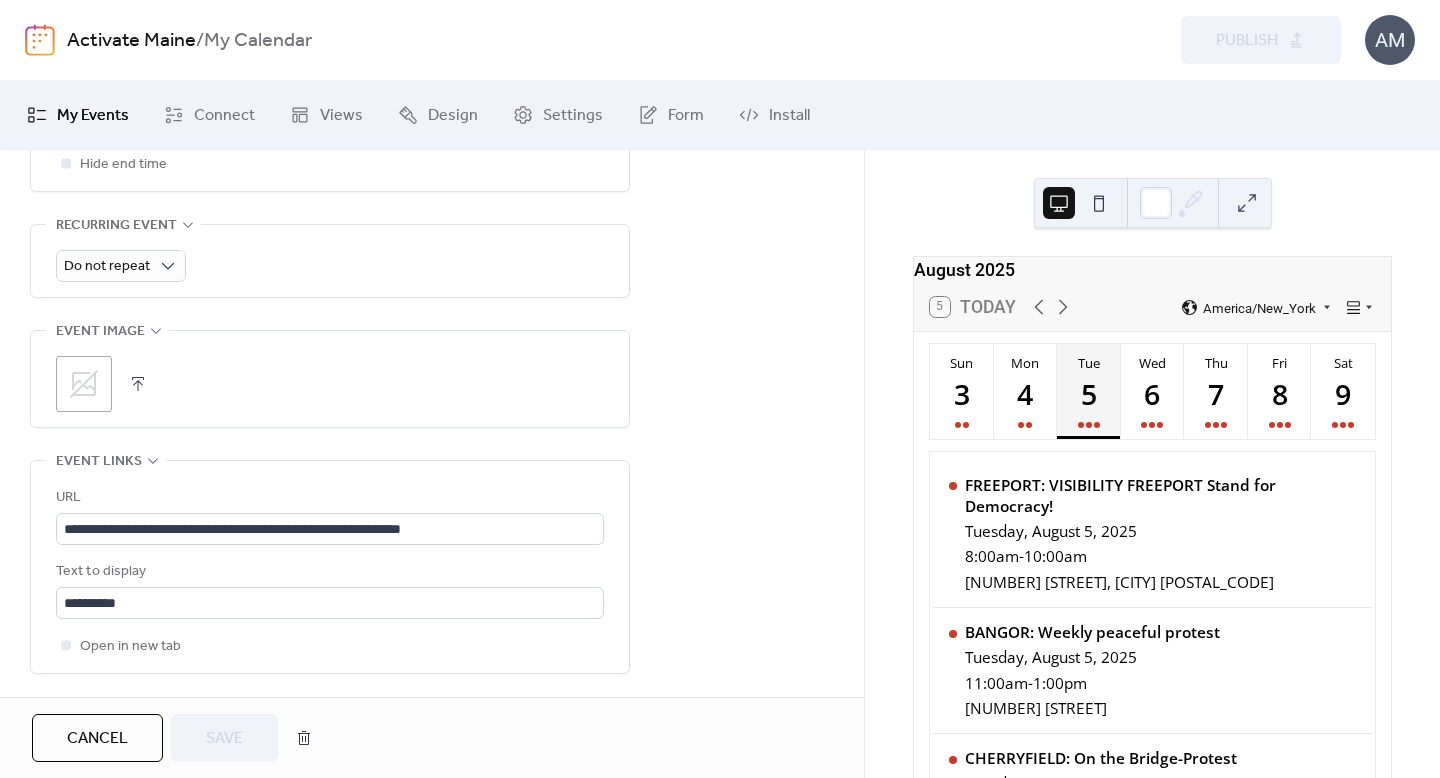 click 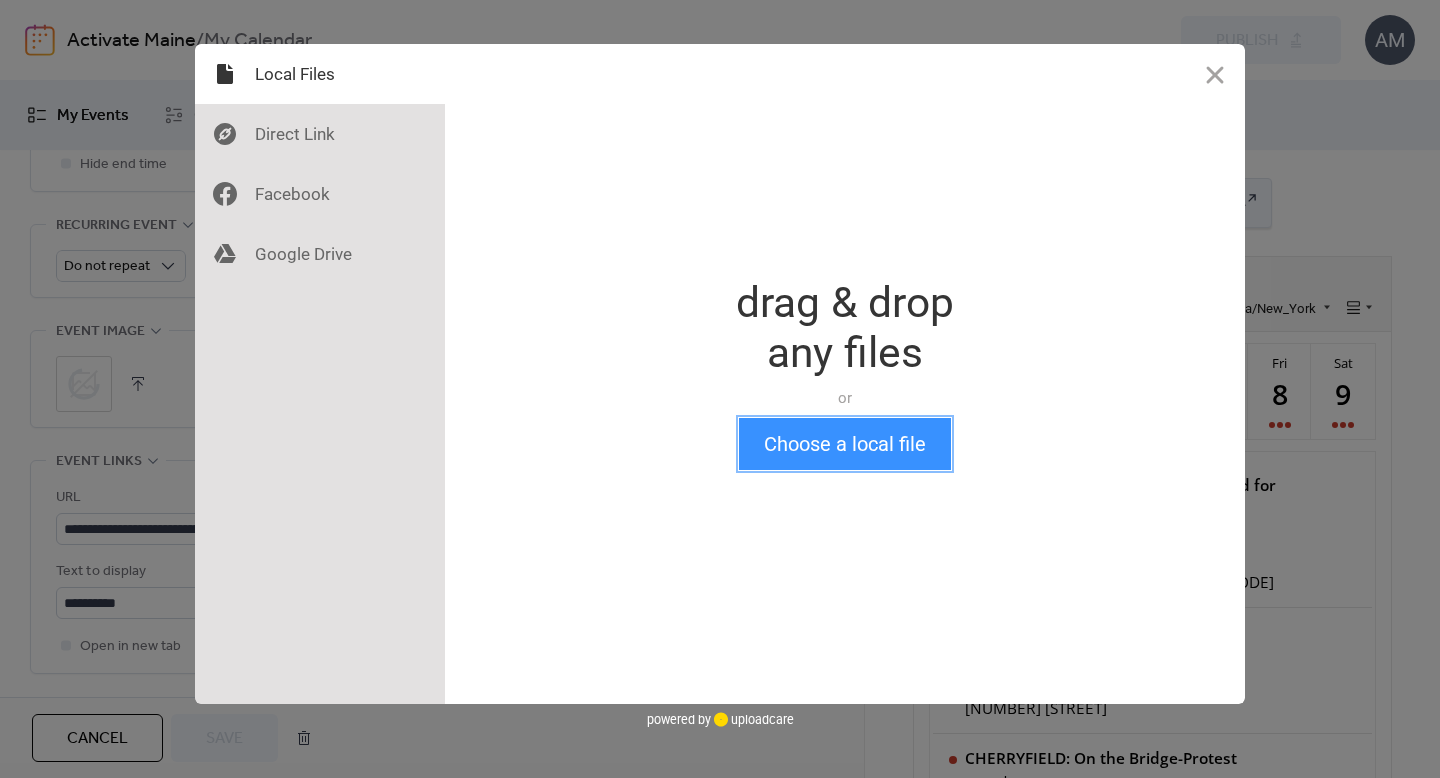 click on "Choose a local file" at bounding box center (845, 444) 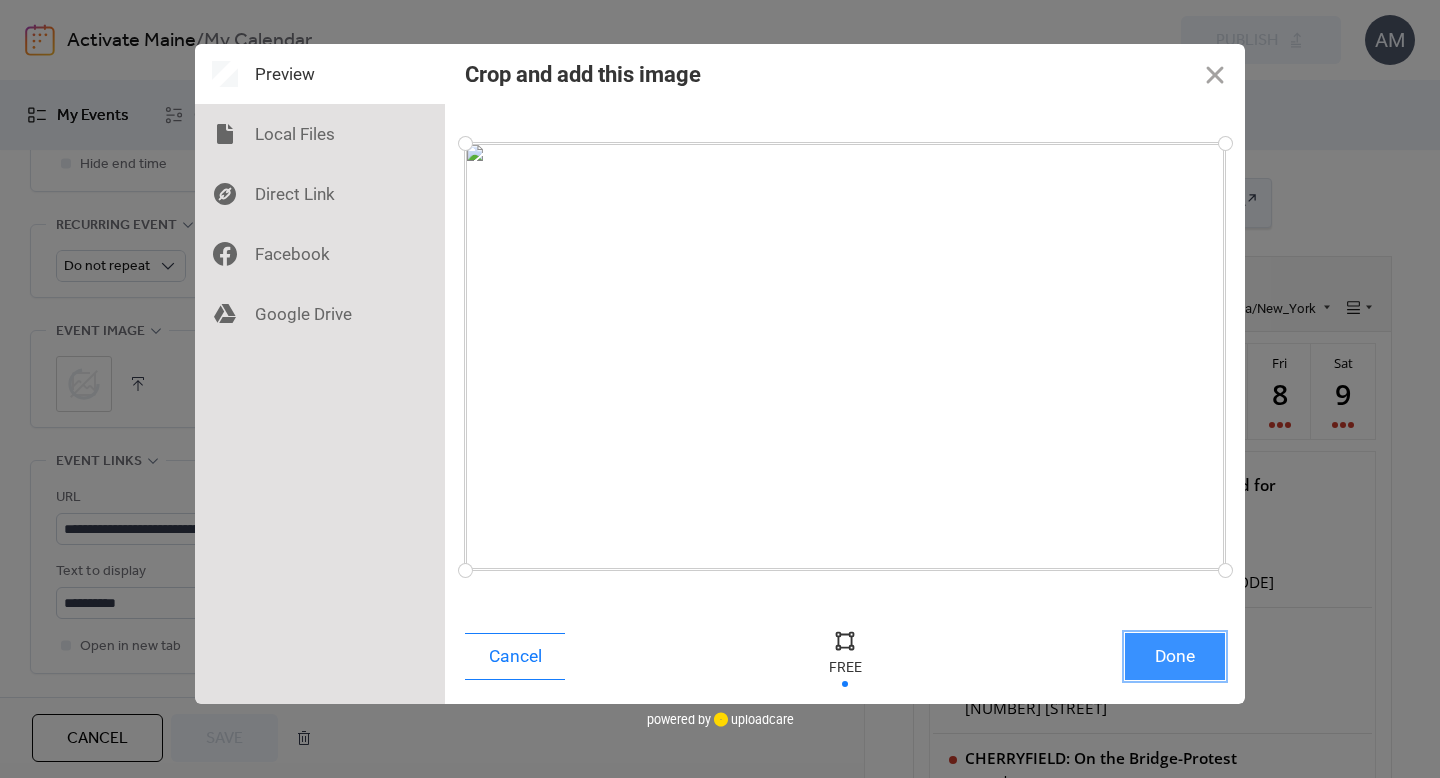 click on "Done" at bounding box center (1175, 656) 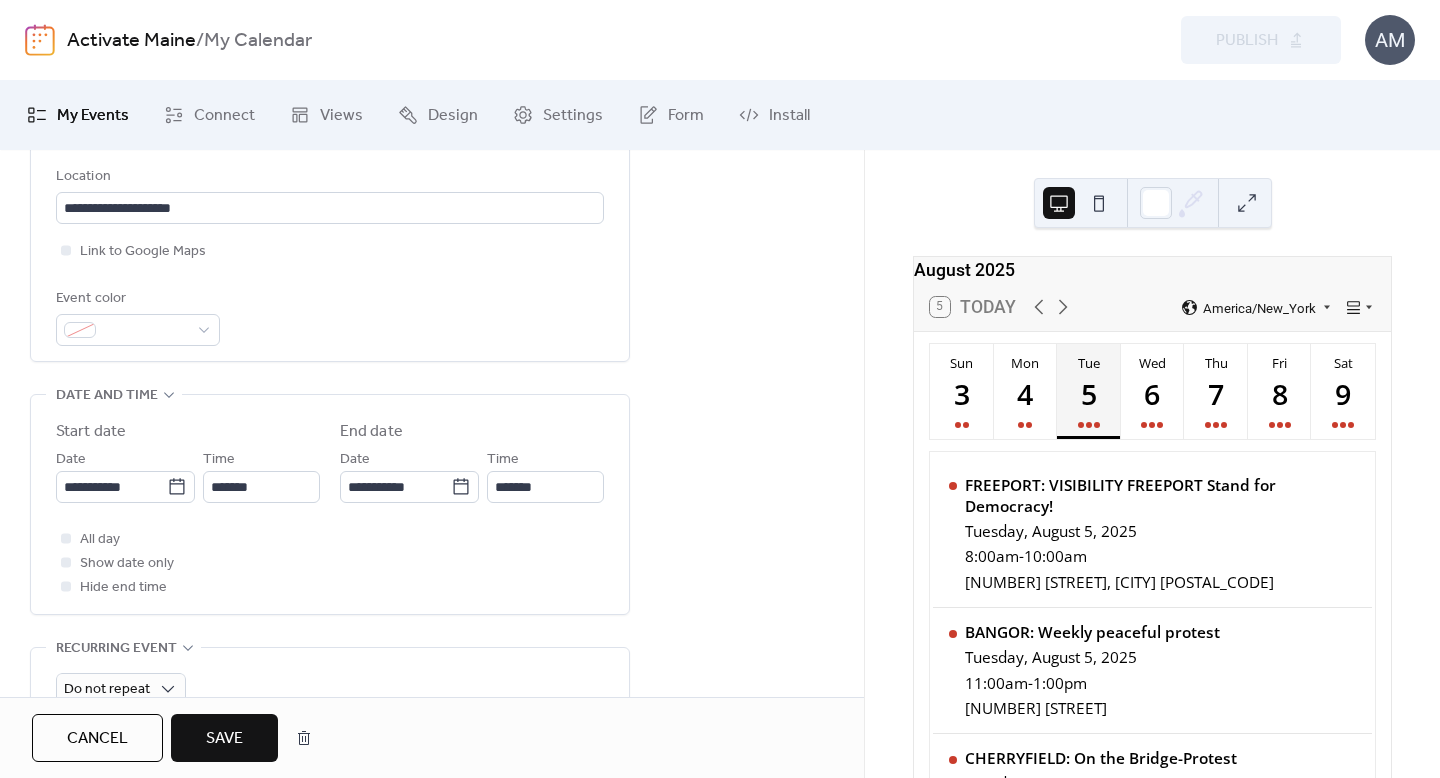 scroll, scrollTop: 619, scrollLeft: 0, axis: vertical 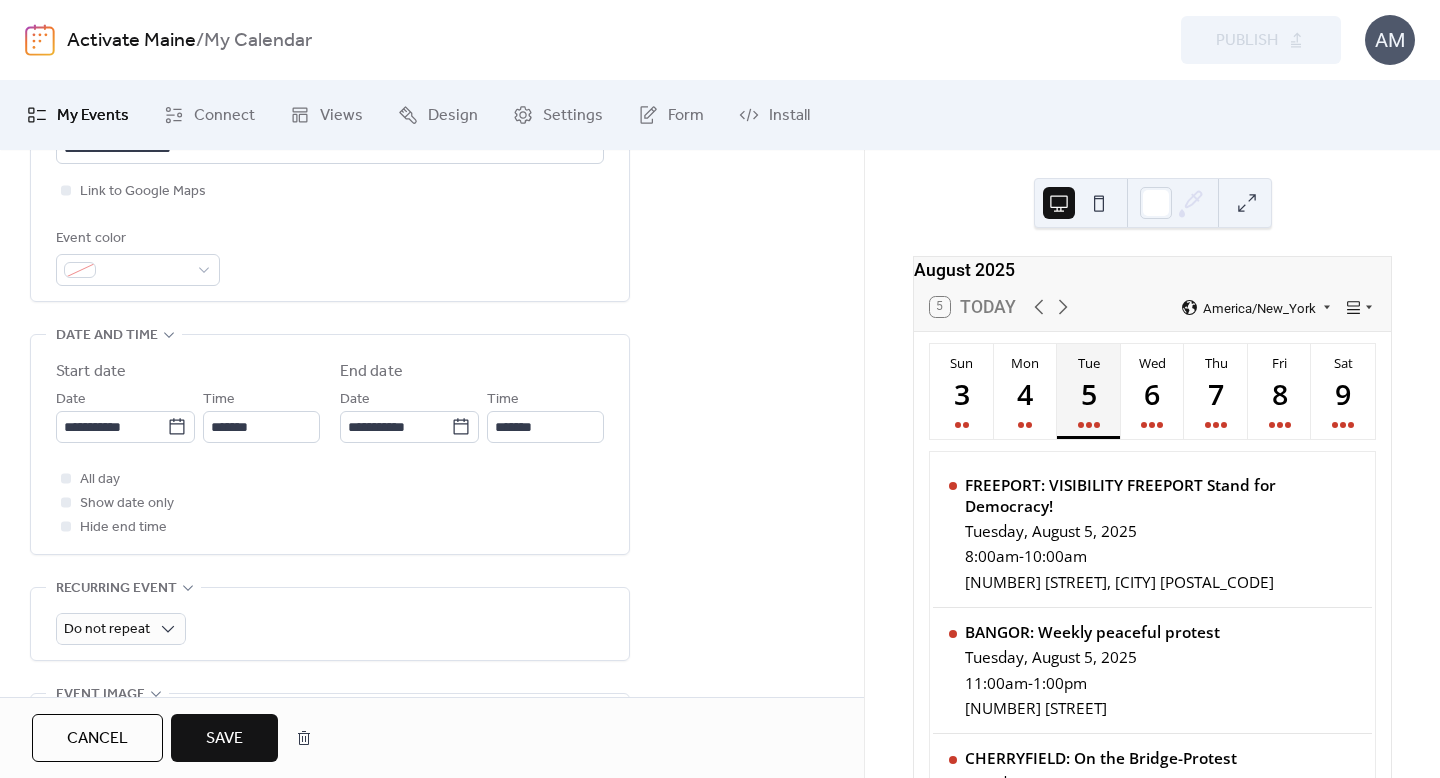 click on "Save" at bounding box center (224, 739) 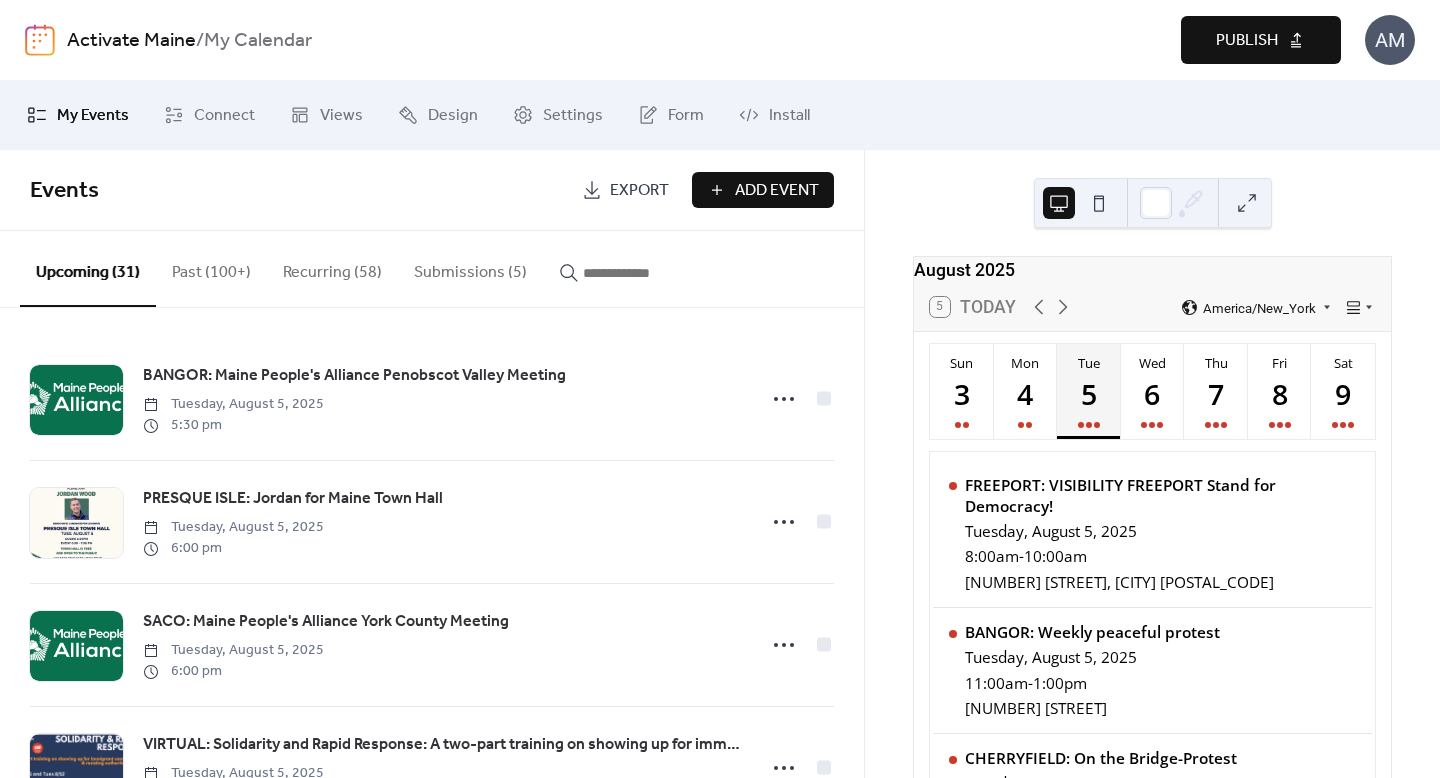 click on "Publish" at bounding box center [1247, 41] 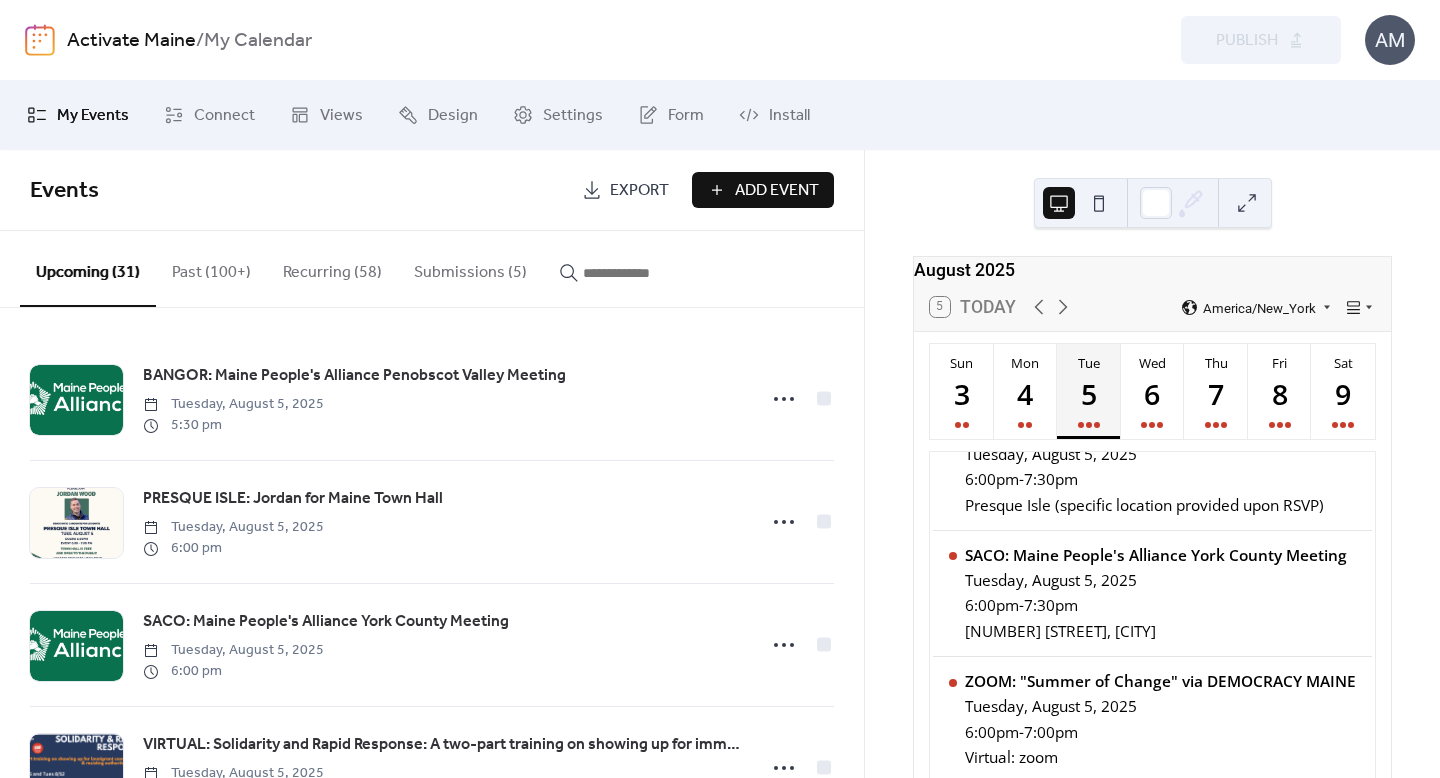 scroll, scrollTop: 762, scrollLeft: 0, axis: vertical 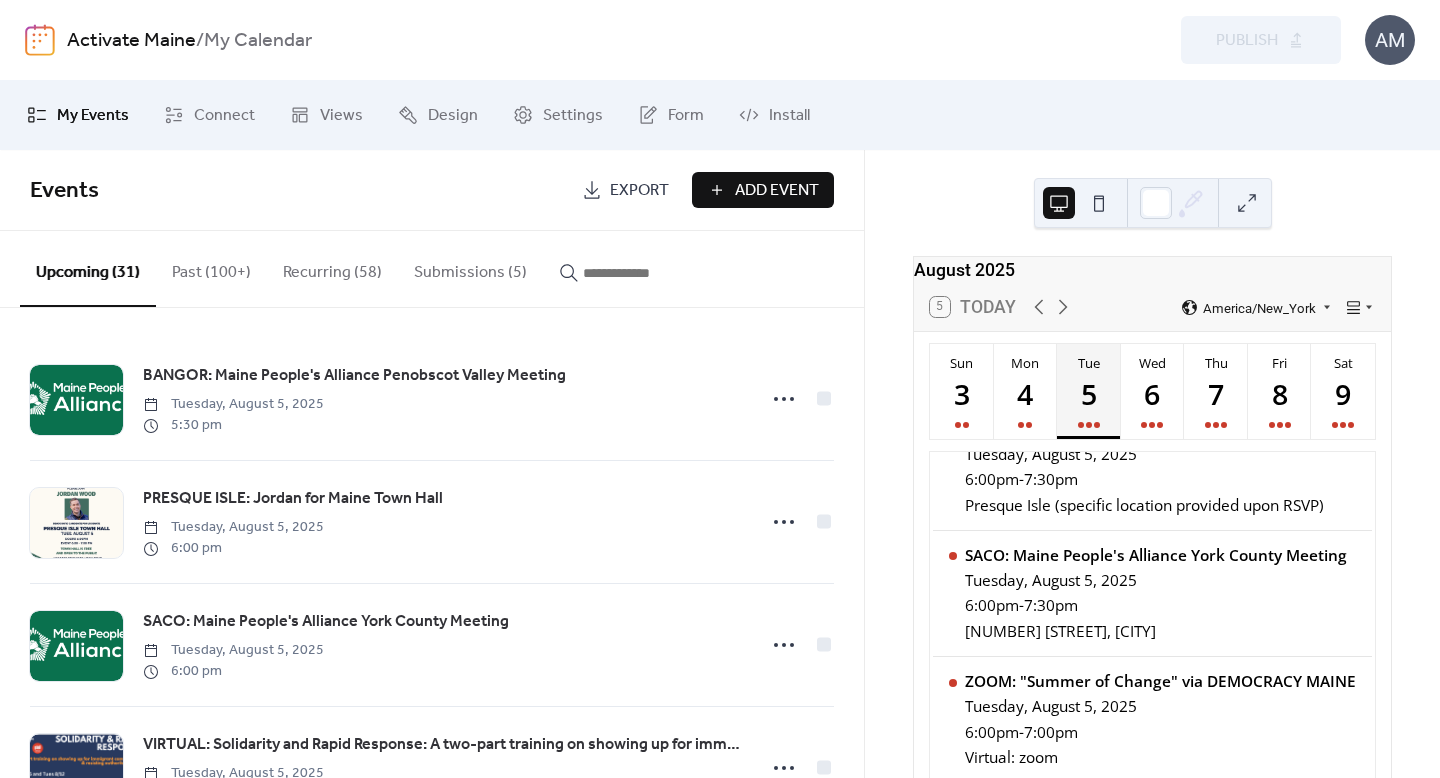 click on "Submissions (5)" at bounding box center [470, 268] 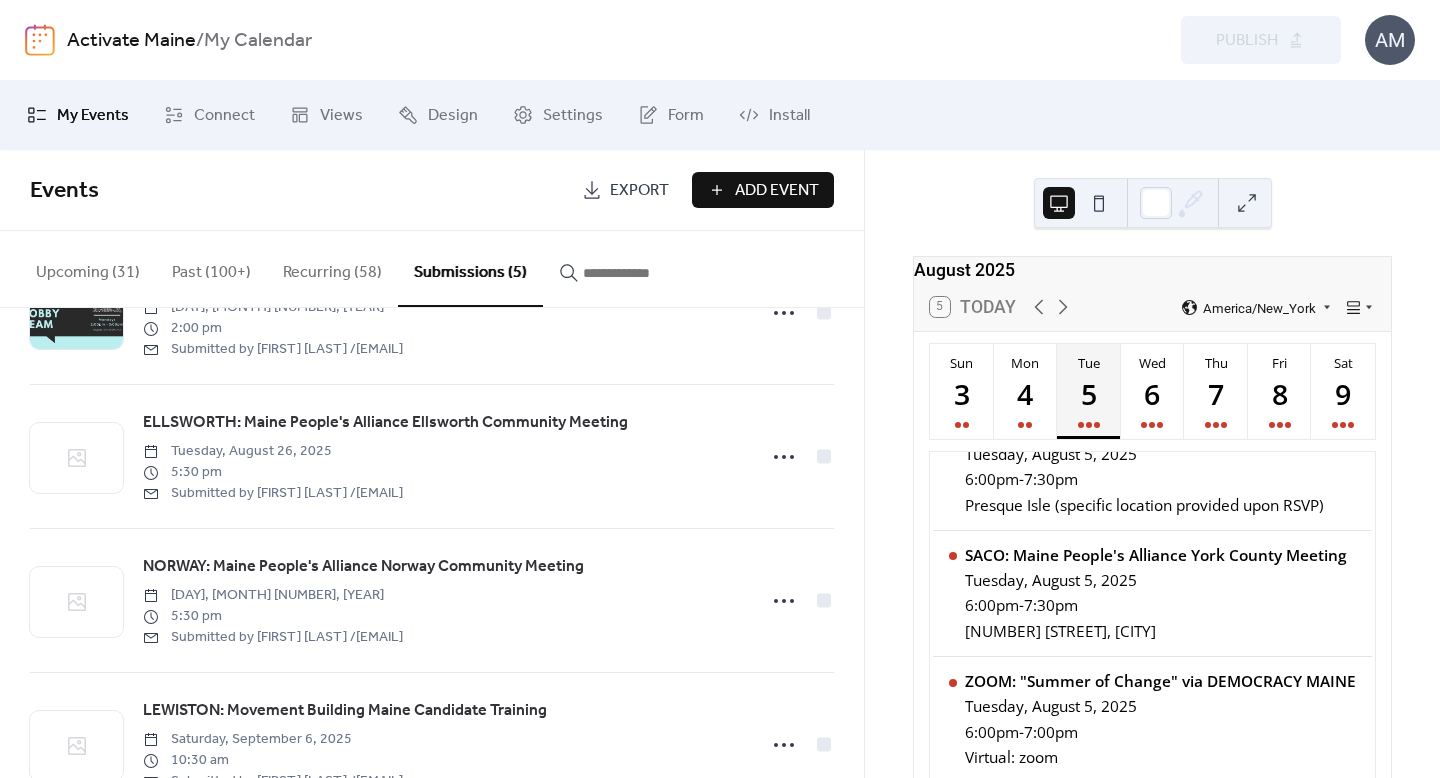 scroll, scrollTop: 81, scrollLeft: 0, axis: vertical 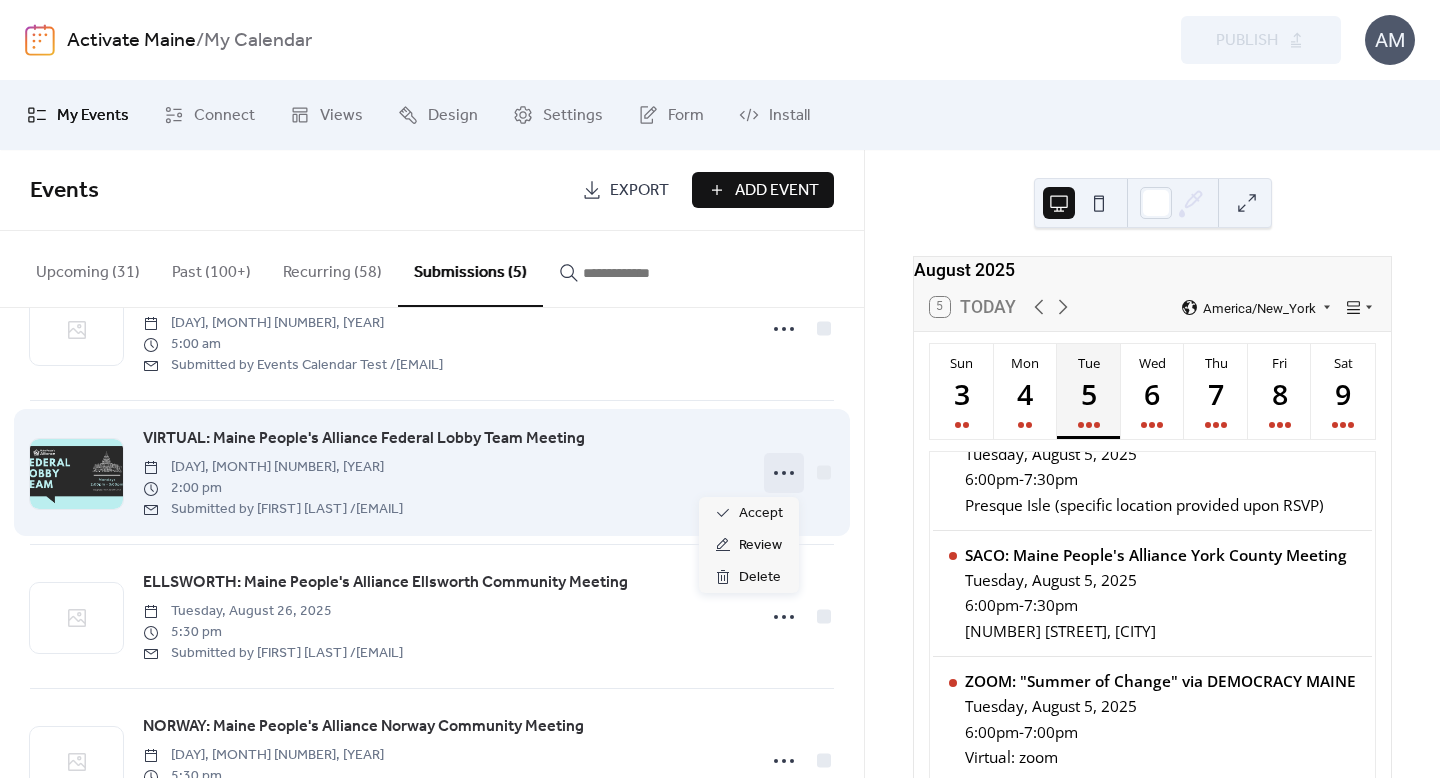click 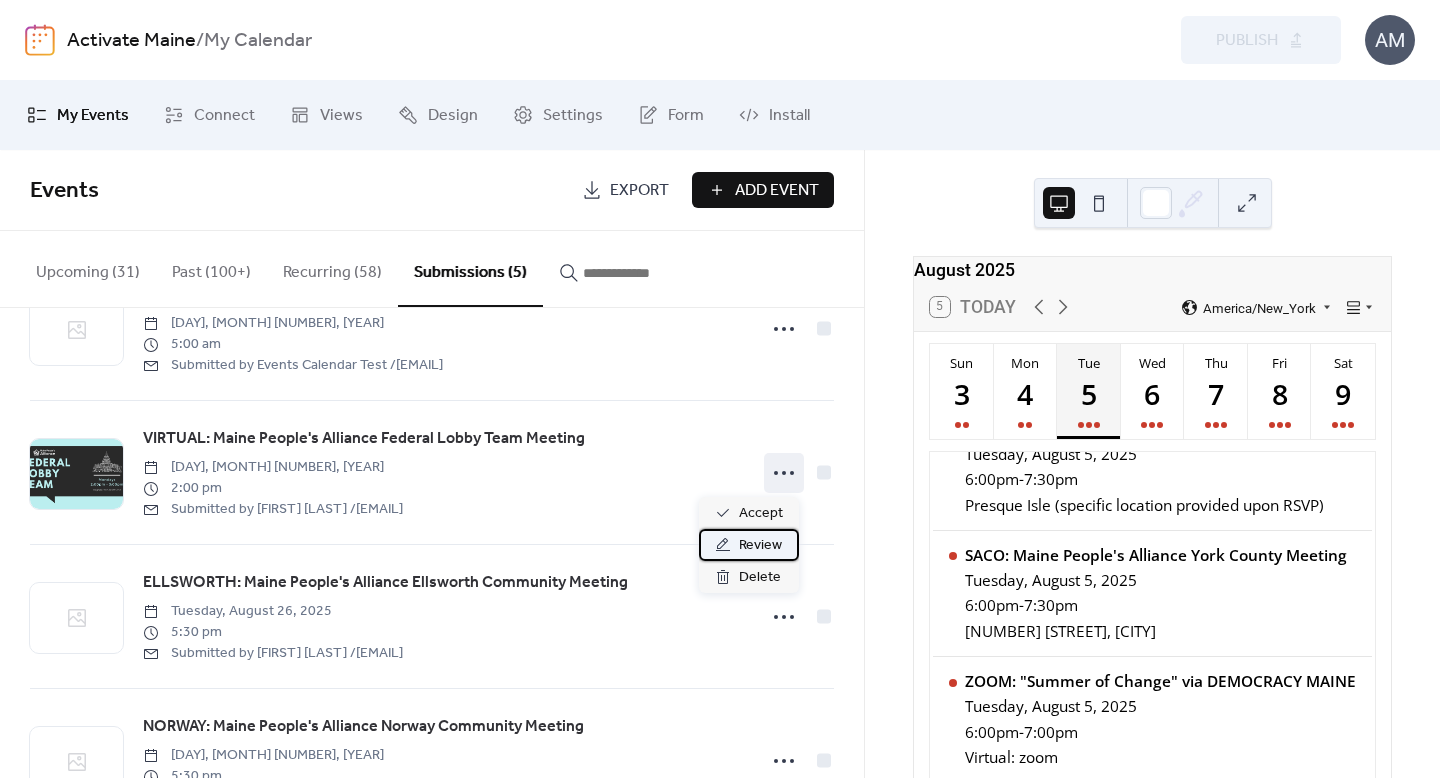 click on "Review" at bounding box center [760, 546] 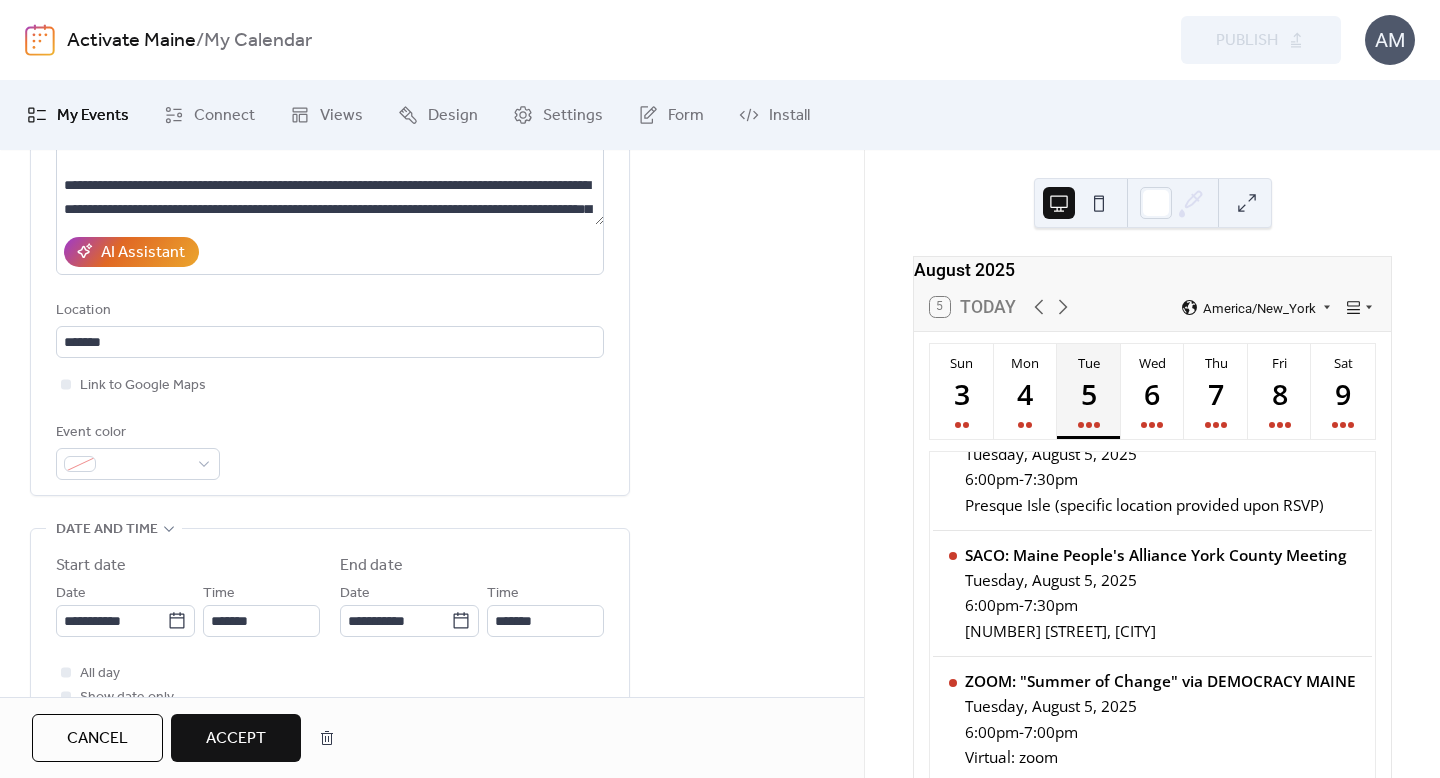 scroll, scrollTop: 0, scrollLeft: 0, axis: both 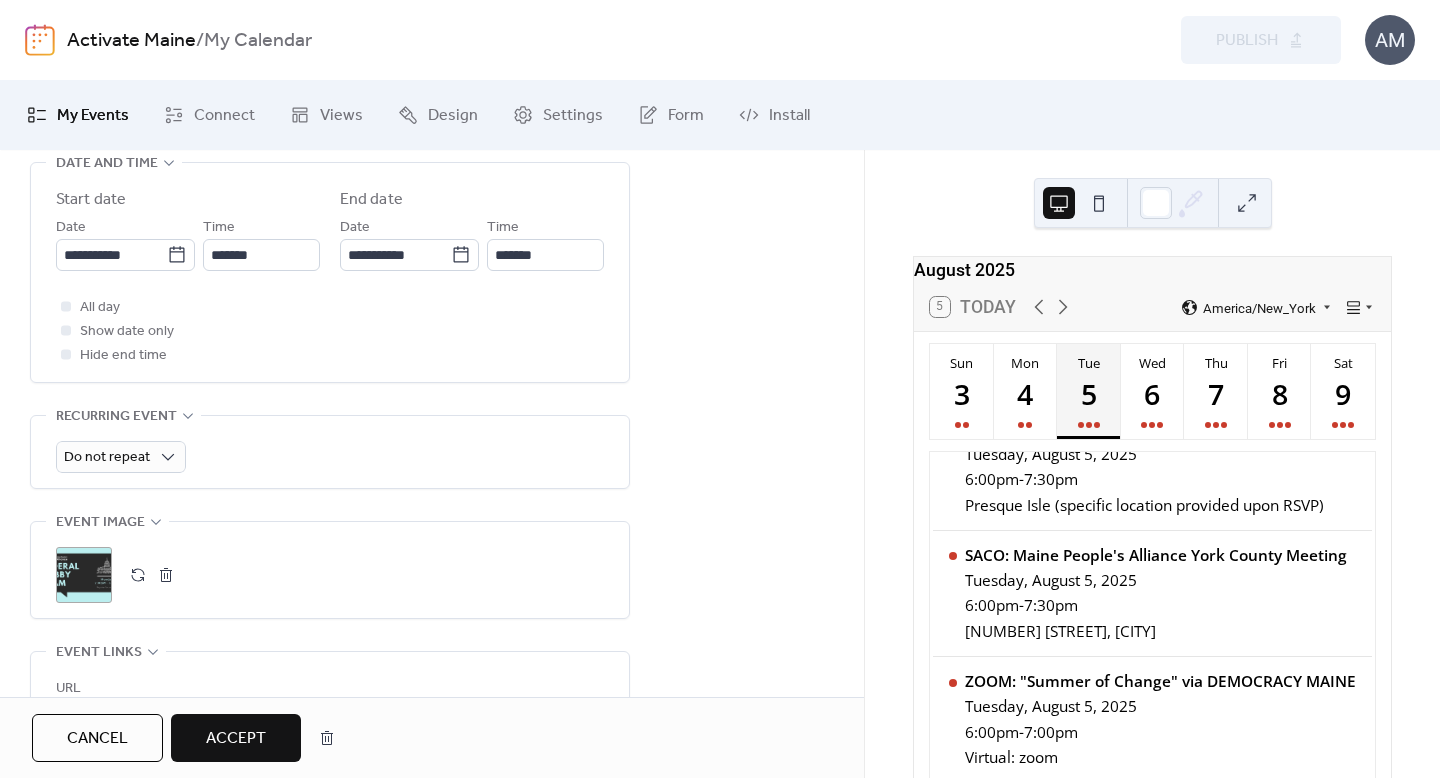 click on "Accept" at bounding box center (236, 739) 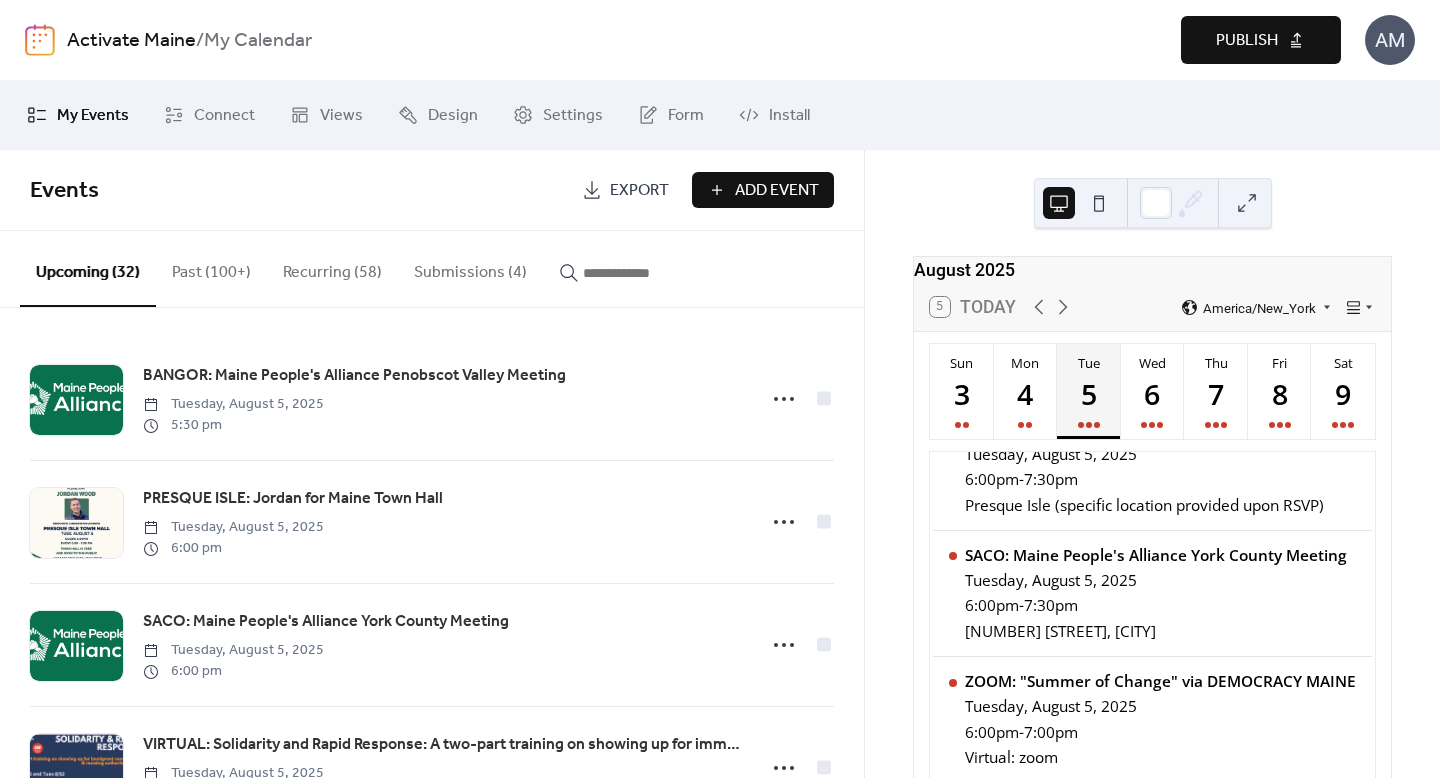 click on "Publish" at bounding box center (1247, 41) 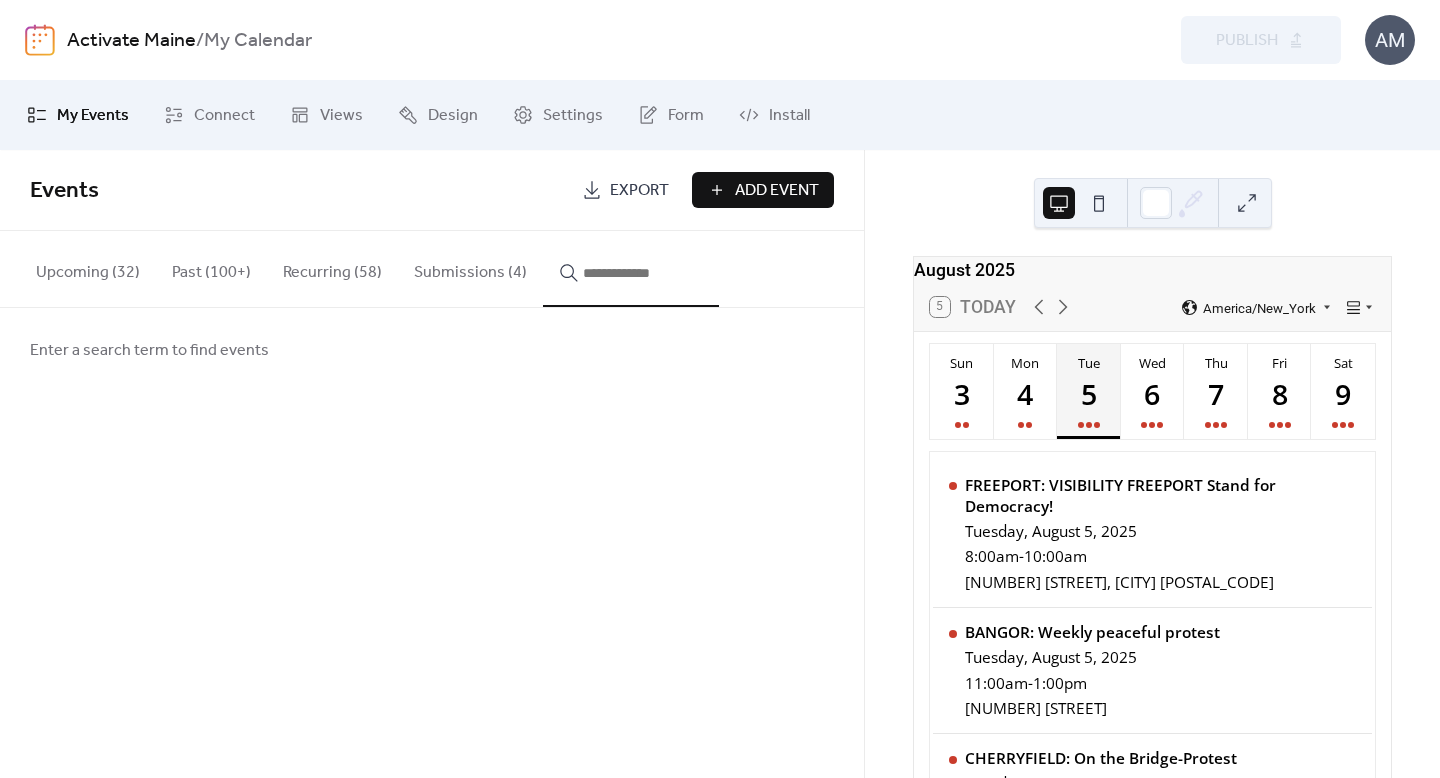 scroll, scrollTop: 0, scrollLeft: 0, axis: both 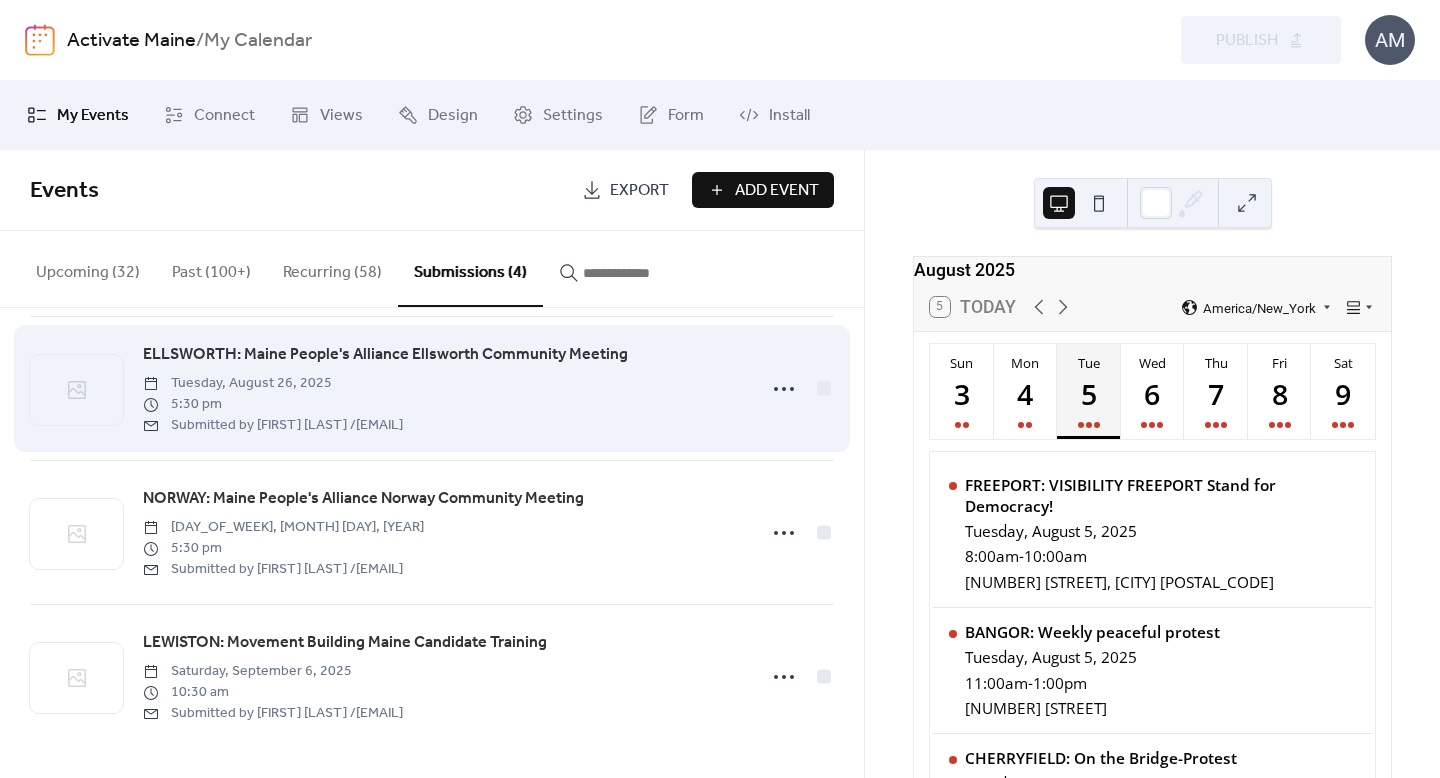 click on "ELLSWORTH: Maine People's Alliance Ellsworth Community Meeting" at bounding box center [385, 355] 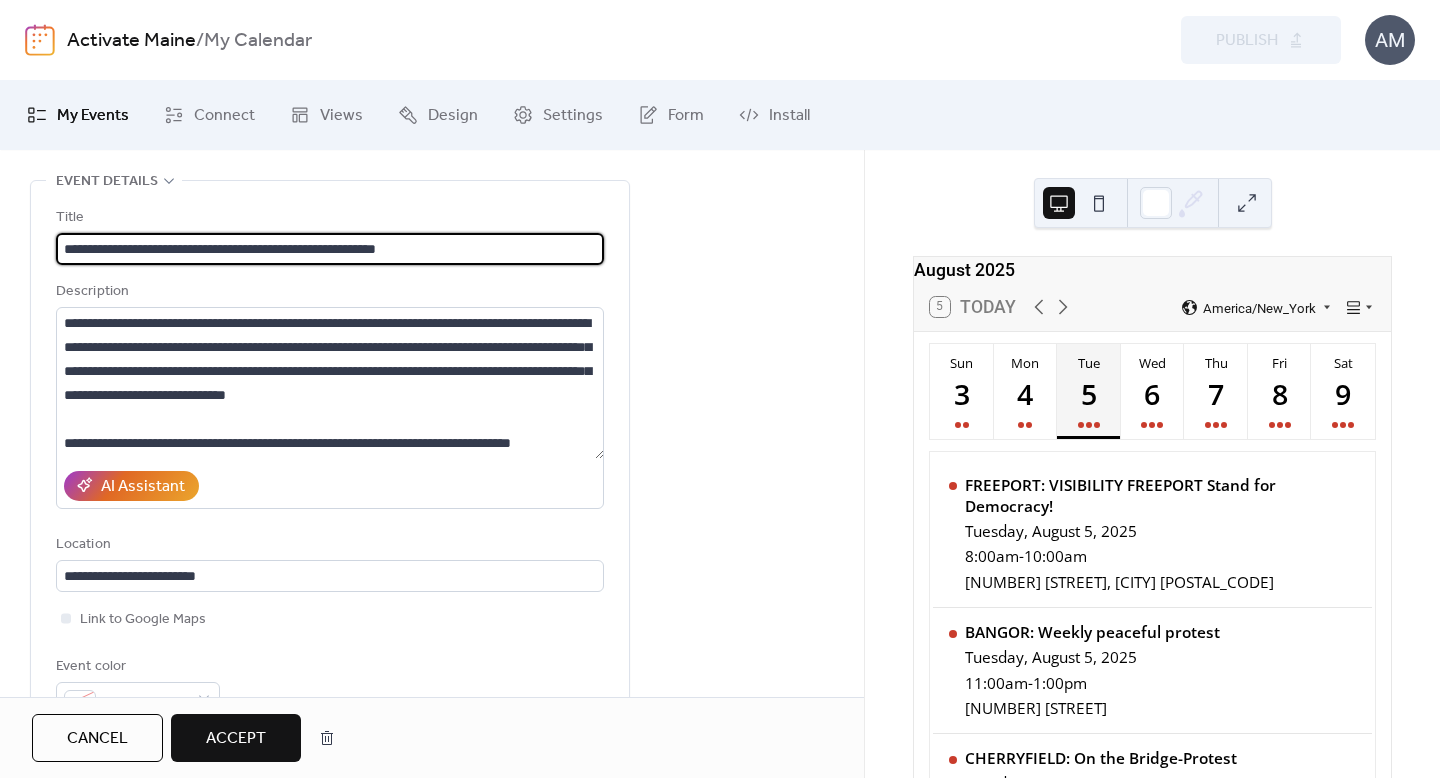 scroll, scrollTop: 197, scrollLeft: 0, axis: vertical 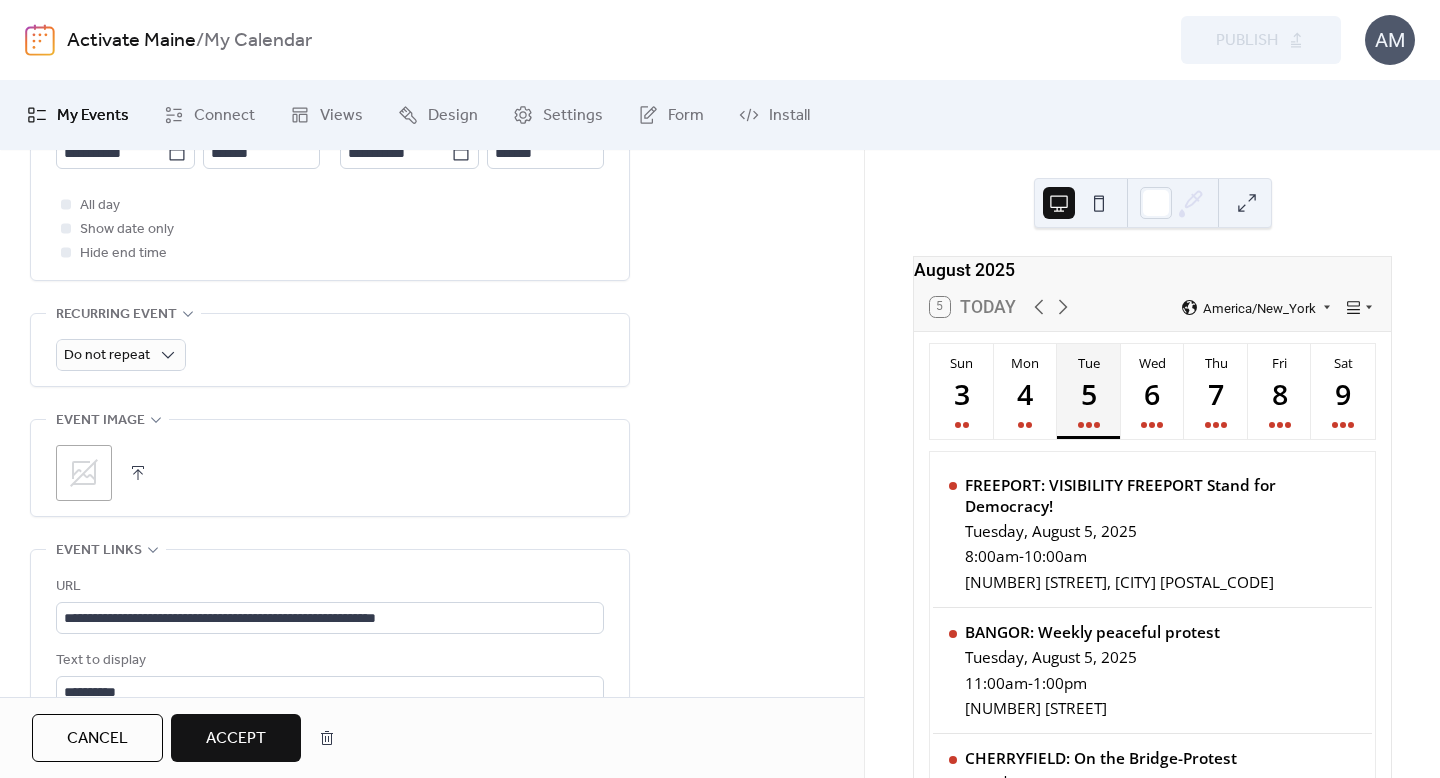 click 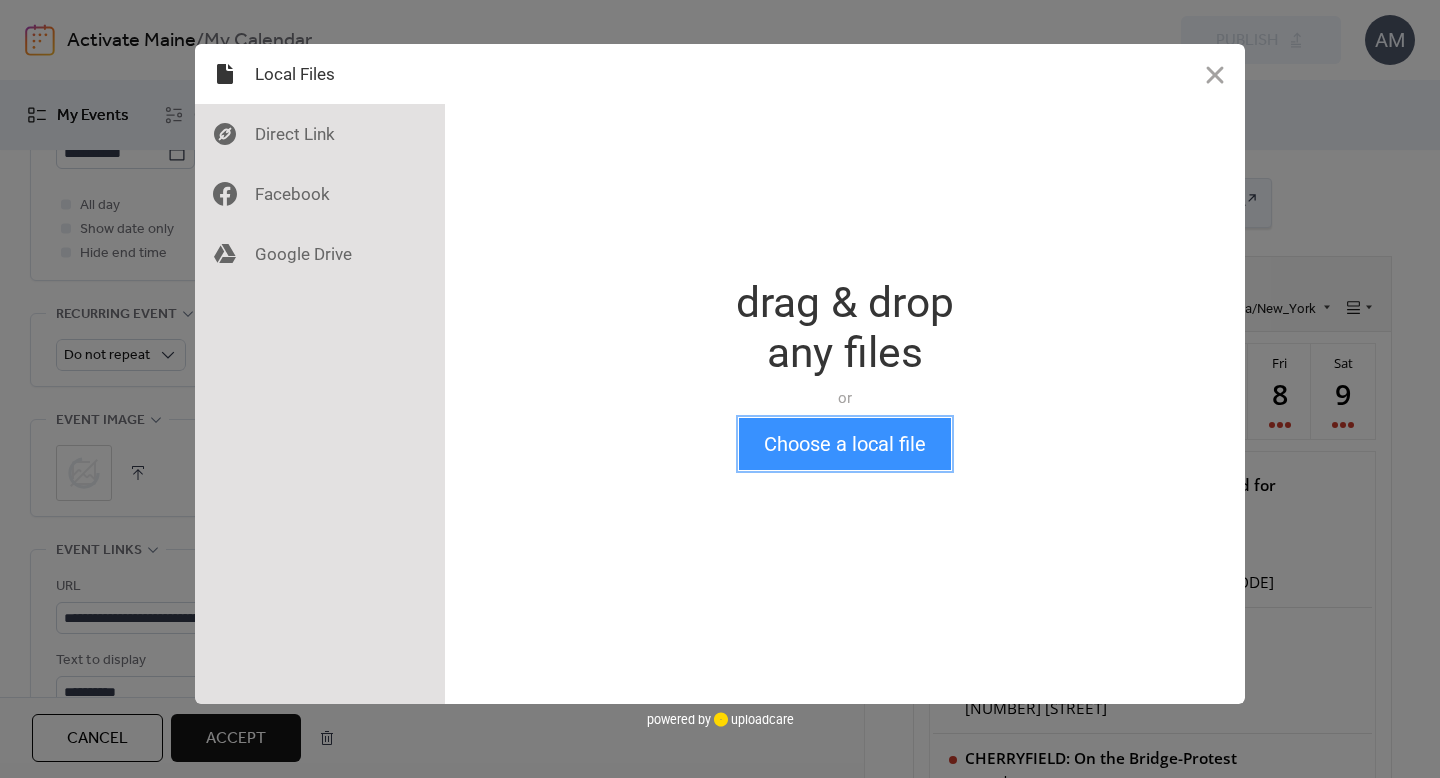 click on "Choose a local file" at bounding box center (845, 444) 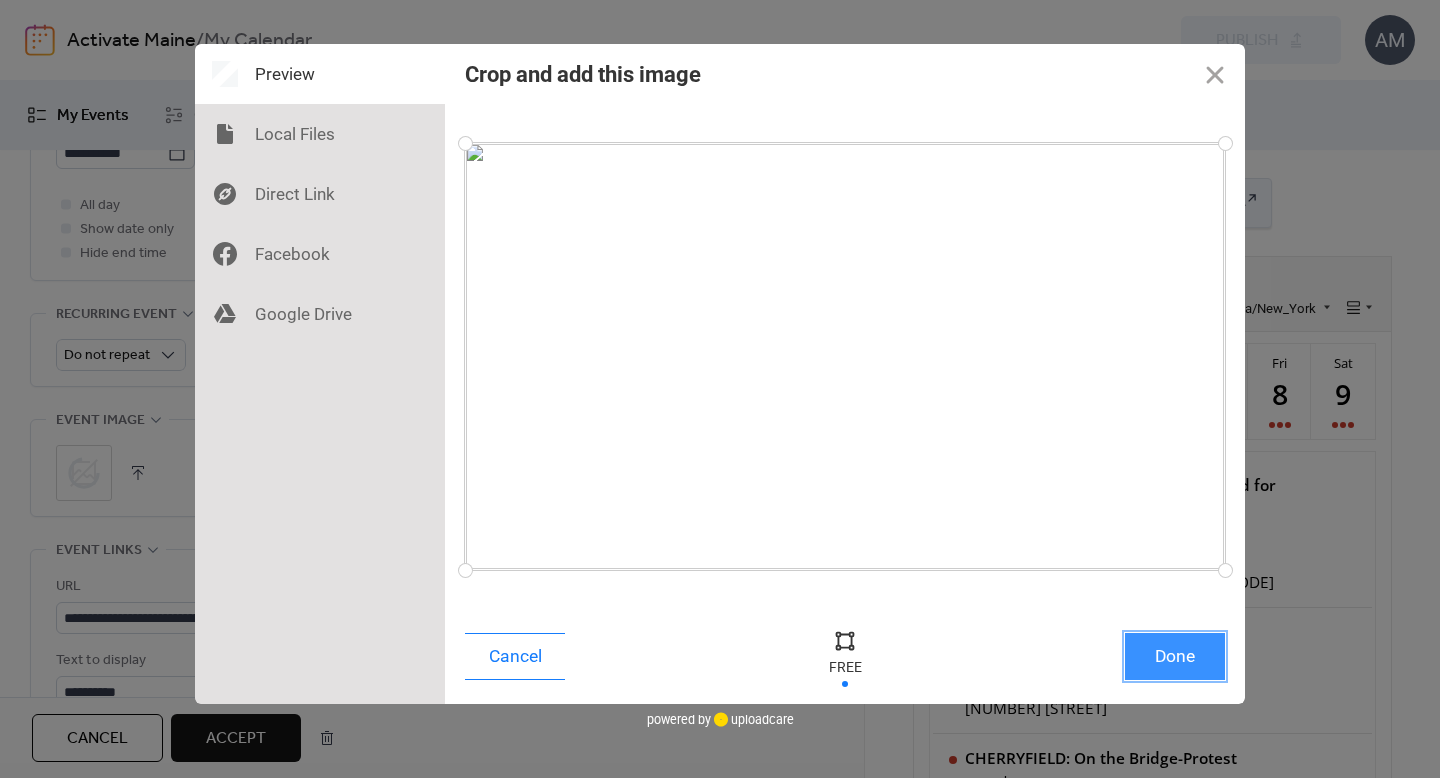 click on "Done" at bounding box center [1175, 656] 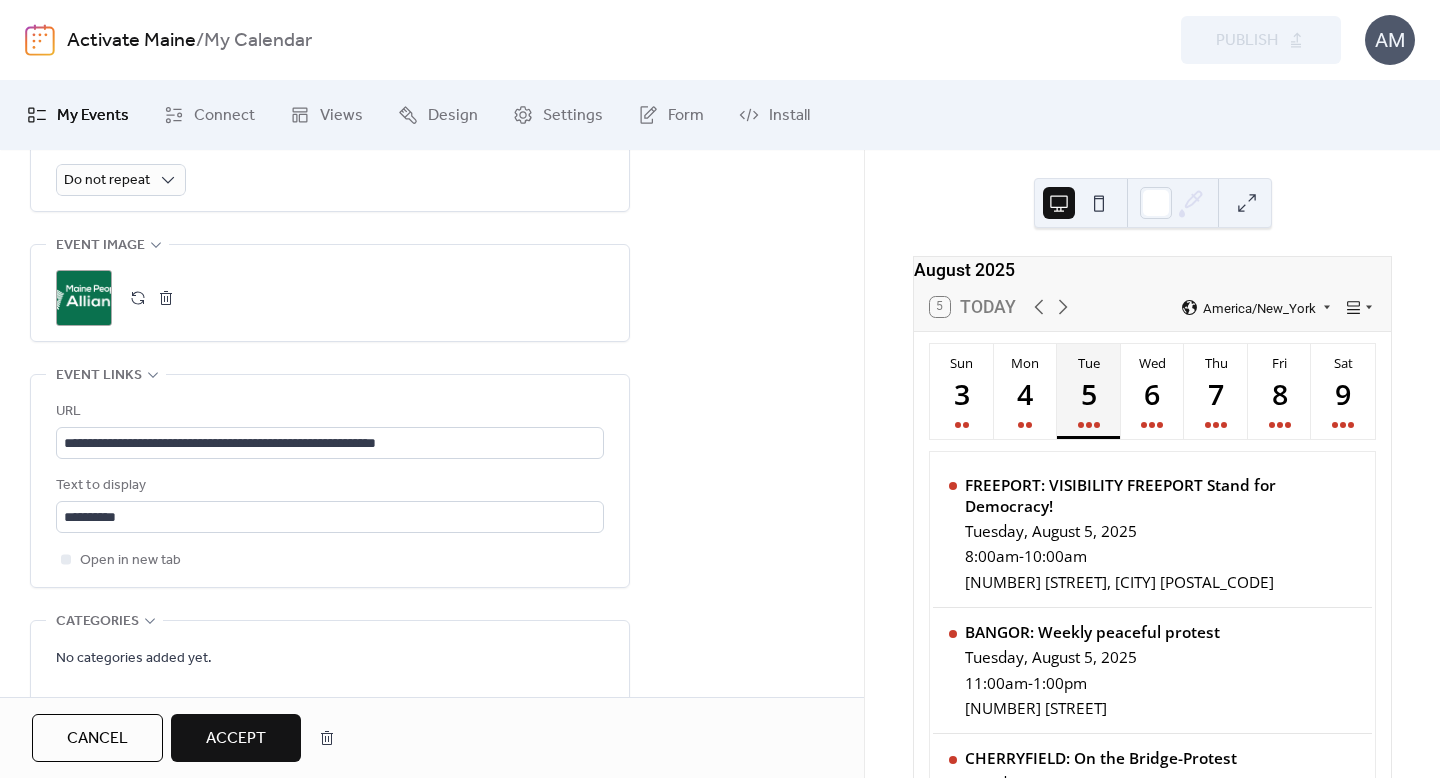 scroll, scrollTop: 1317, scrollLeft: 0, axis: vertical 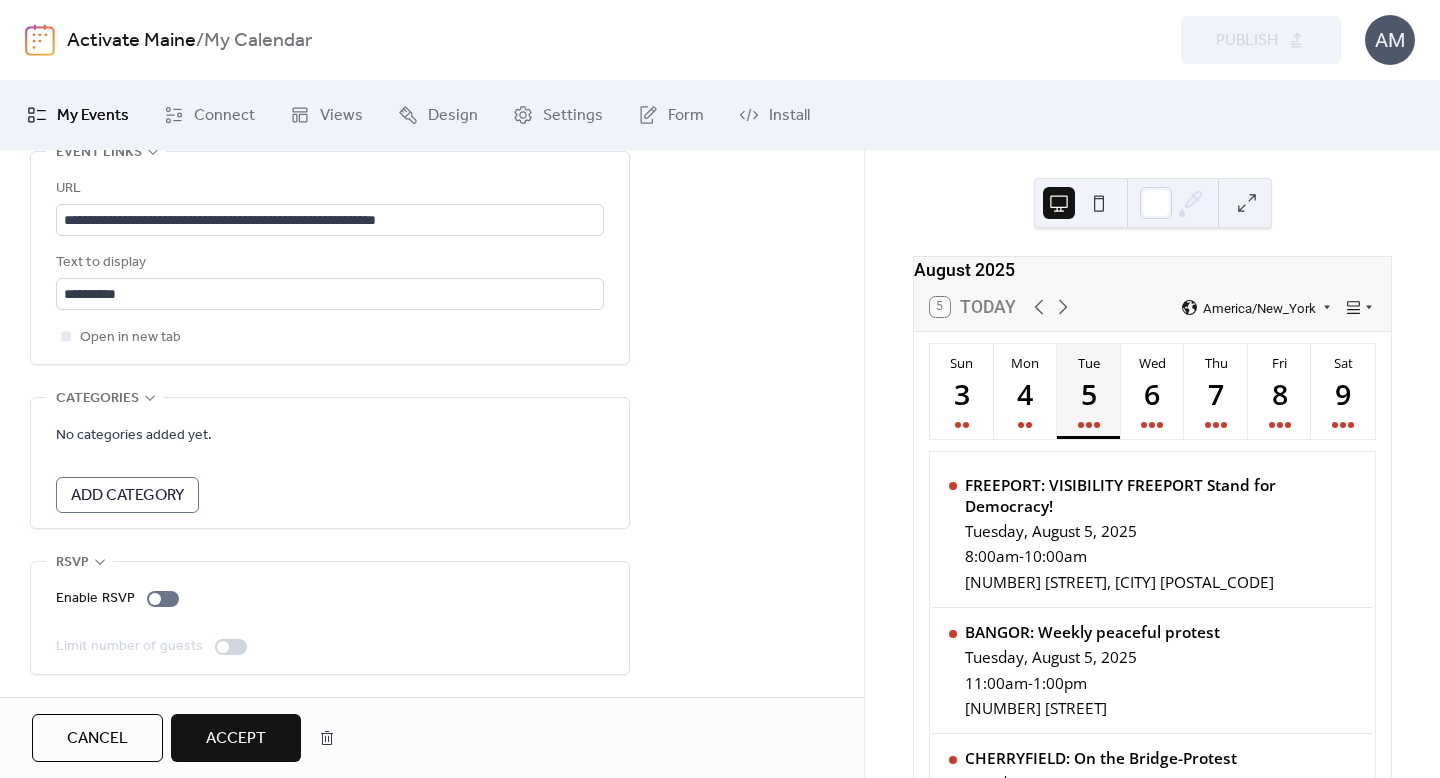 click on "Accept" at bounding box center [236, 739] 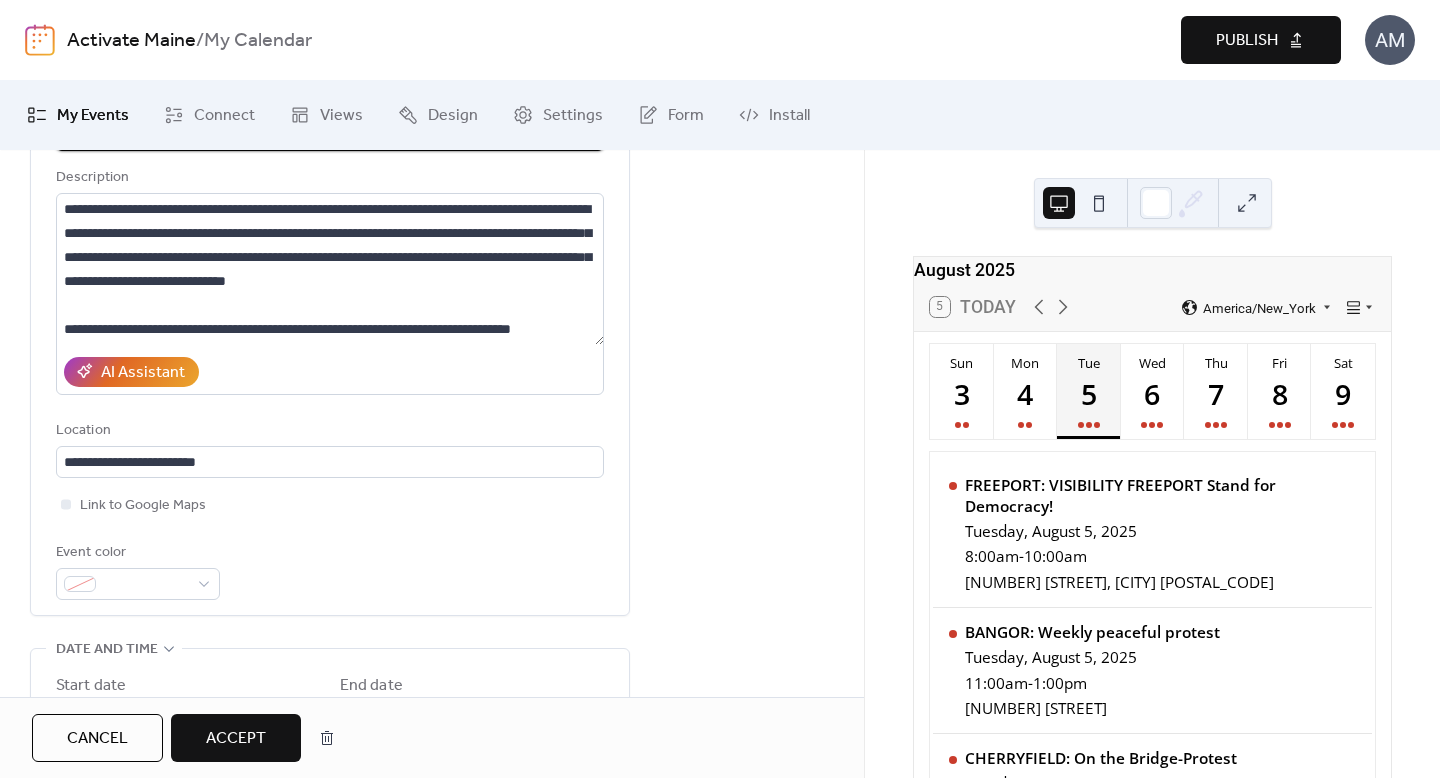 scroll, scrollTop: 0, scrollLeft: 0, axis: both 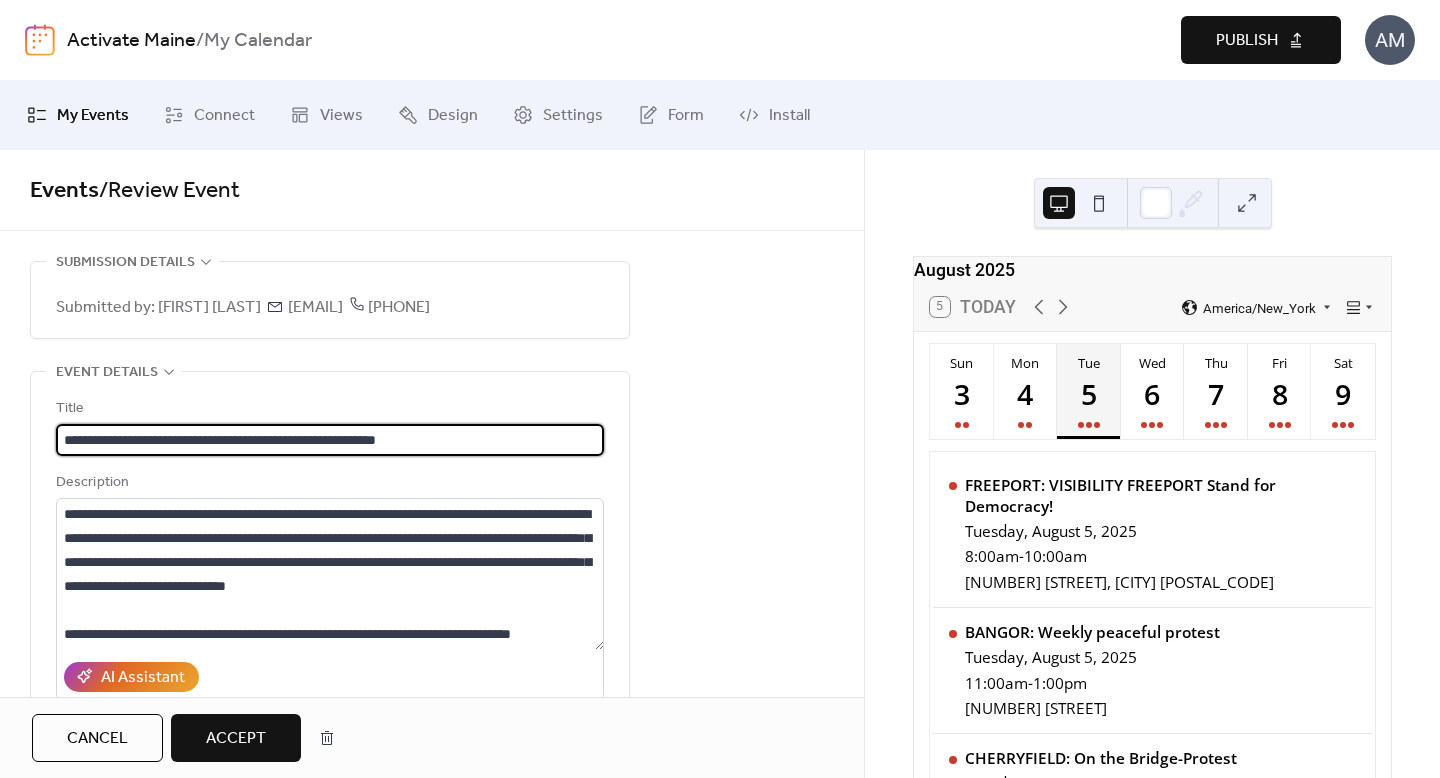 click on "Publish" at bounding box center [1247, 41] 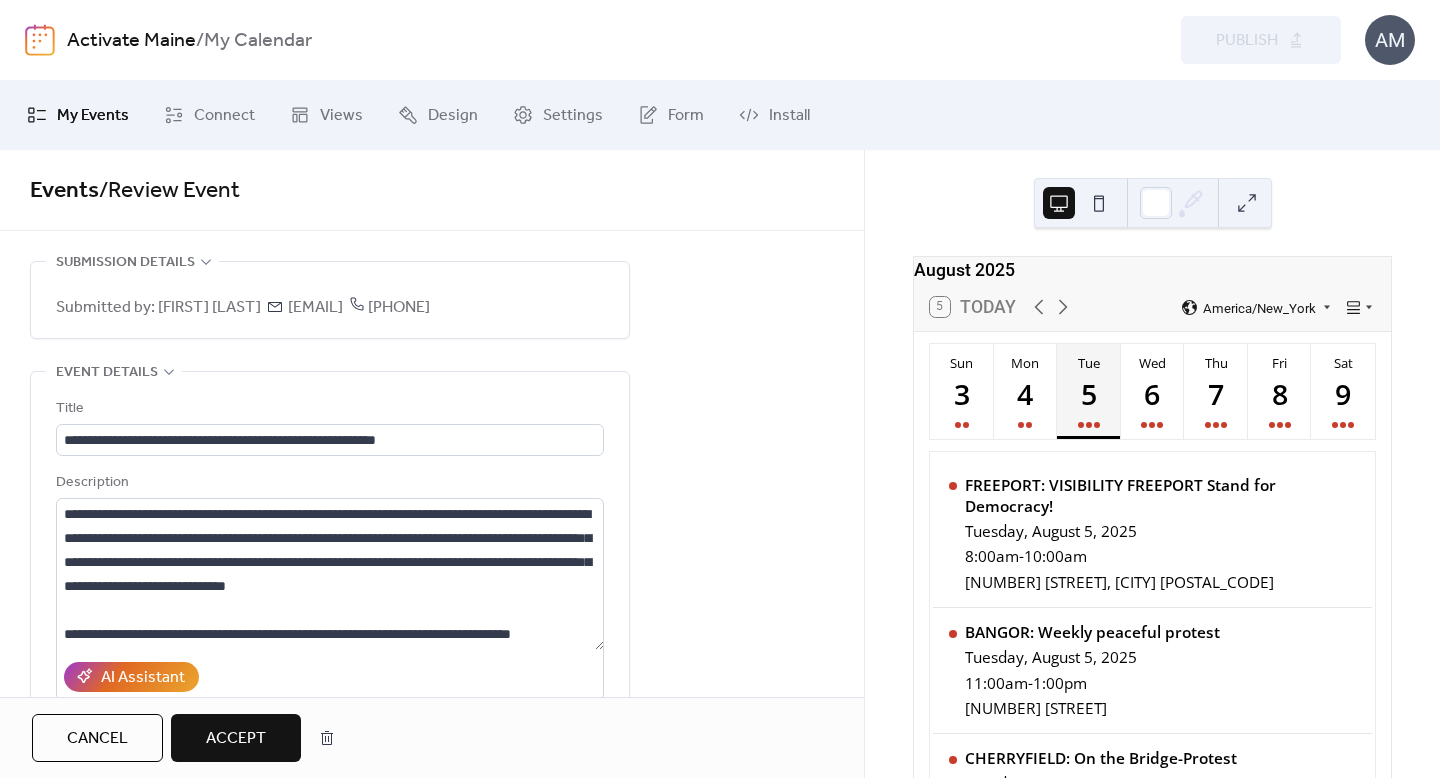 click on "Accept" at bounding box center (236, 738) 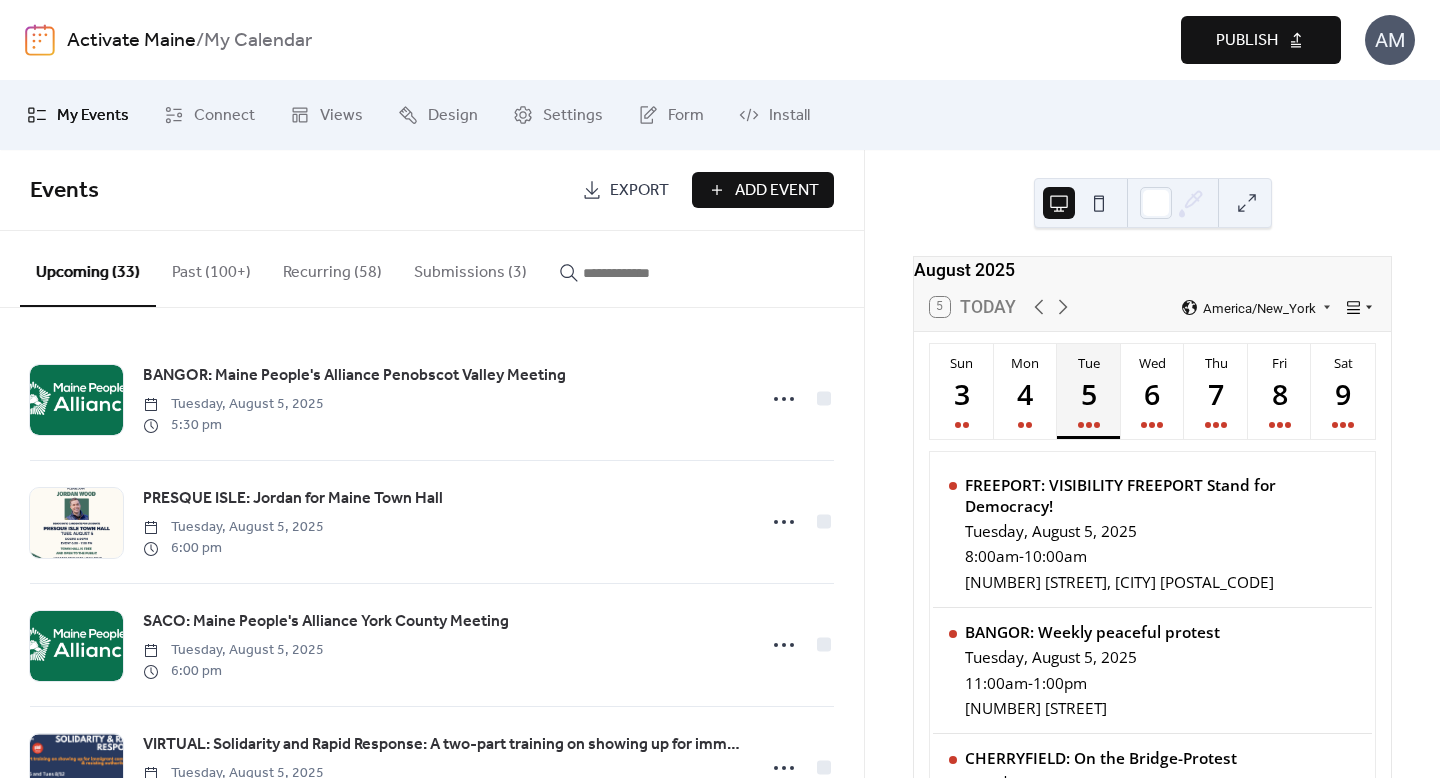 click 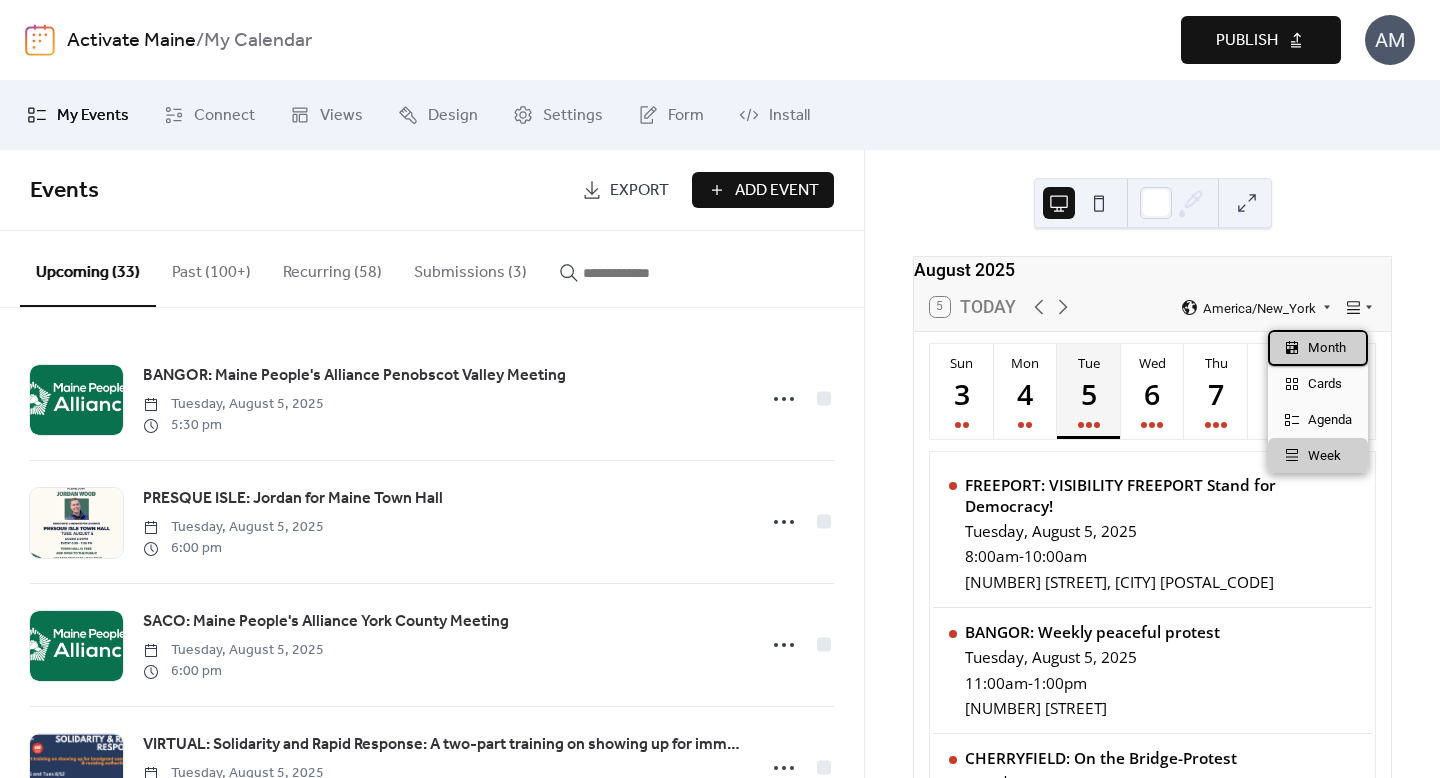click on "Month" at bounding box center (1318, 348) 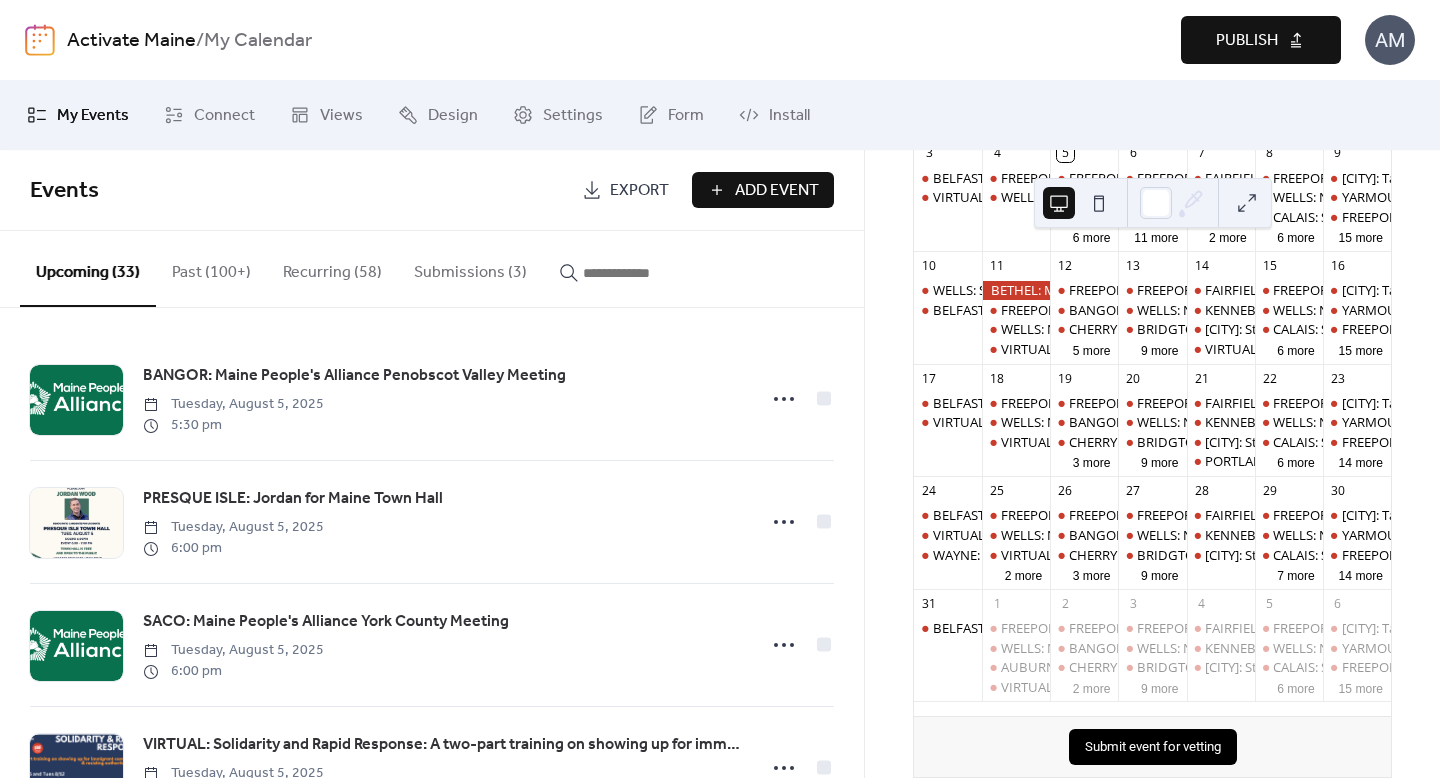 scroll, scrollTop: 392, scrollLeft: 0, axis: vertical 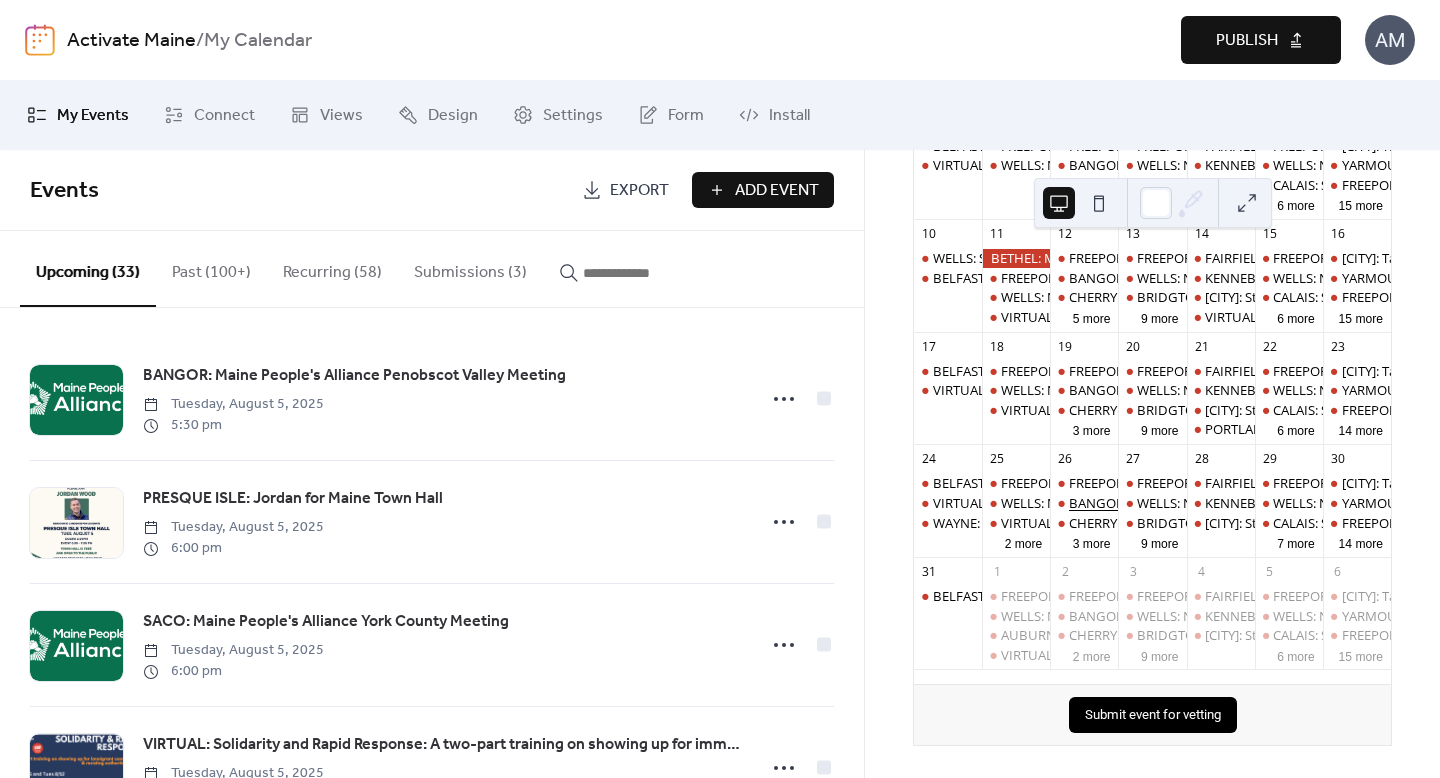 click on "BANGOR: Weekly peaceful protest" at bounding box center (1171, 503) 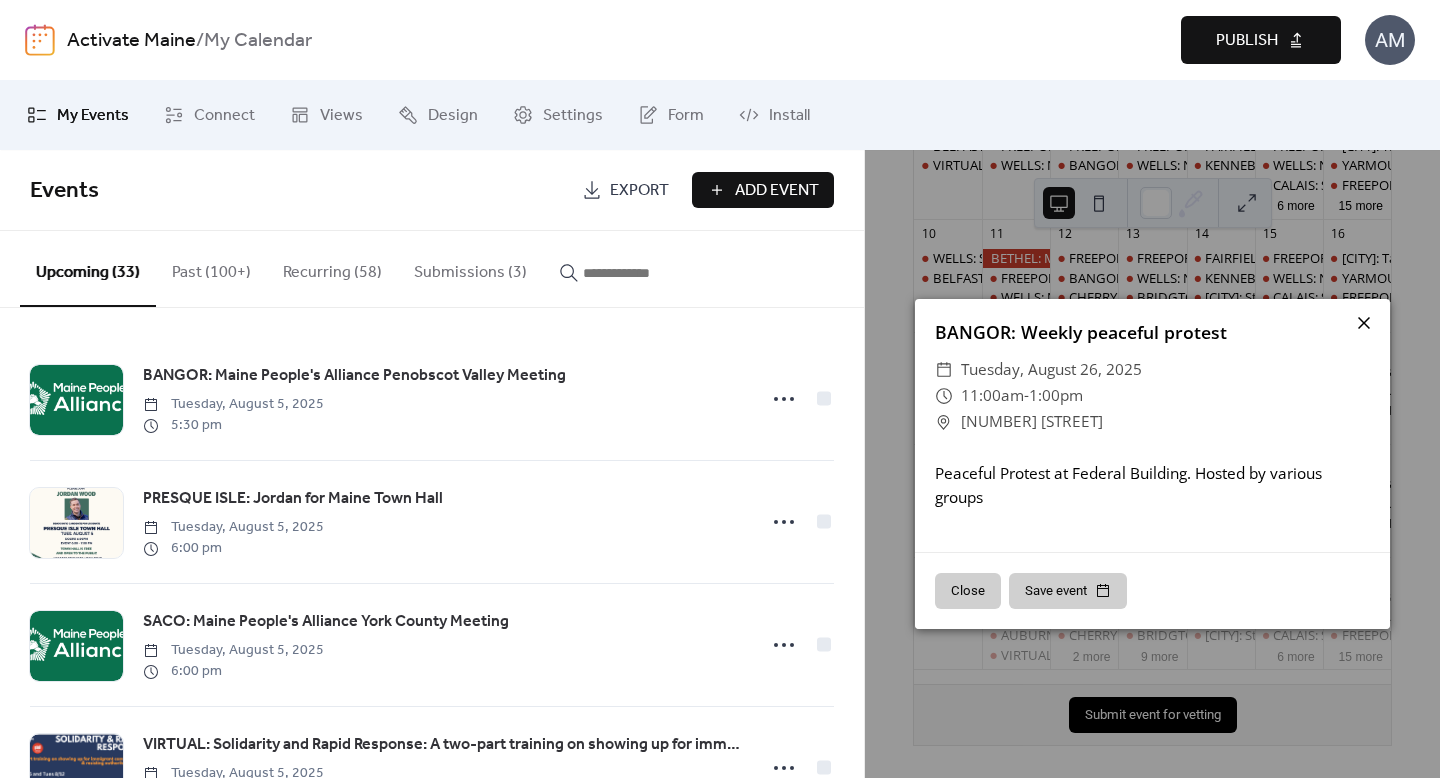 click 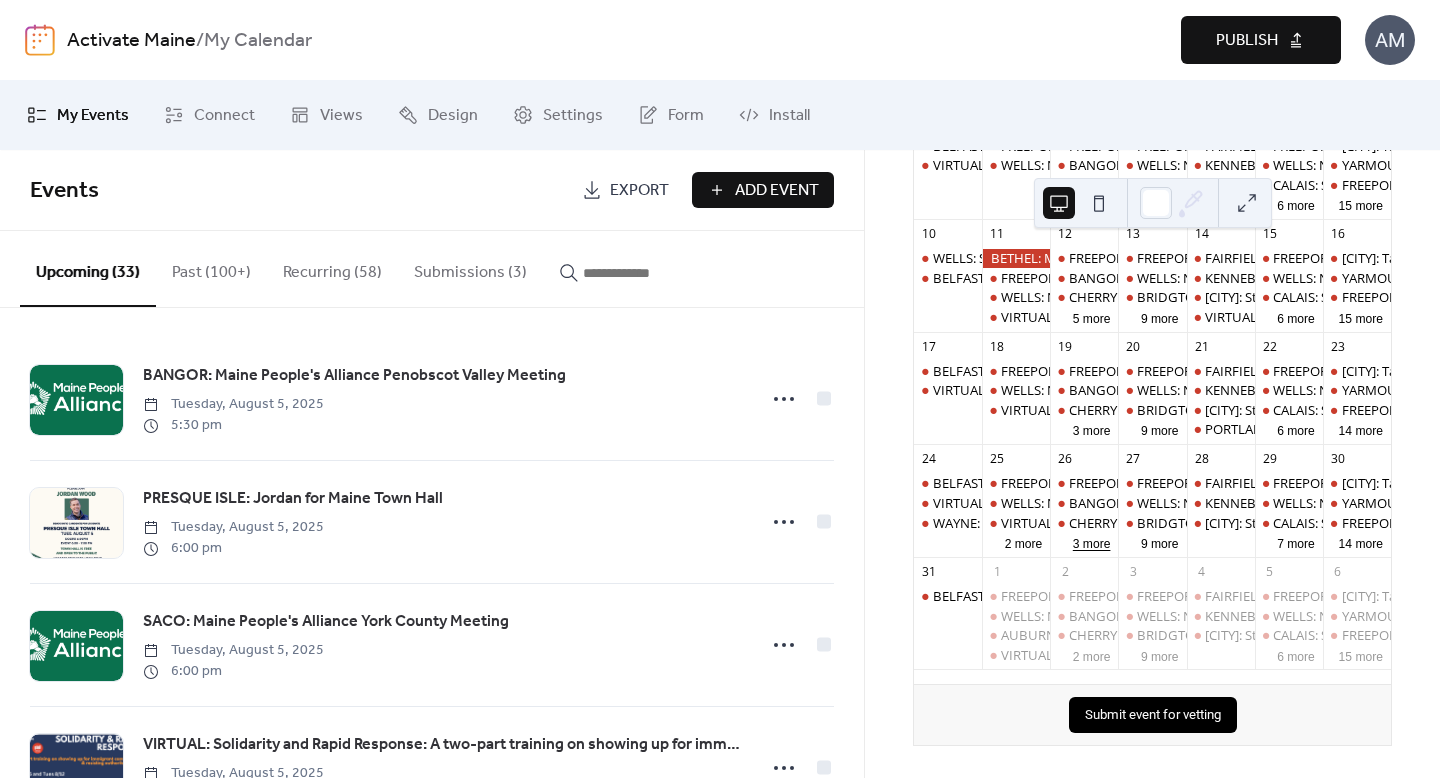 click on "3 more" at bounding box center [1092, 542] 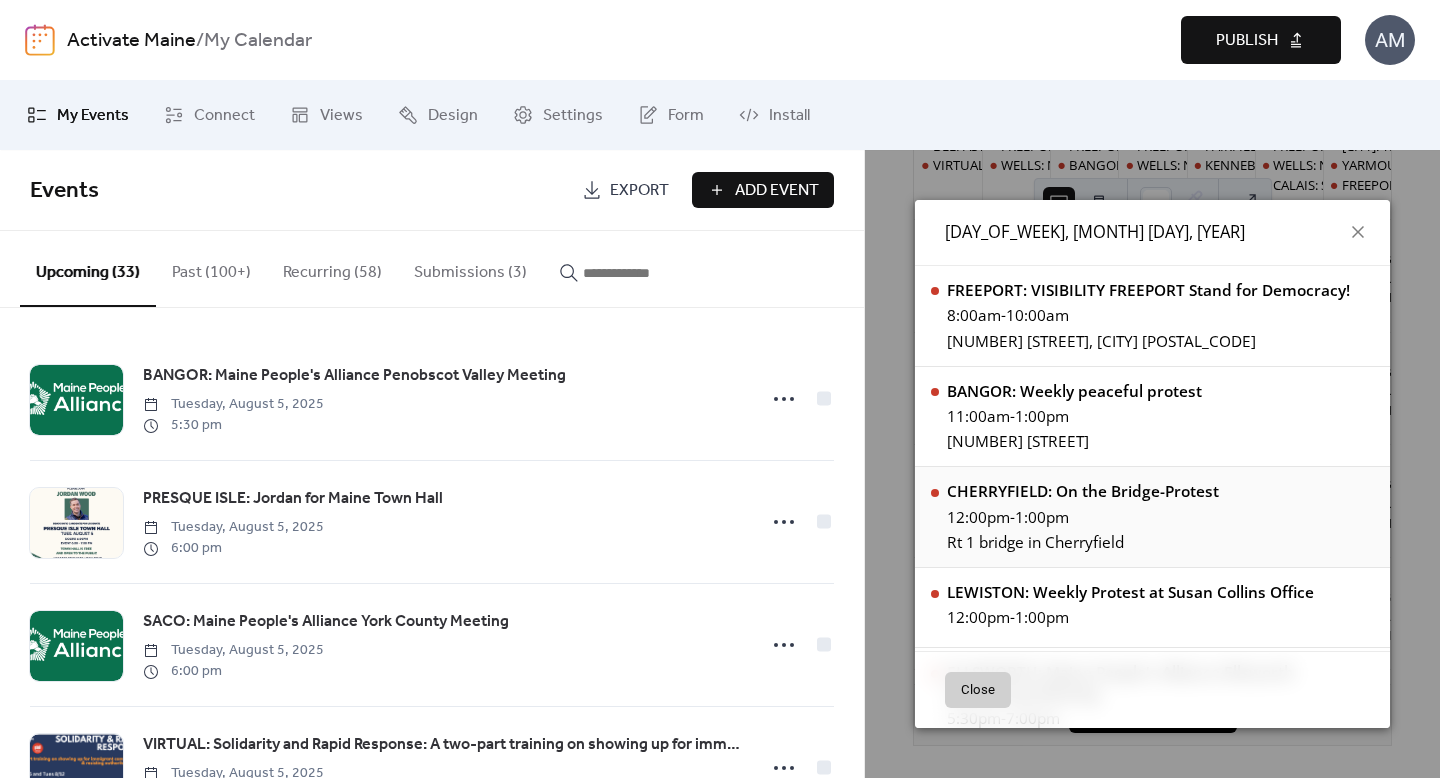 scroll, scrollTop: 218, scrollLeft: 0, axis: vertical 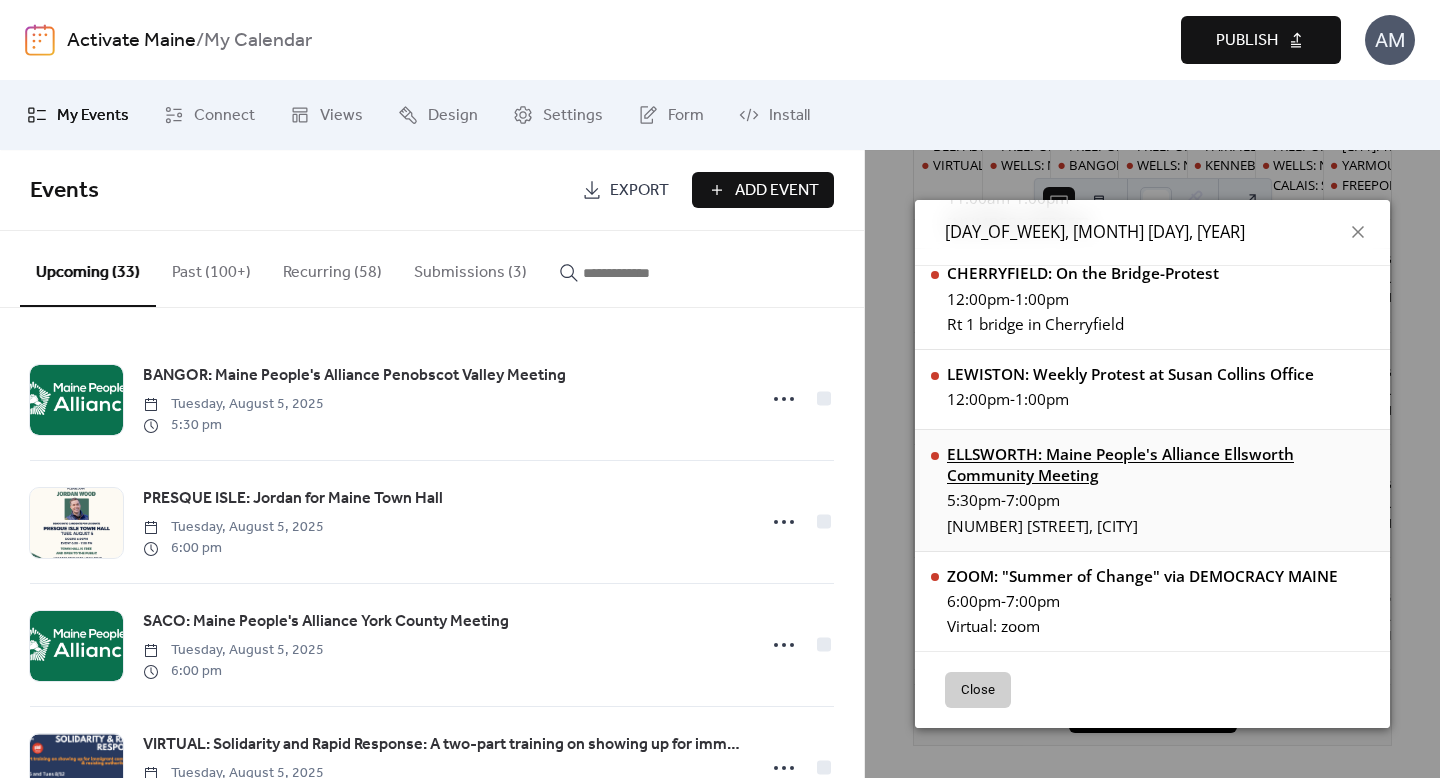 click on "ELLSWORTH: Maine People's Alliance Ellsworth Community Meeting" at bounding box center (1160, 465) 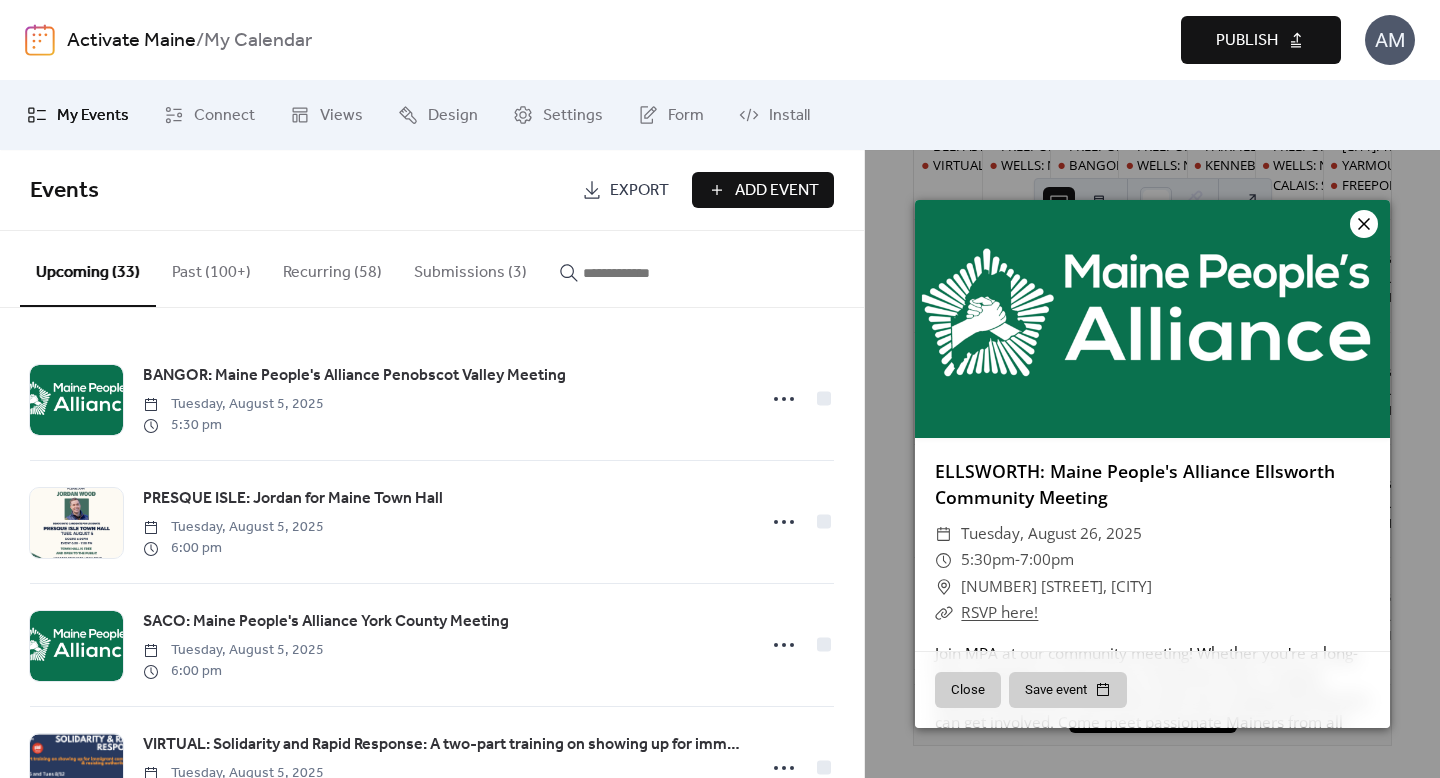 click 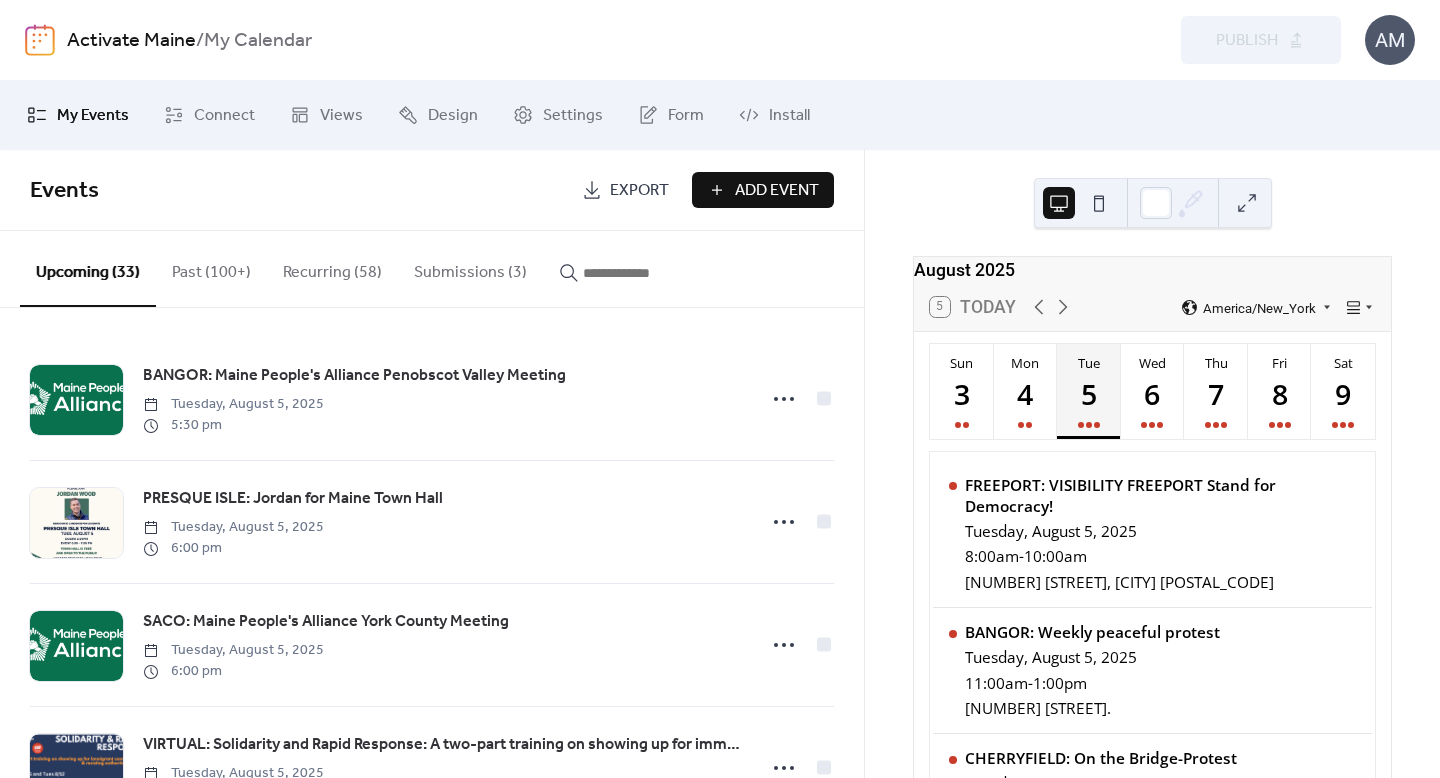 scroll, scrollTop: 0, scrollLeft: 0, axis: both 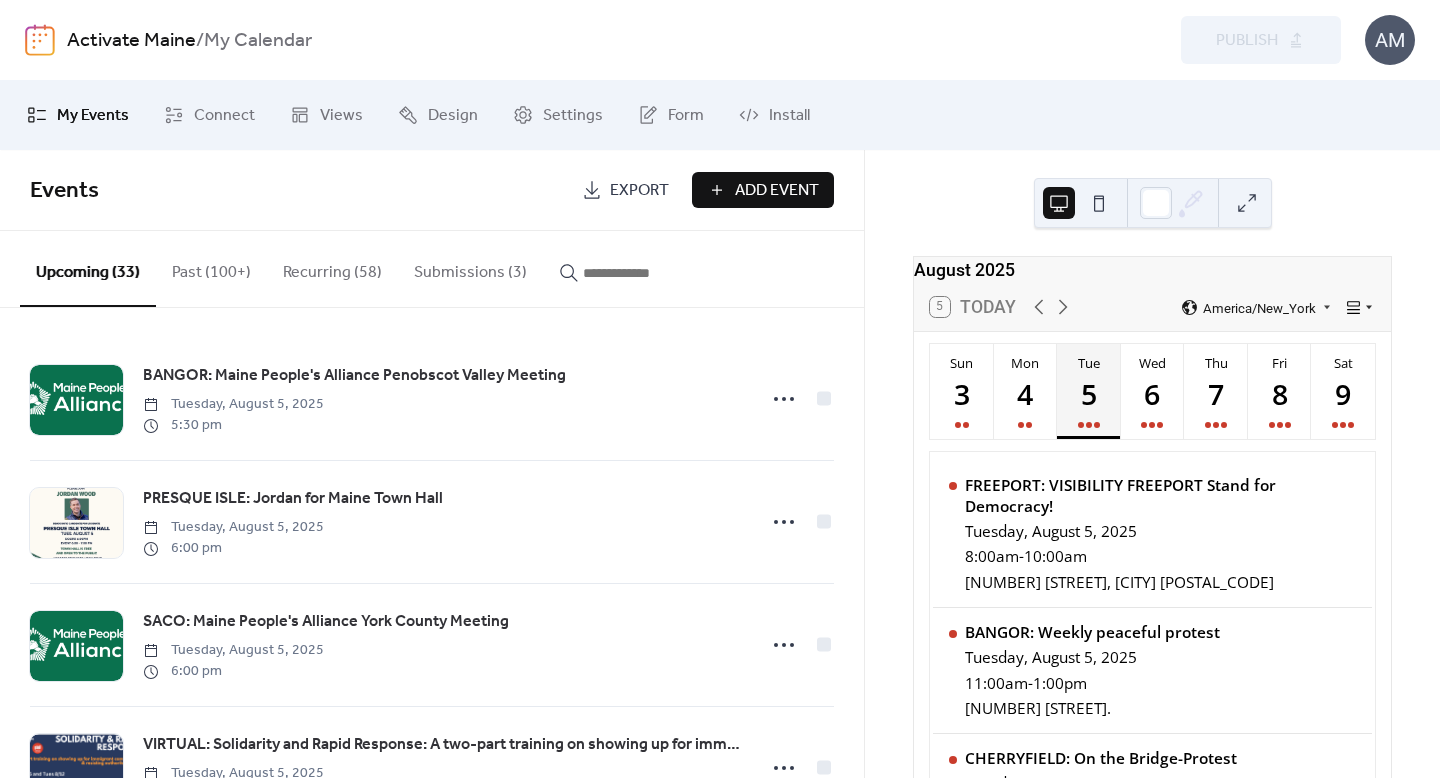 click 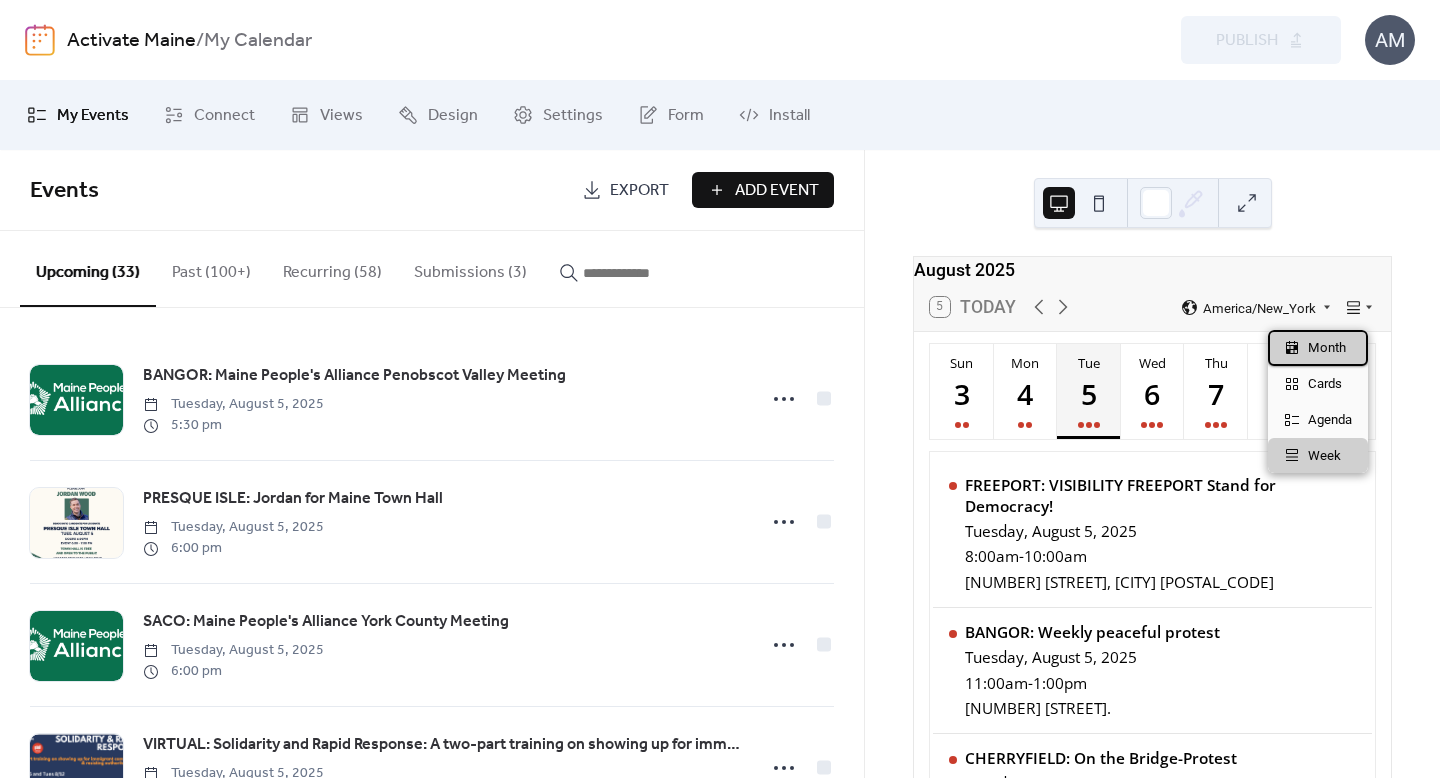 click on "Month" at bounding box center [1327, 348] 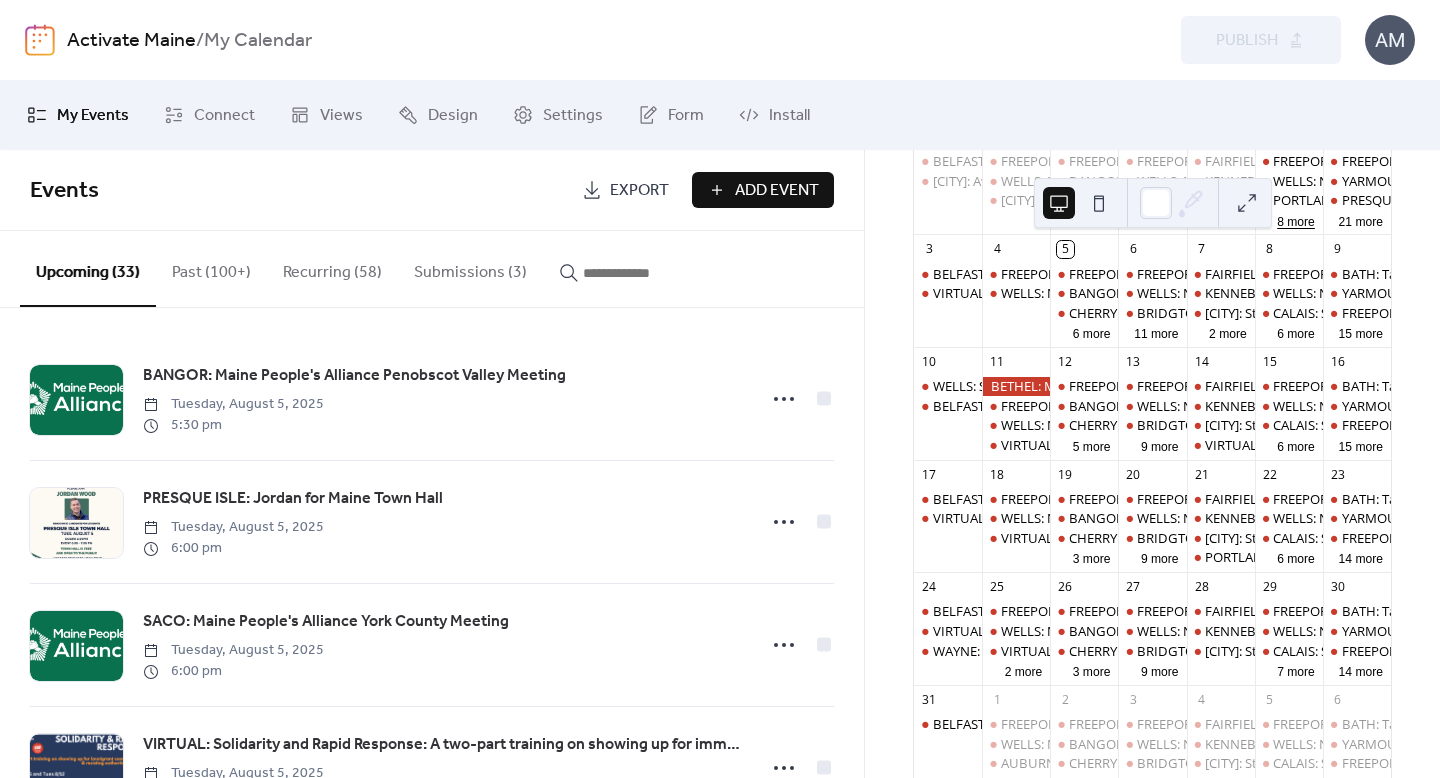 scroll, scrollTop: 259, scrollLeft: 0, axis: vertical 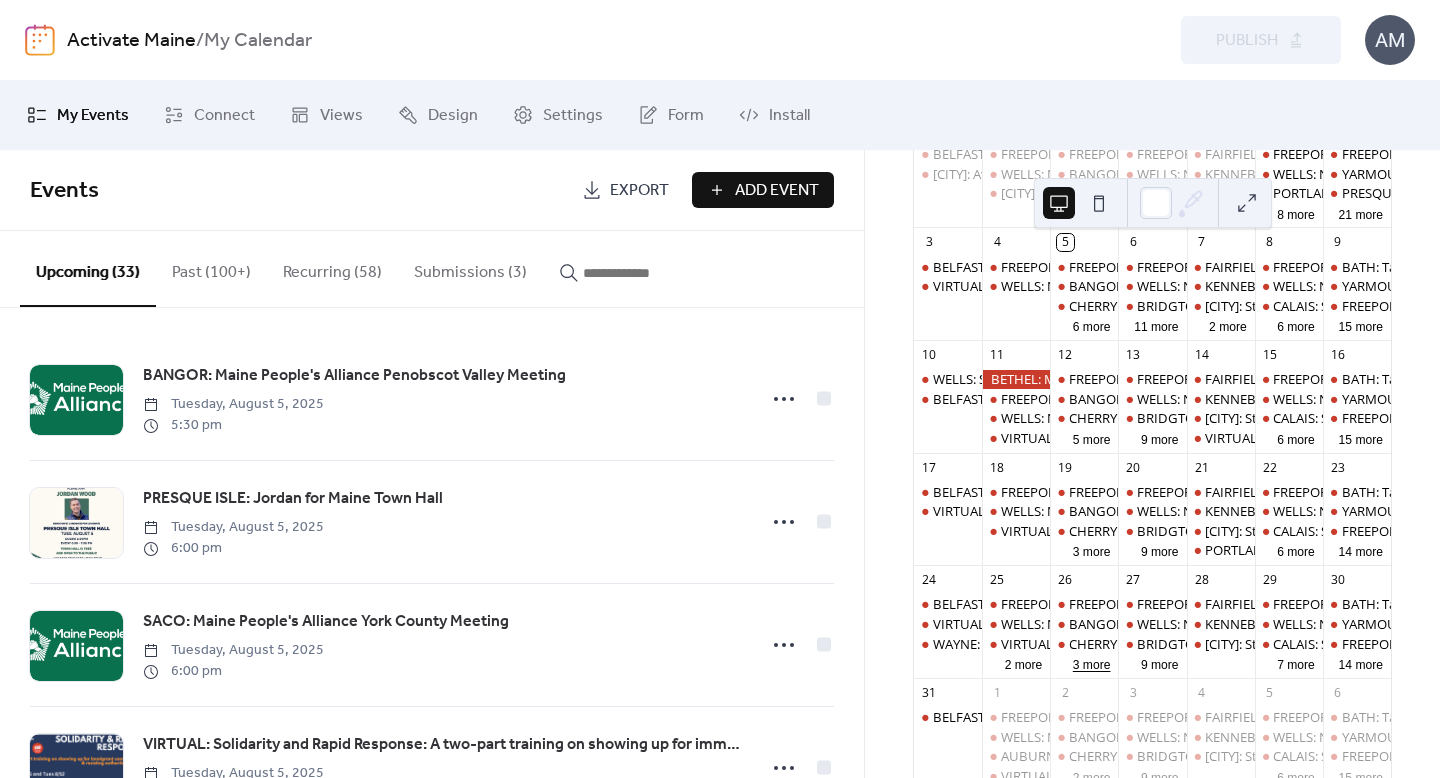 click on "3 more" at bounding box center (1092, 663) 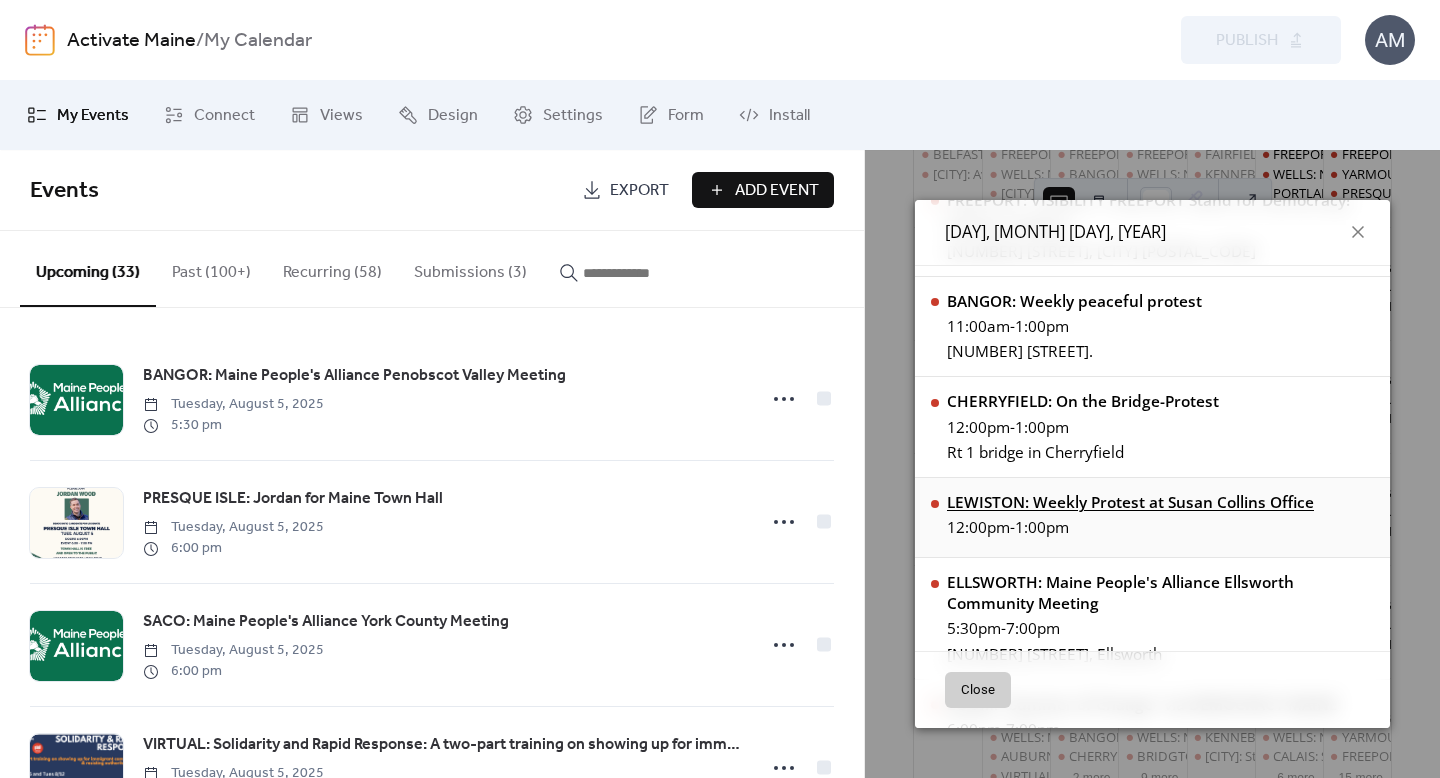 scroll, scrollTop: 218, scrollLeft: 0, axis: vertical 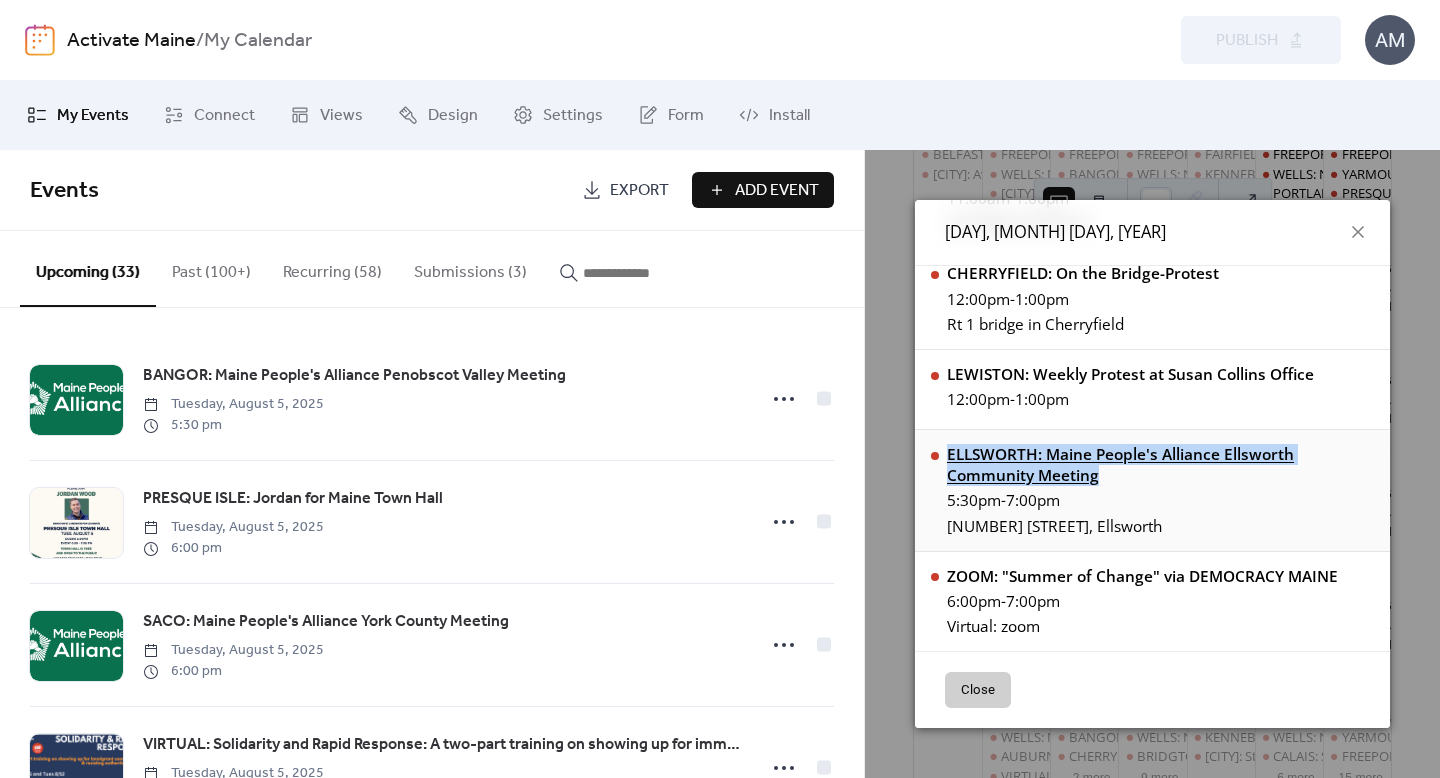 drag, startPoint x: 944, startPoint y: 450, endPoint x: 1121, endPoint y: 478, distance: 179.201 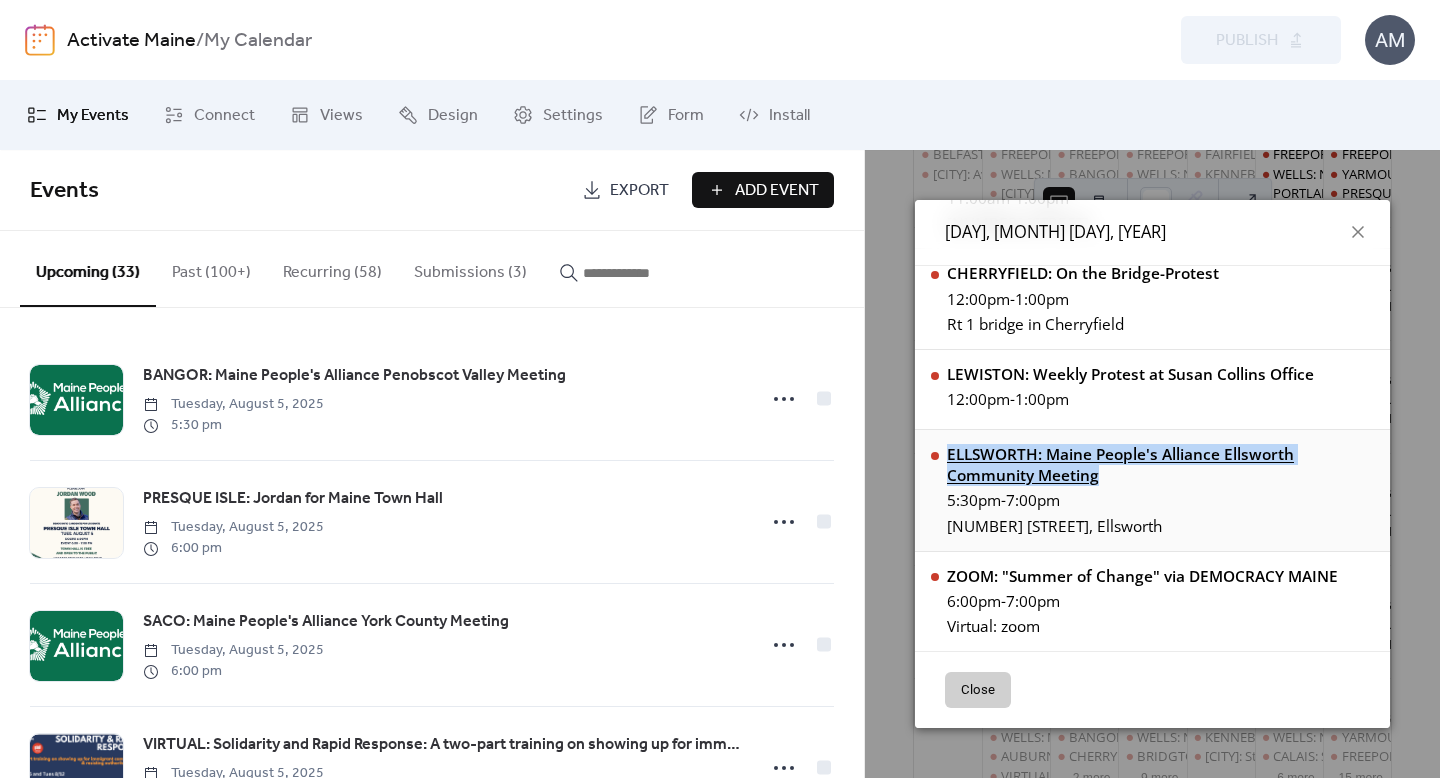 copy on "ELLSWORTH: Maine People's Alliance Ellsworth Community Meeting" 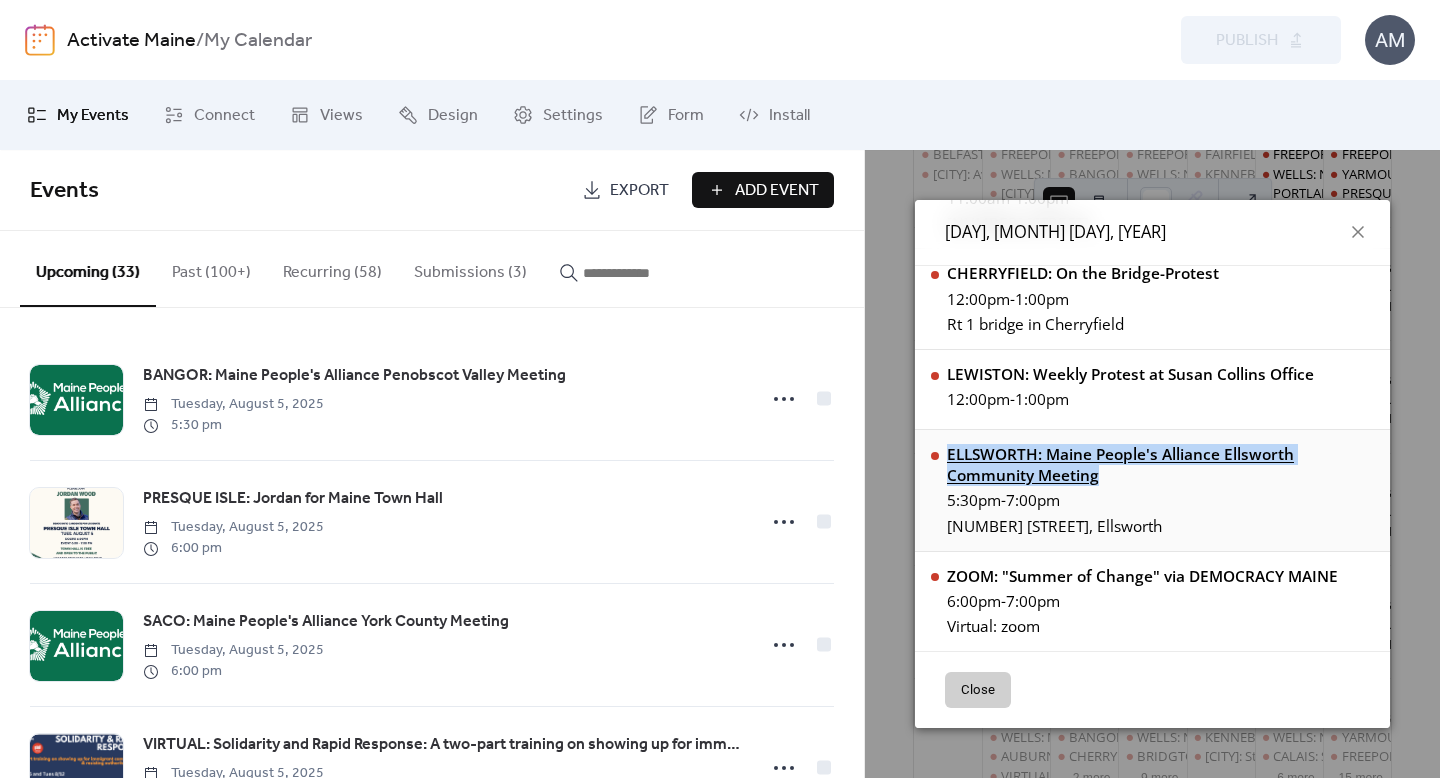 click on "ELLSWORTH: Maine People's Alliance Ellsworth Community Meeting" at bounding box center [1160, 465] 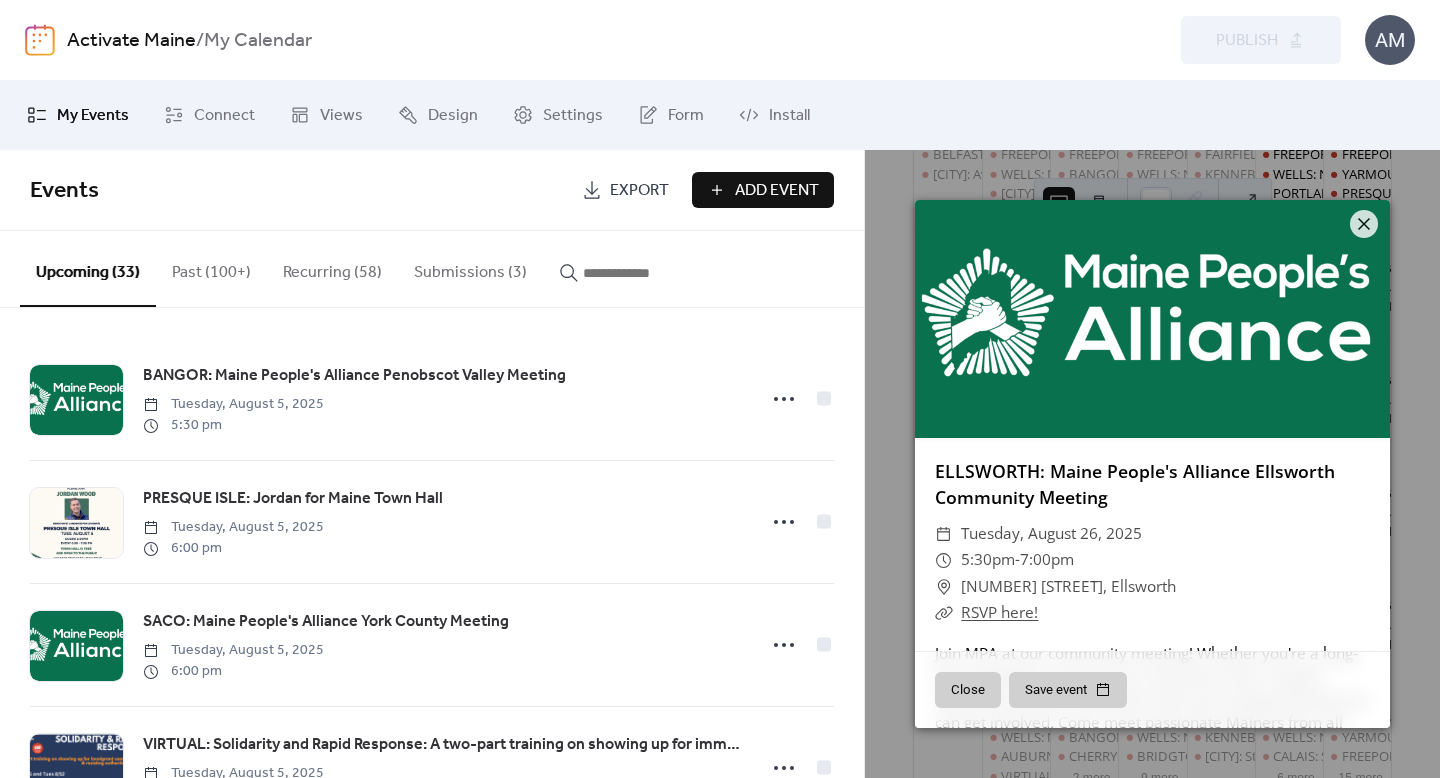 click at bounding box center (1152, 319) 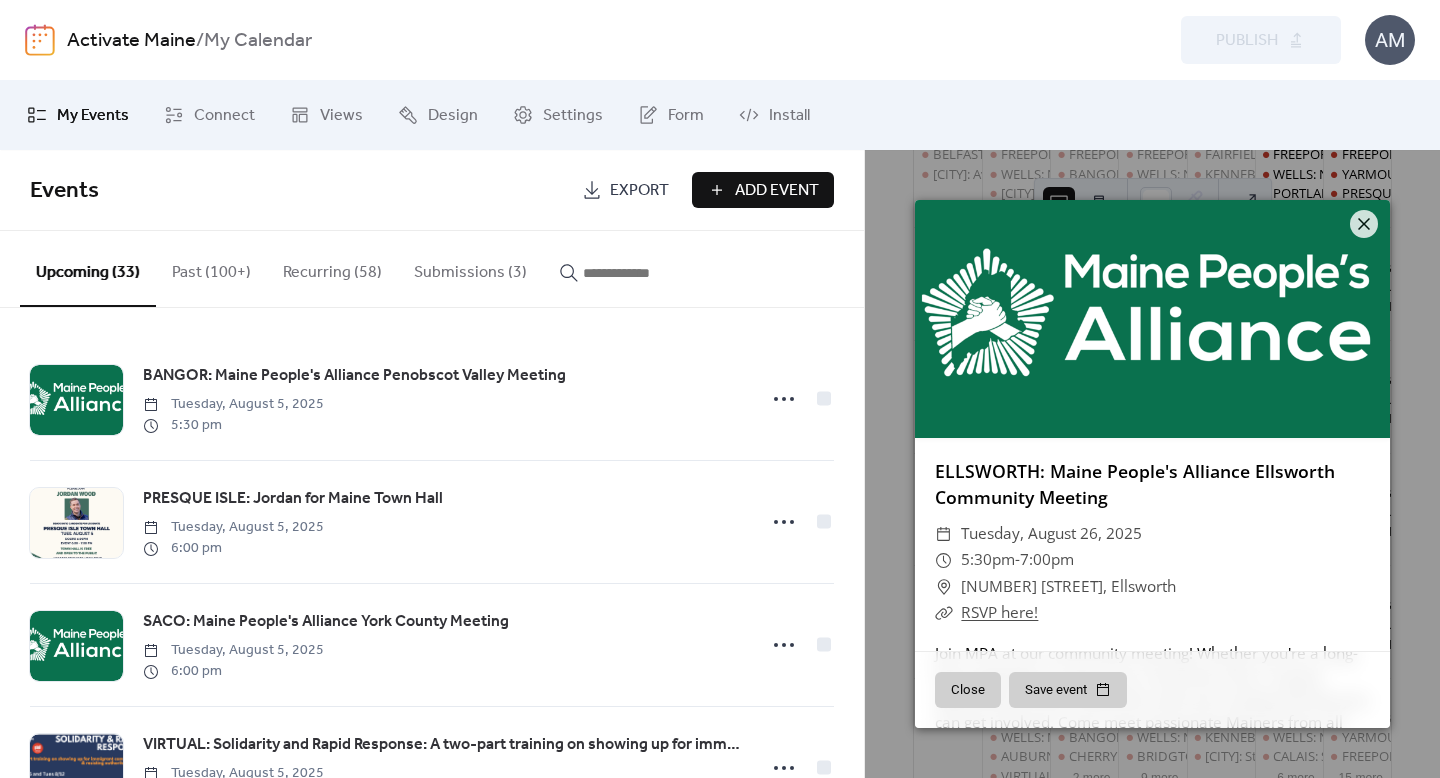click on "Submissions (3)" at bounding box center (470, 268) 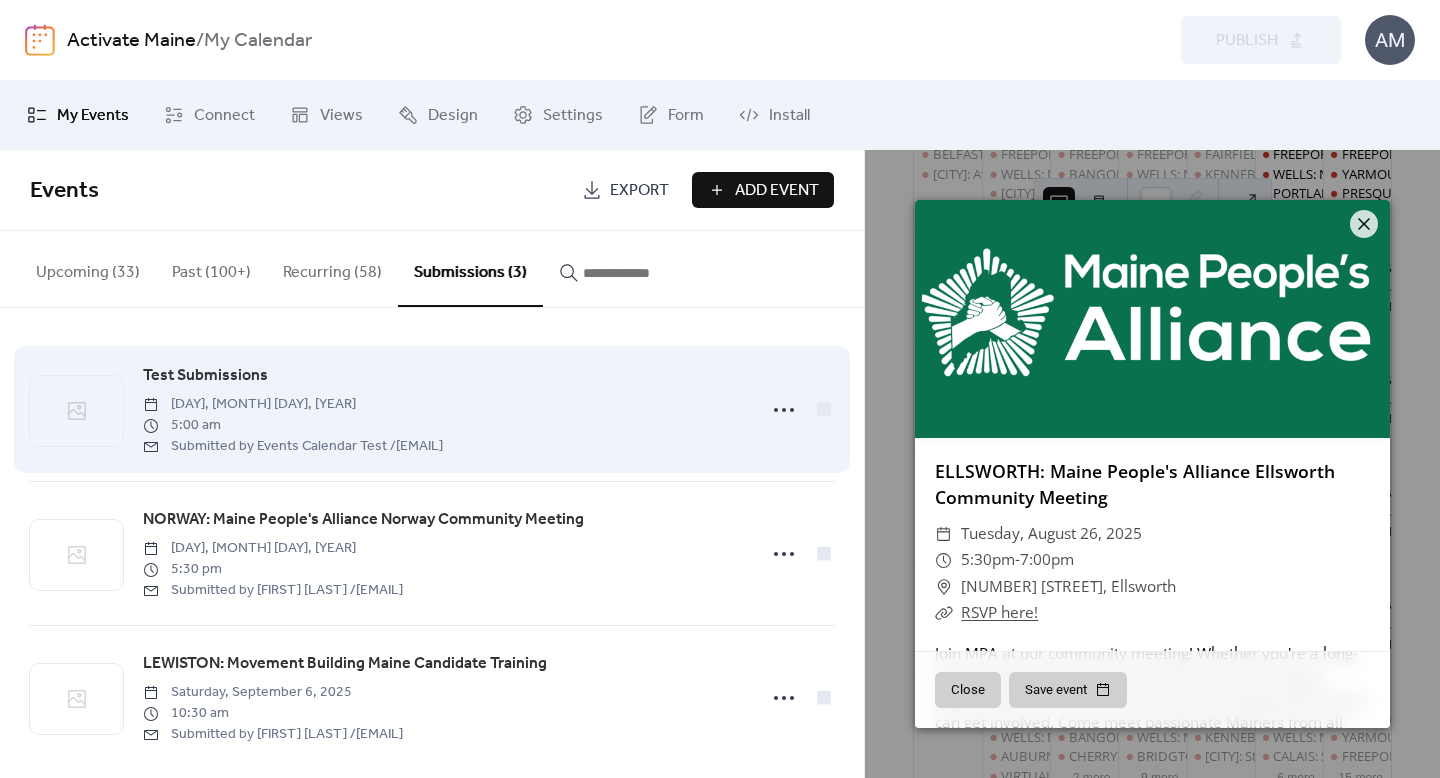 scroll, scrollTop: 22, scrollLeft: 0, axis: vertical 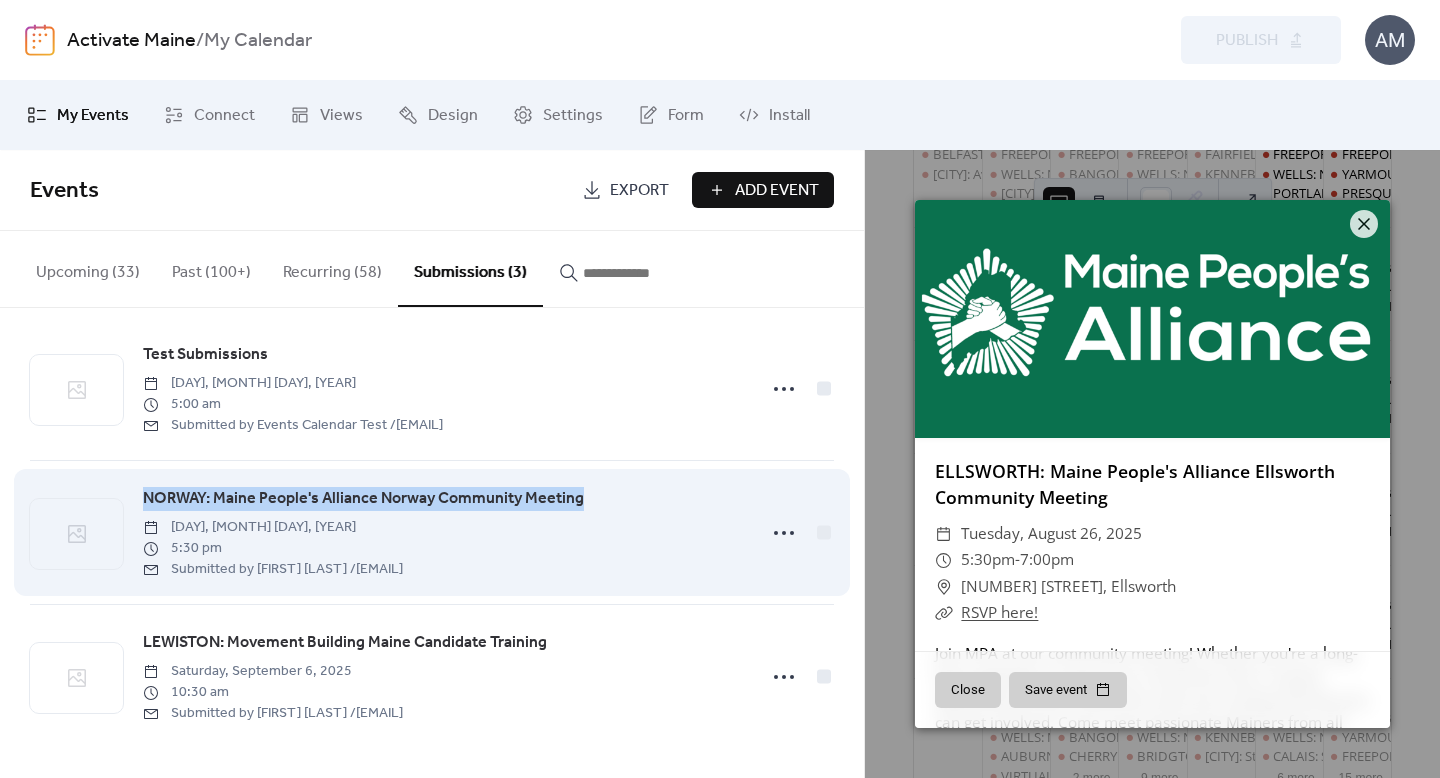 drag, startPoint x: 597, startPoint y: 498, endPoint x: 274, endPoint y: 480, distance: 323.50116 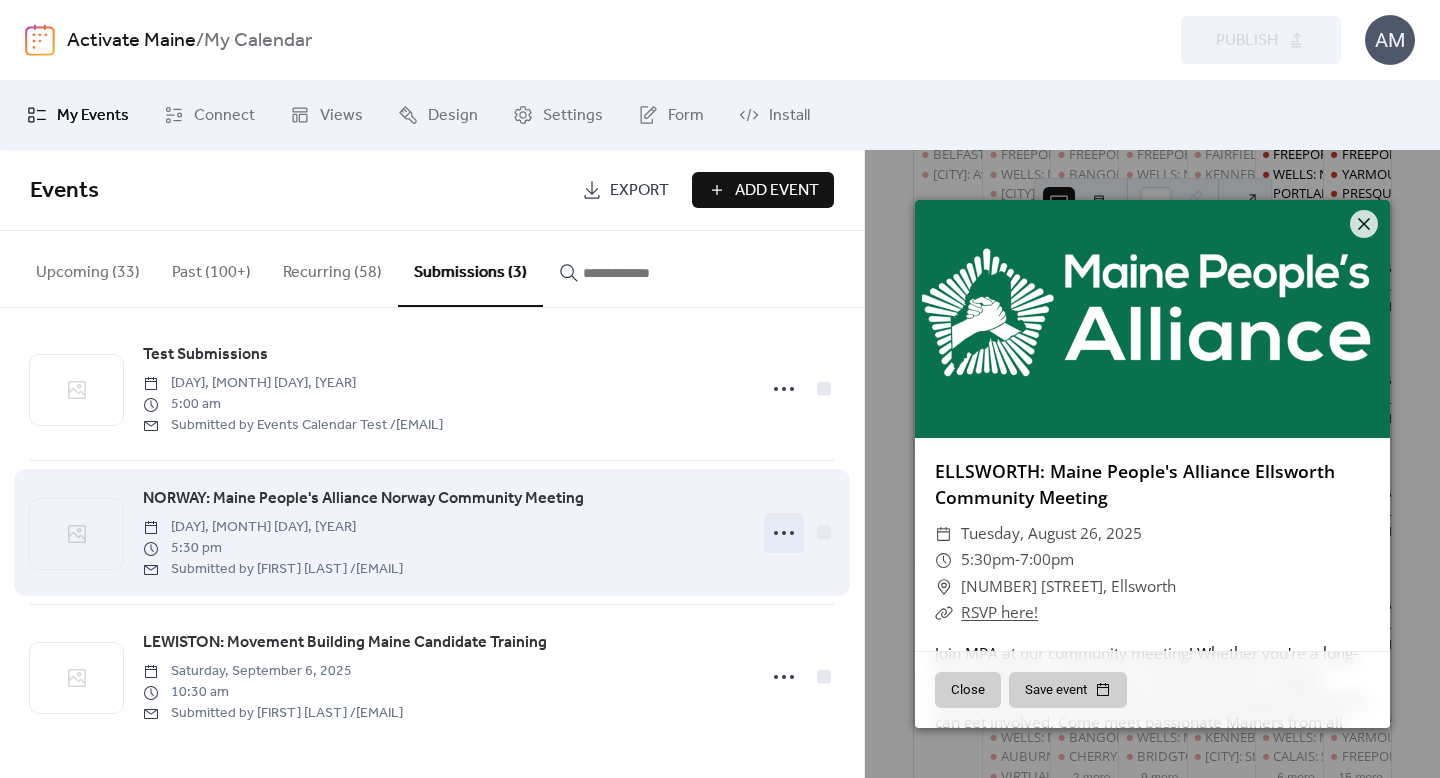 click 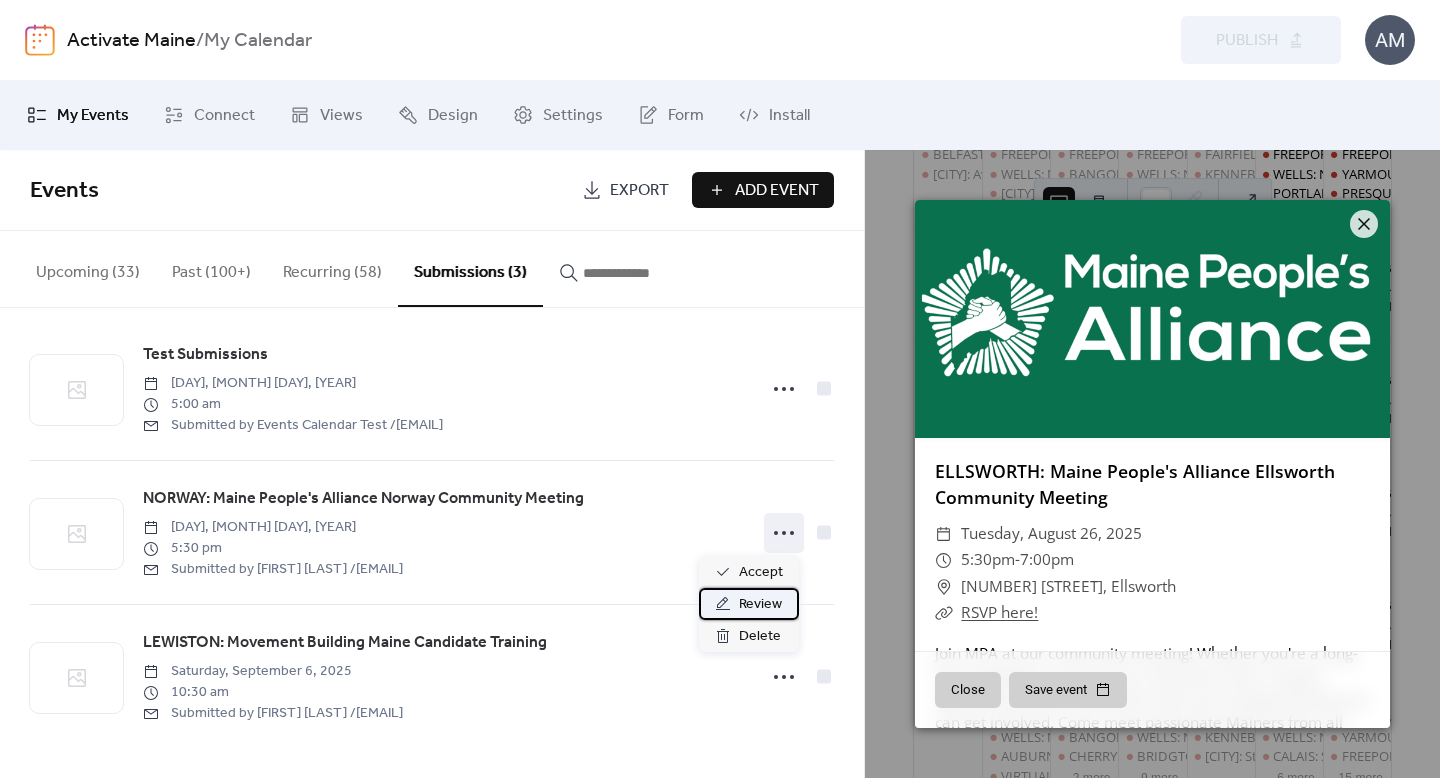 click on "Review" at bounding box center [760, 605] 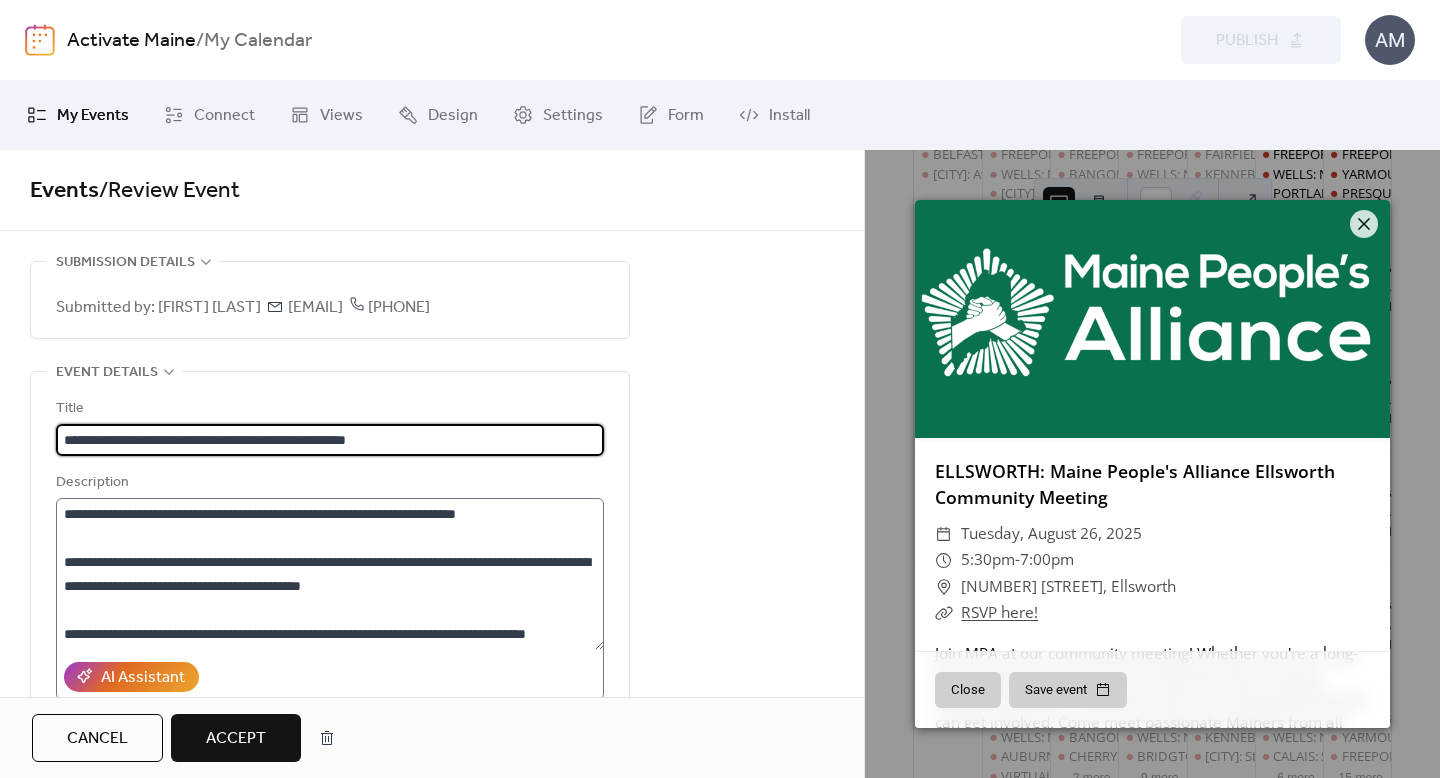 scroll, scrollTop: 72, scrollLeft: 0, axis: vertical 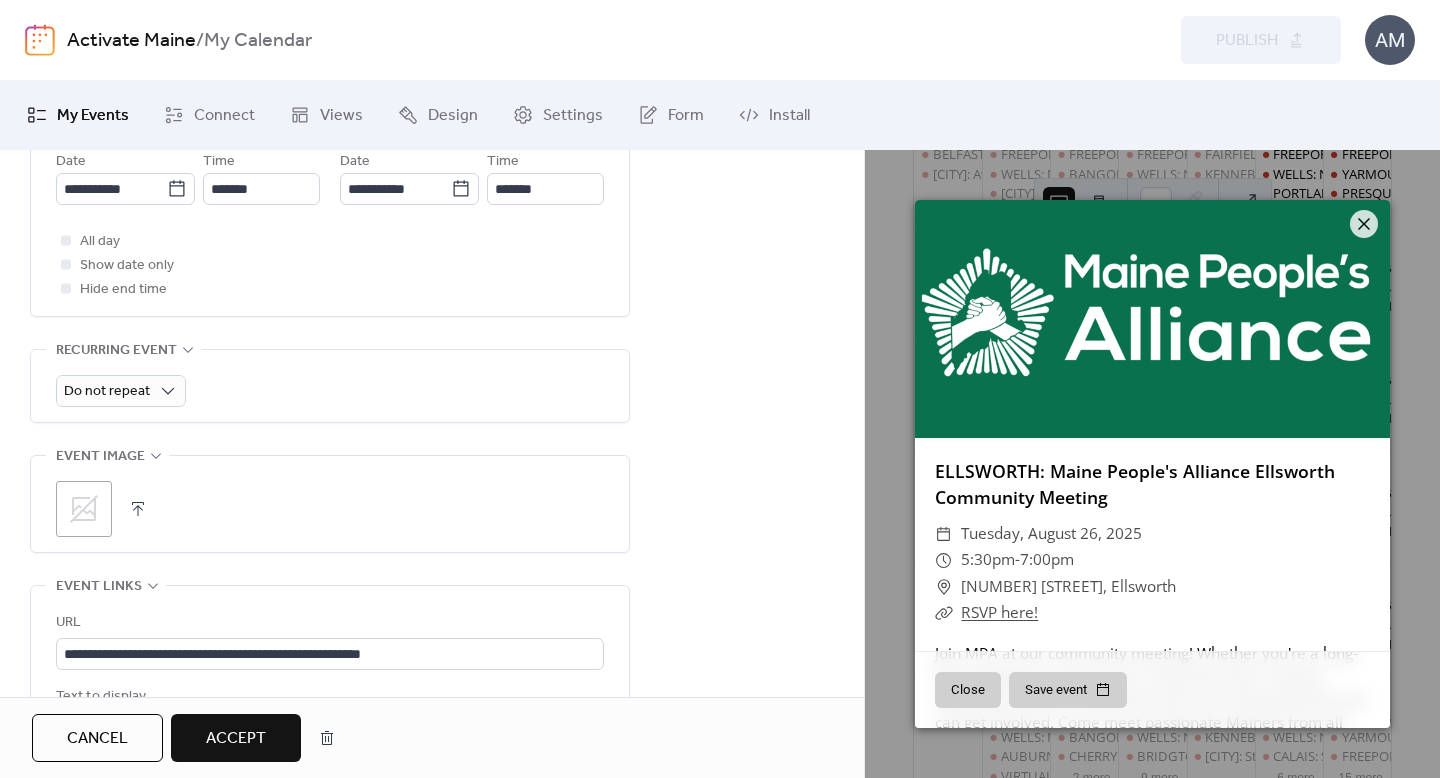 click 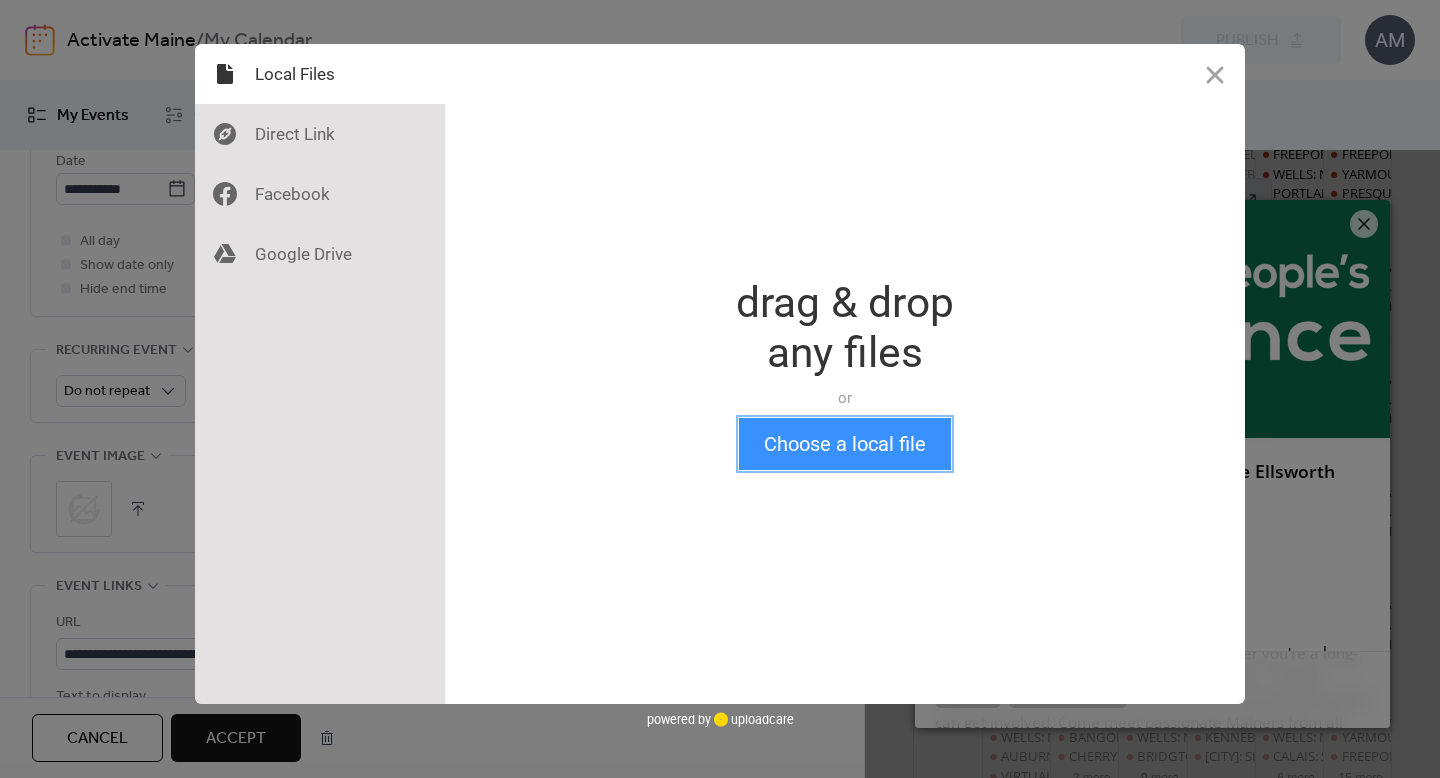 click on "Choose a local file" at bounding box center [845, 444] 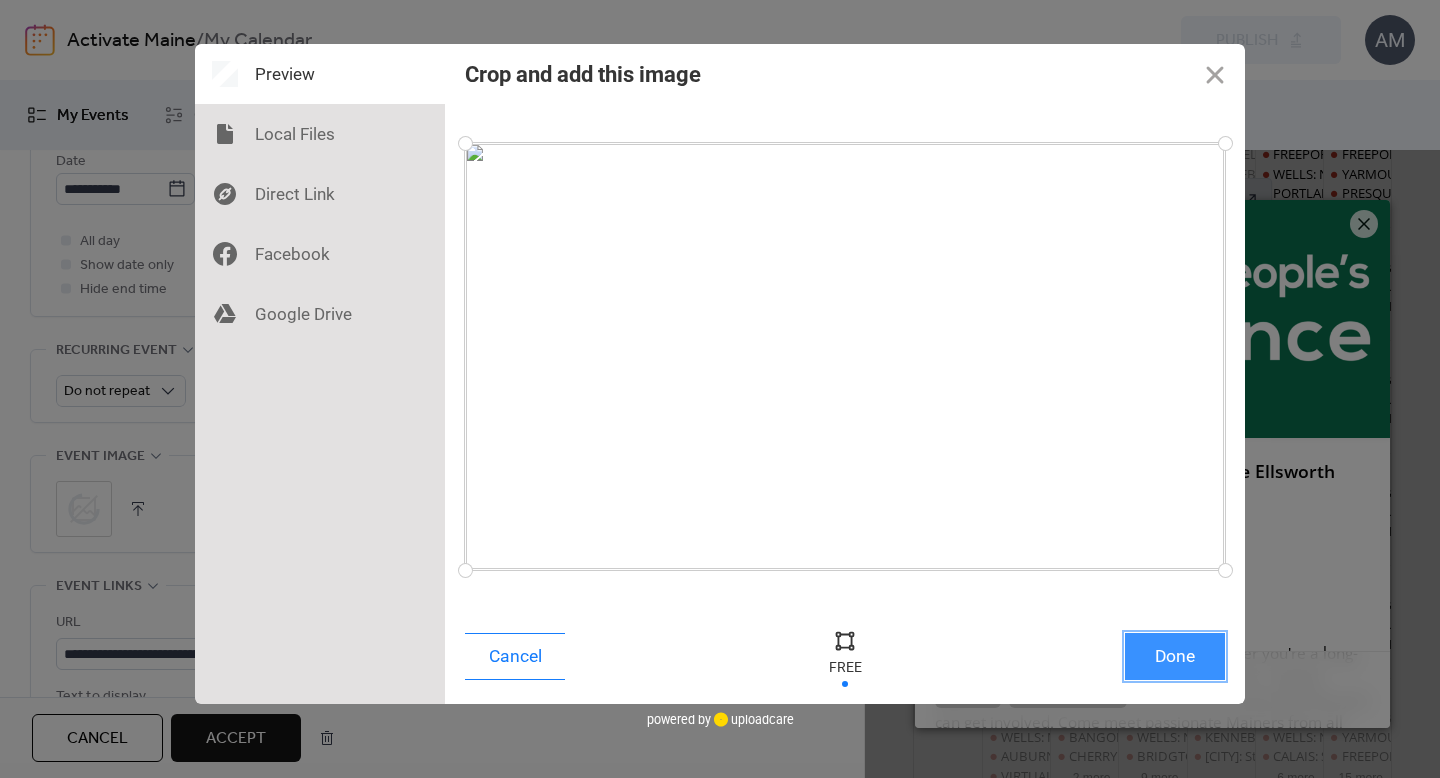 click on "Done" at bounding box center [1175, 656] 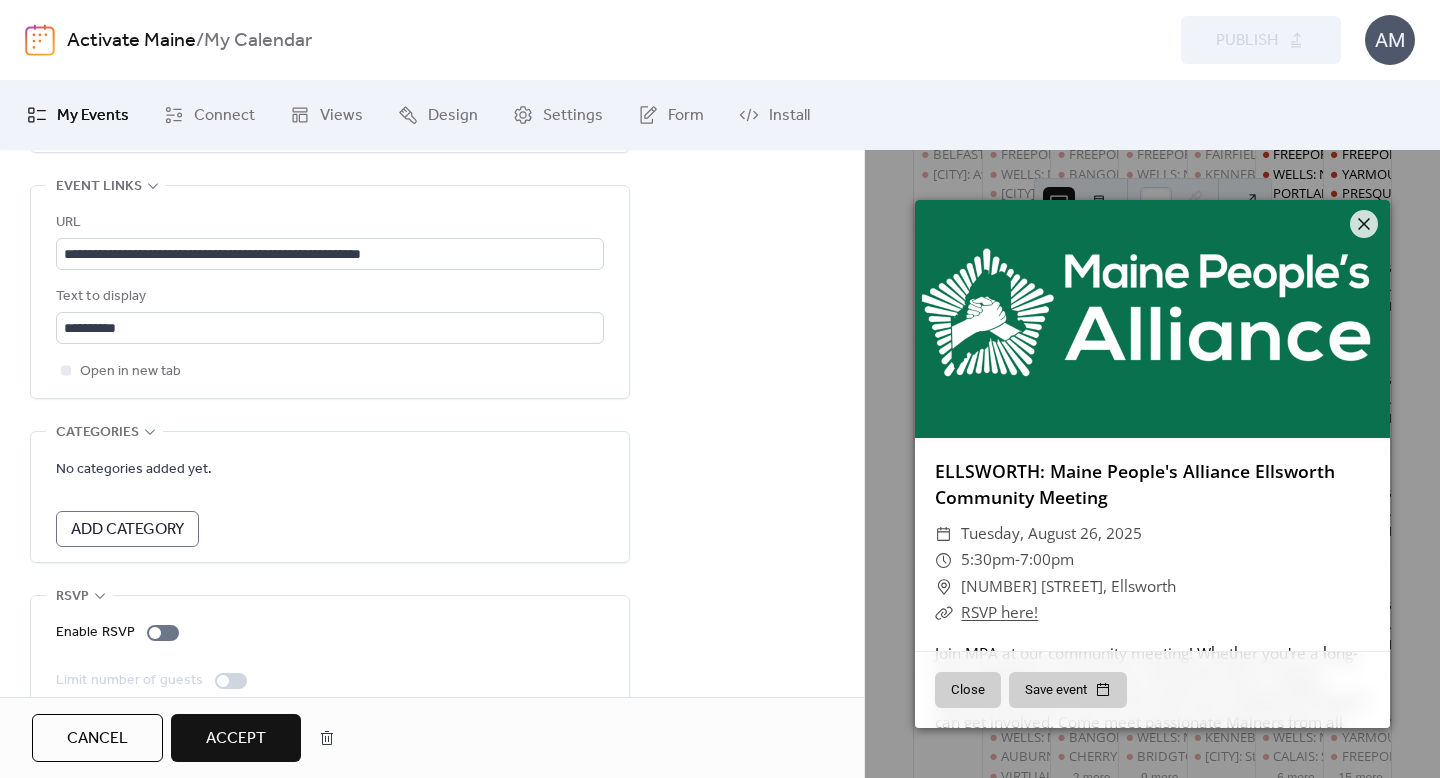 scroll, scrollTop: 1317, scrollLeft: 0, axis: vertical 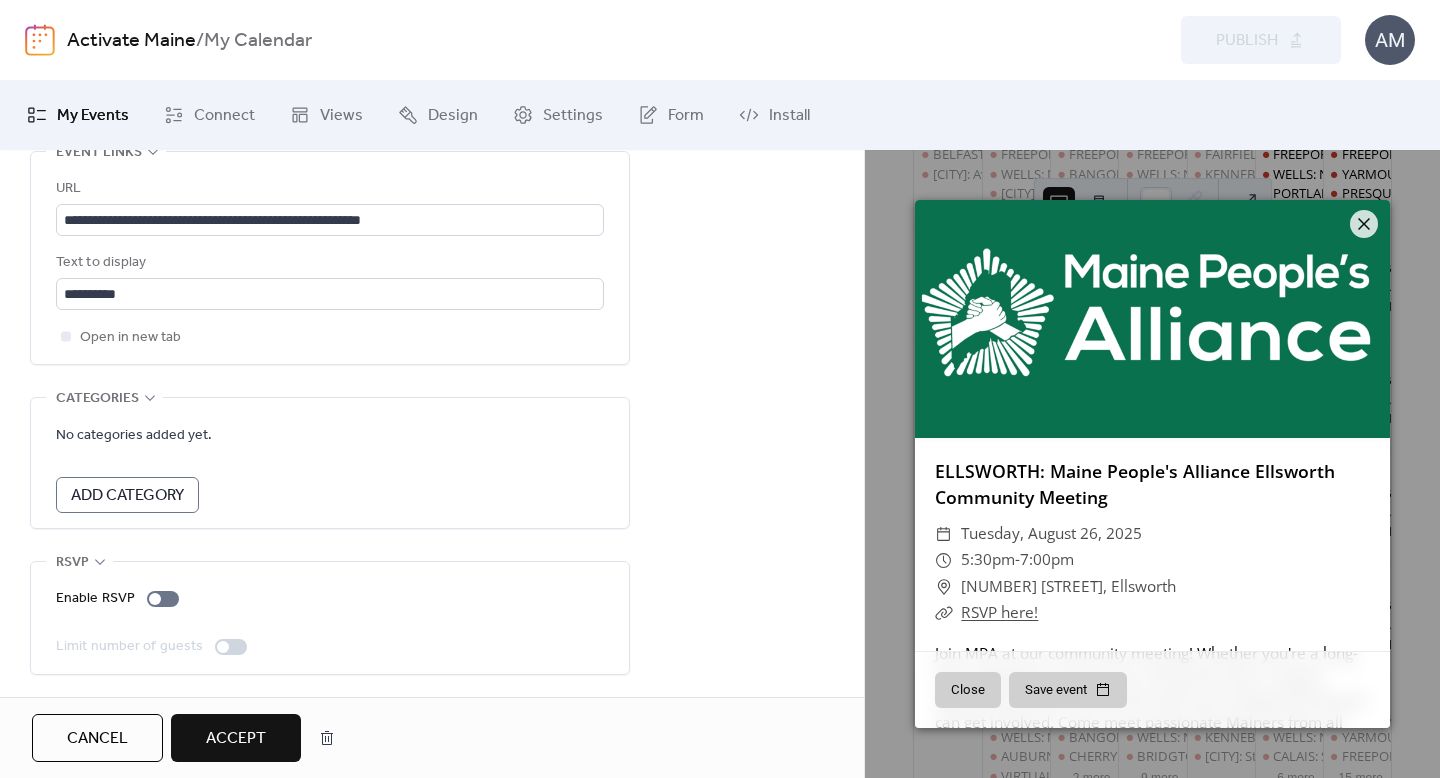 click on "Accept" at bounding box center (236, 739) 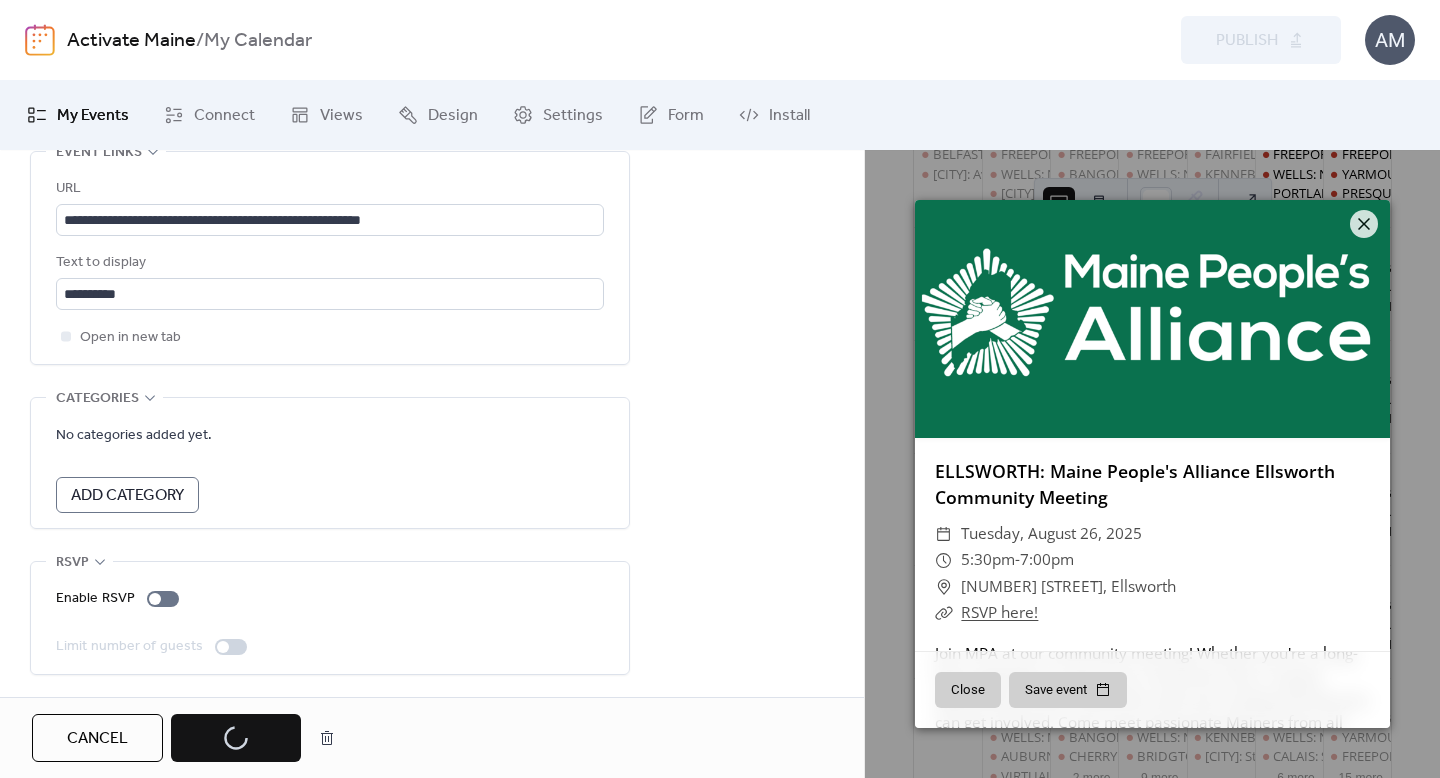 click on "FREEPORT: Dare to Fight Fascism, Visibility, Freeport YARMOUTH: Weekly Protest PRESQUE-ISLE: Dare to Fight Fascism-Presque Isle 21 more" at bounding box center [1357, 182] 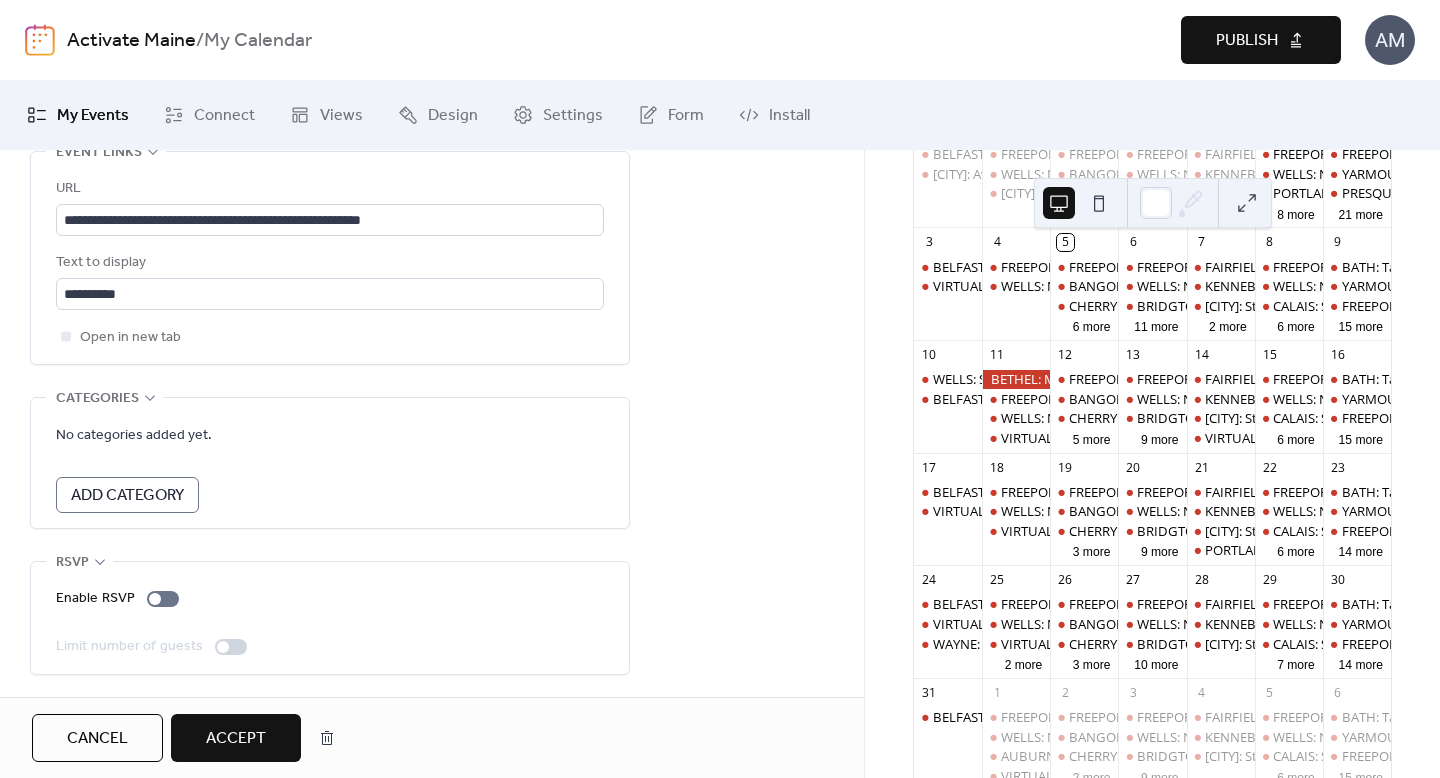 click on "Publish" at bounding box center [1247, 41] 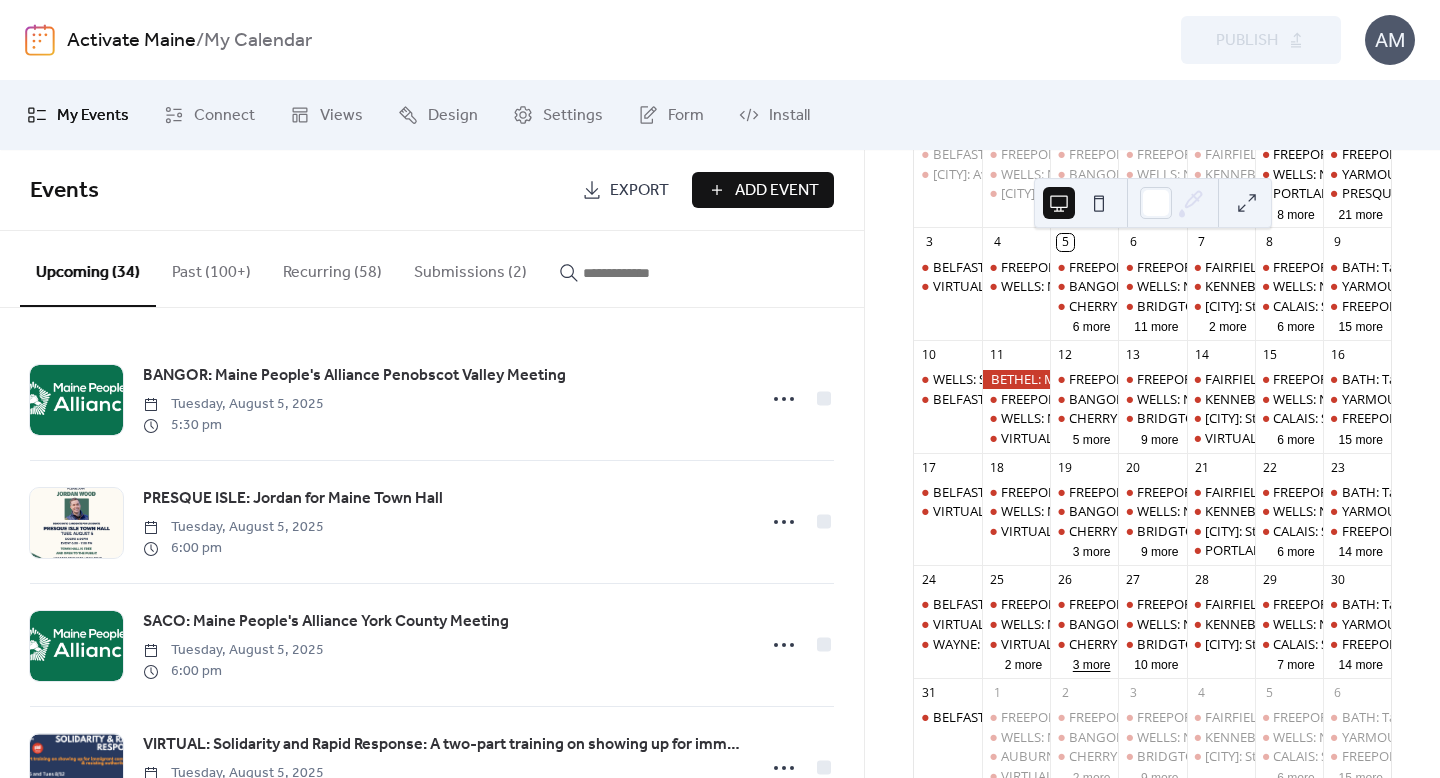 click on "3 more" at bounding box center [1092, 663] 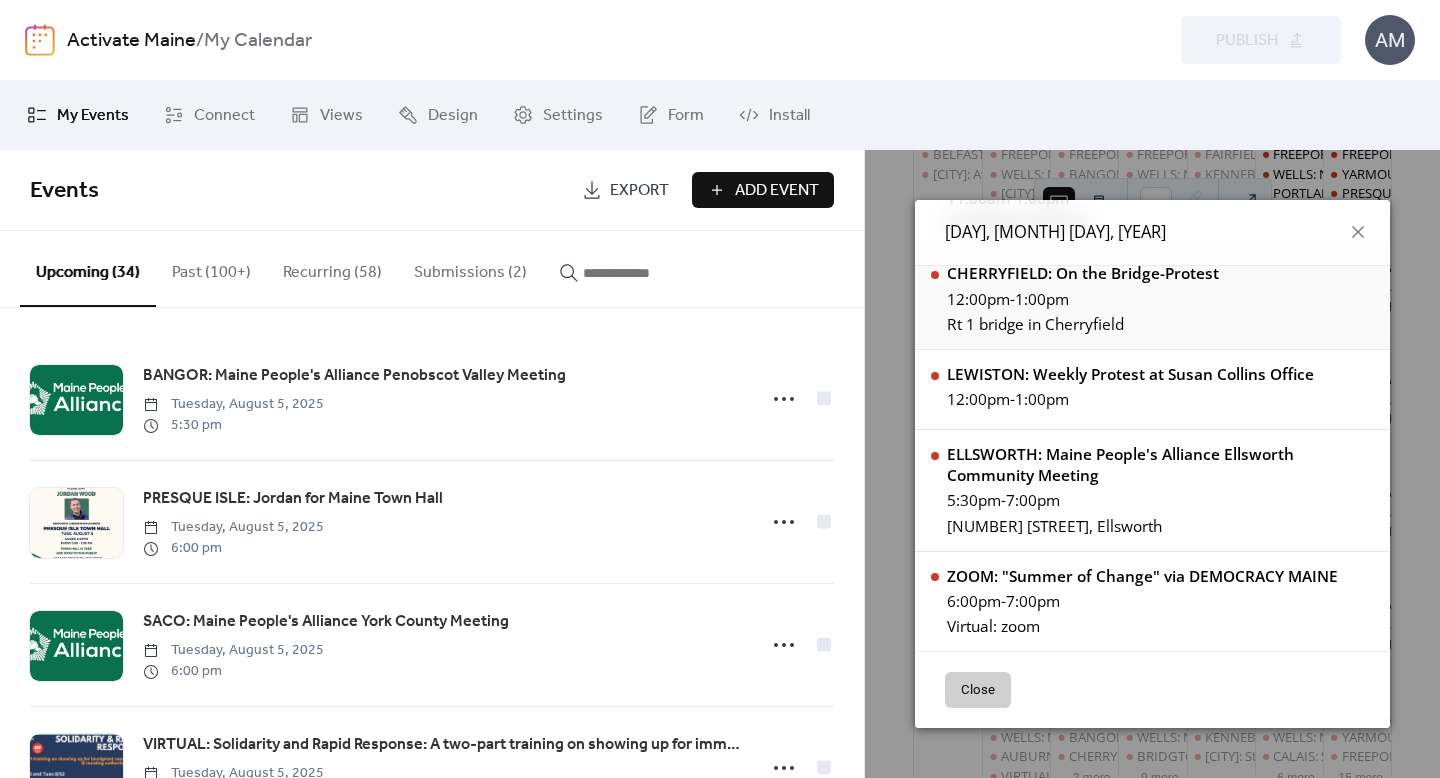 scroll, scrollTop: 0, scrollLeft: 0, axis: both 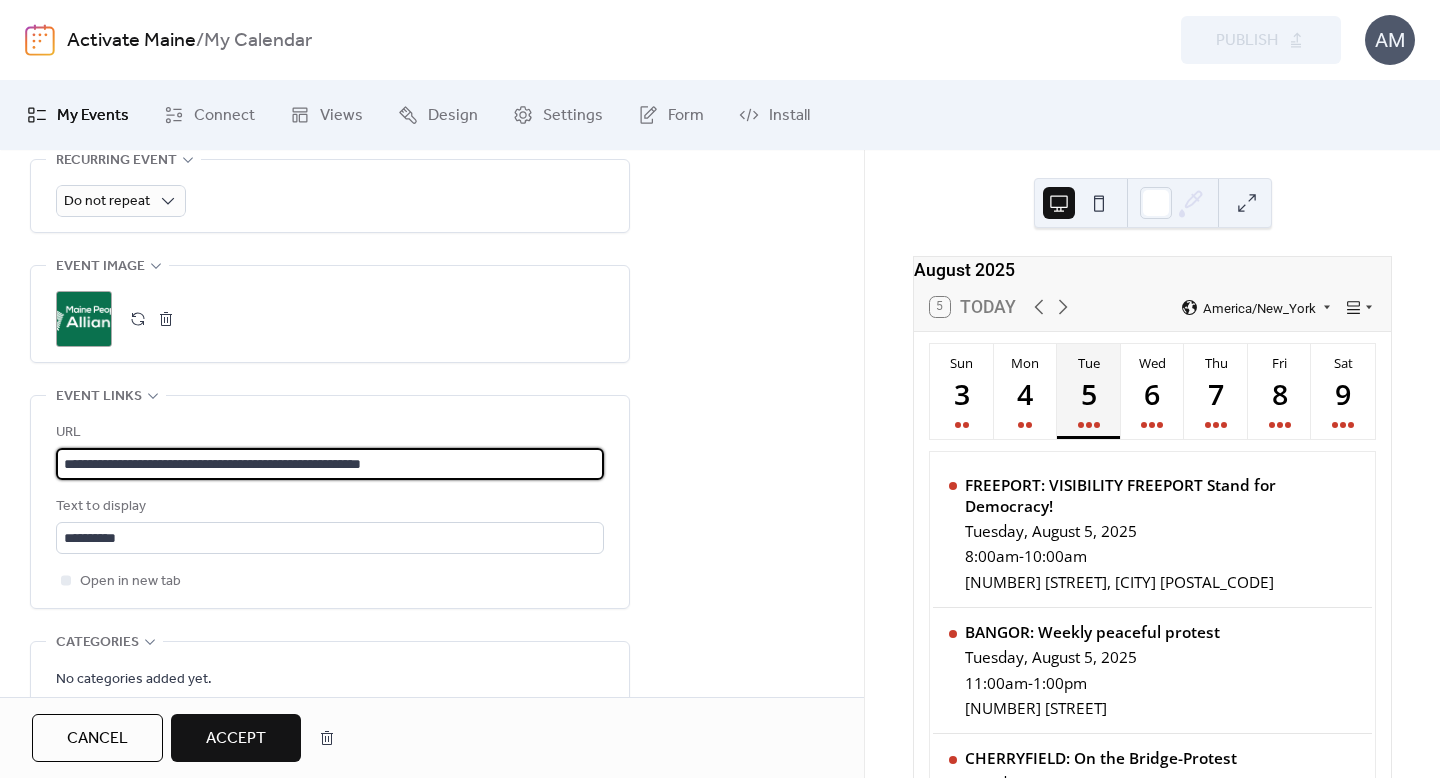 drag, startPoint x: 477, startPoint y: 490, endPoint x: 122, endPoint y: 474, distance: 355.36038 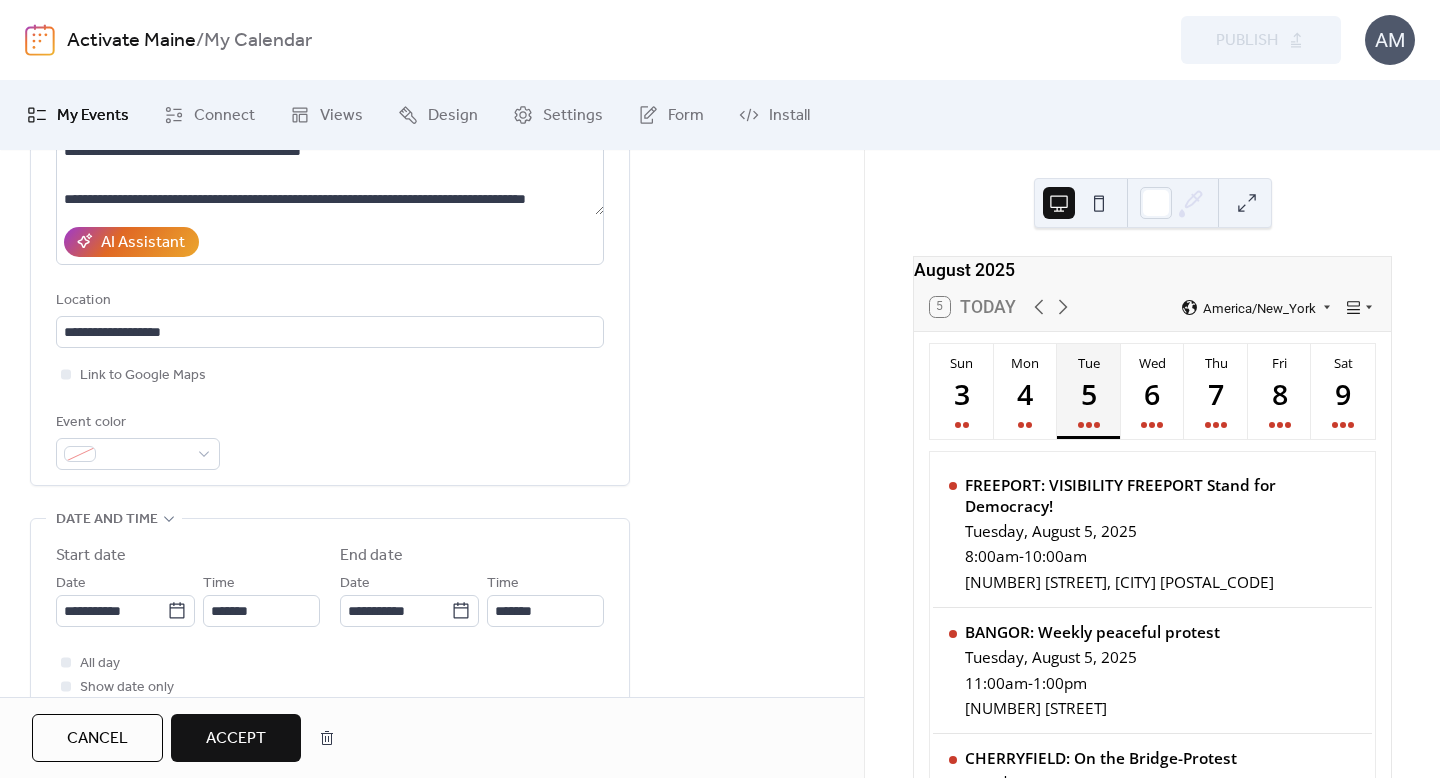 scroll, scrollTop: 921, scrollLeft: 0, axis: vertical 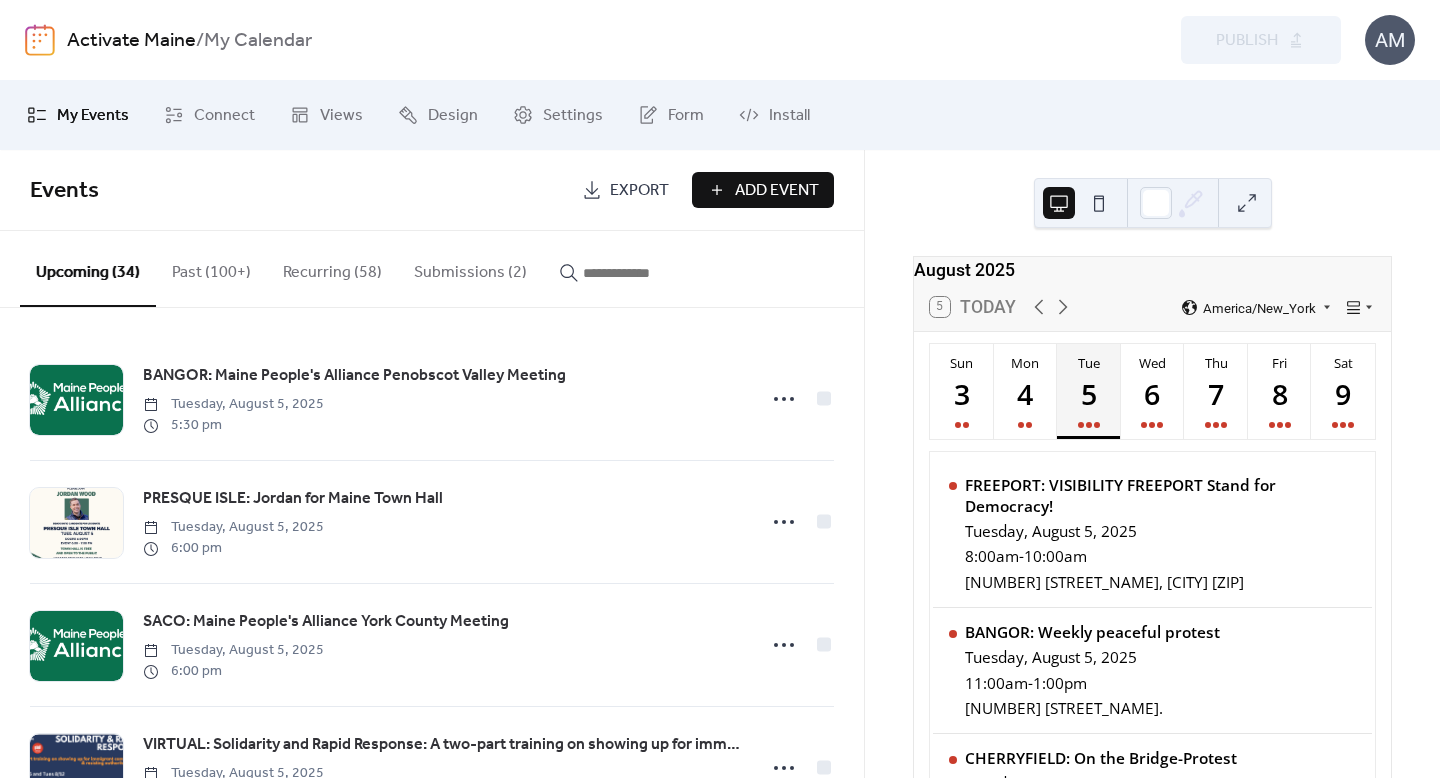 click on "Submissions (2)" at bounding box center (470, 268) 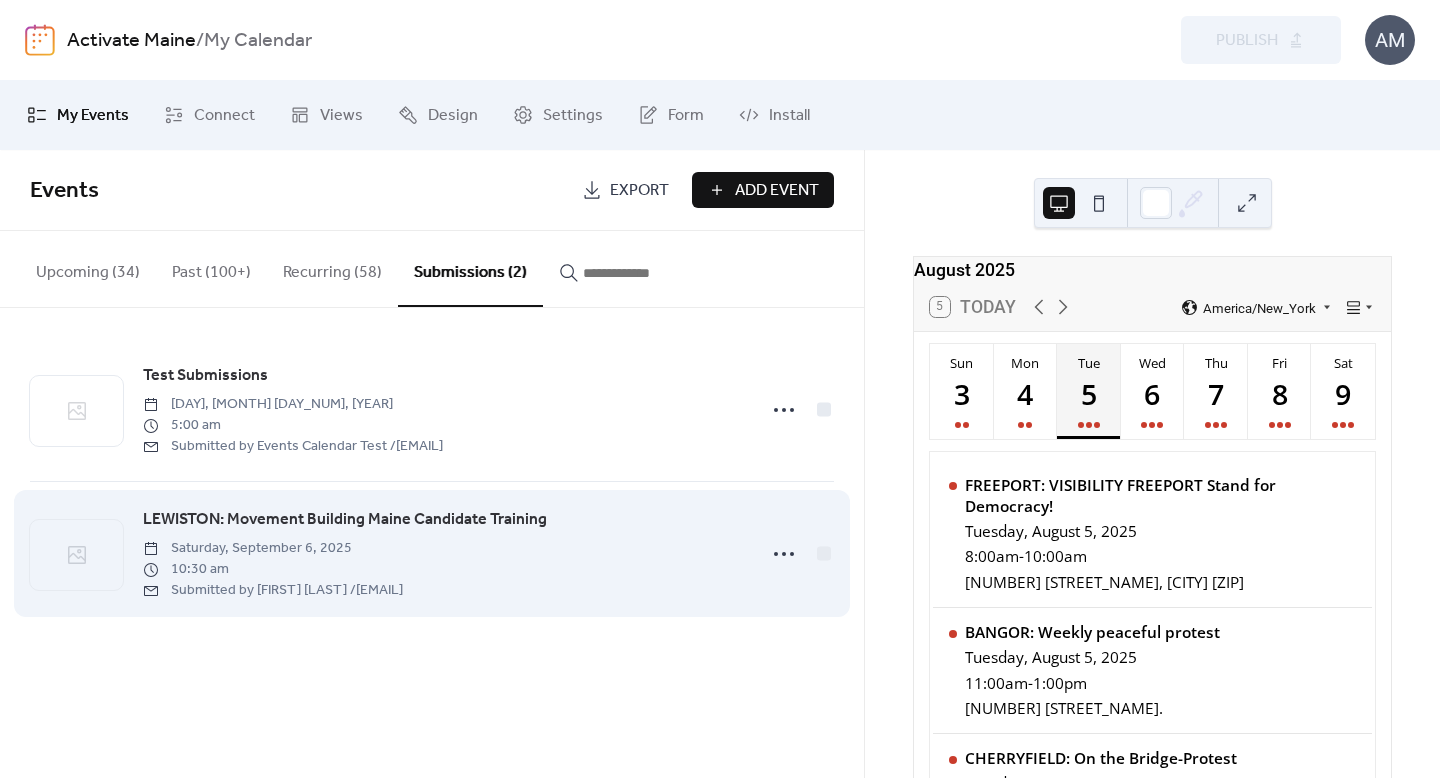 click on "LEWISTON: Movement Building Maine Candidate Training" at bounding box center [345, 520] 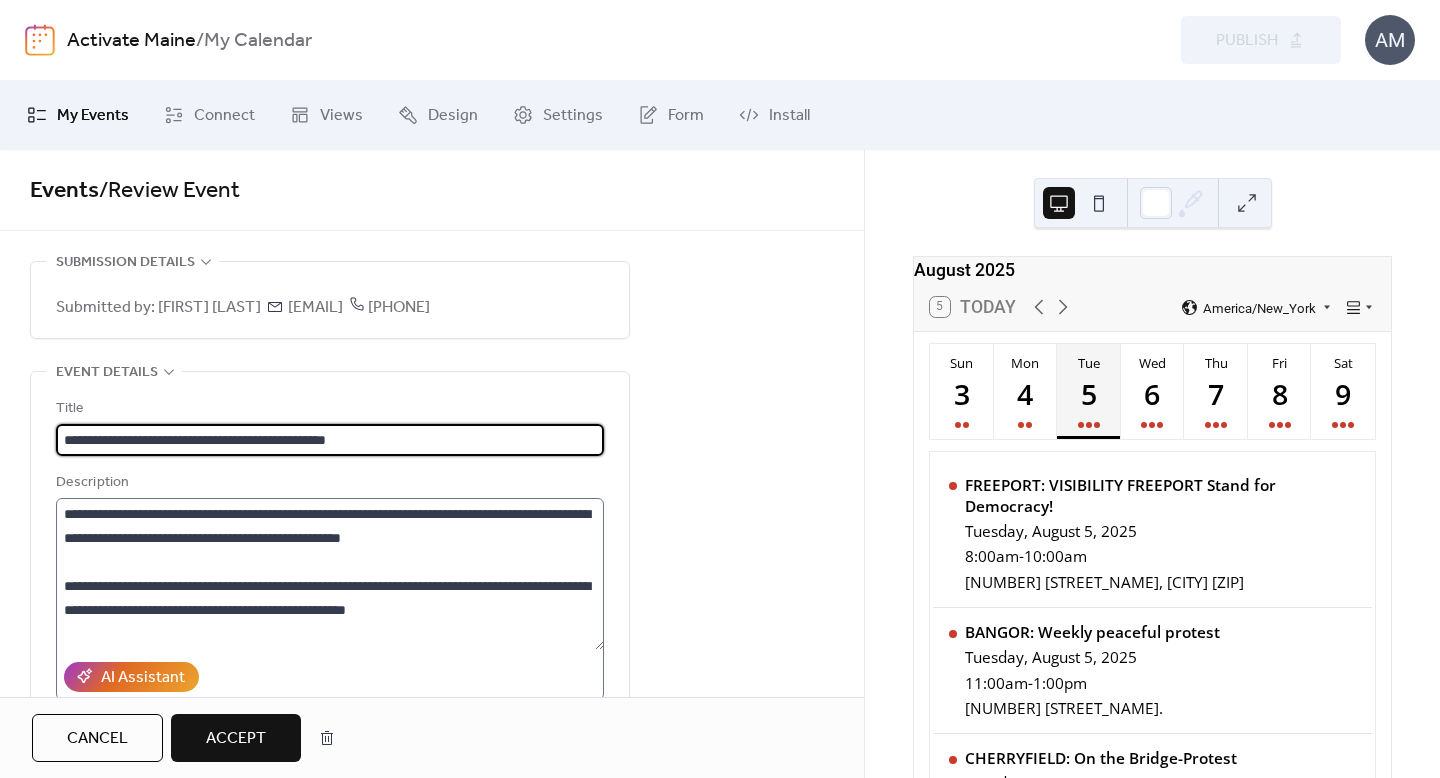 scroll, scrollTop: 216, scrollLeft: 0, axis: vertical 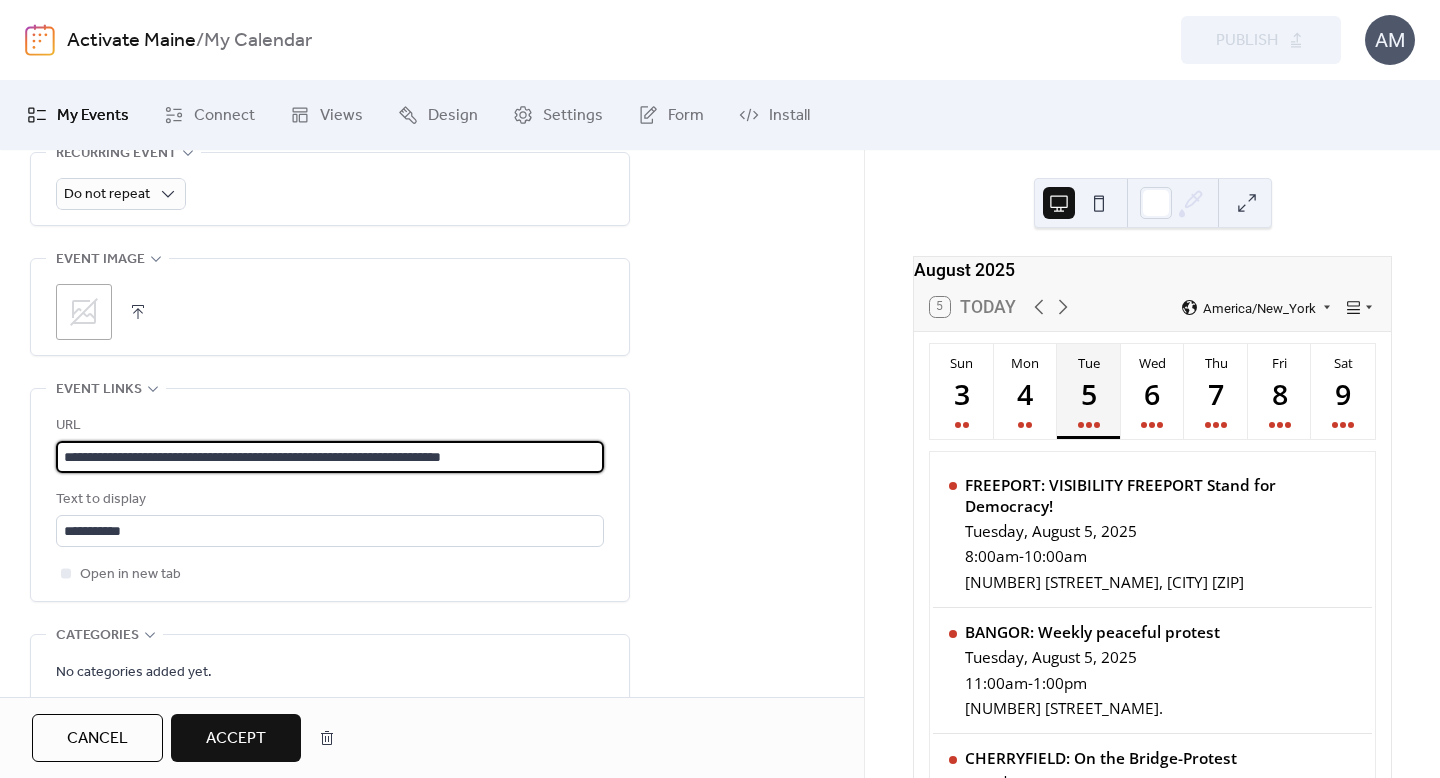 drag, startPoint x: 571, startPoint y: 484, endPoint x: 203, endPoint y: 465, distance: 368.49017 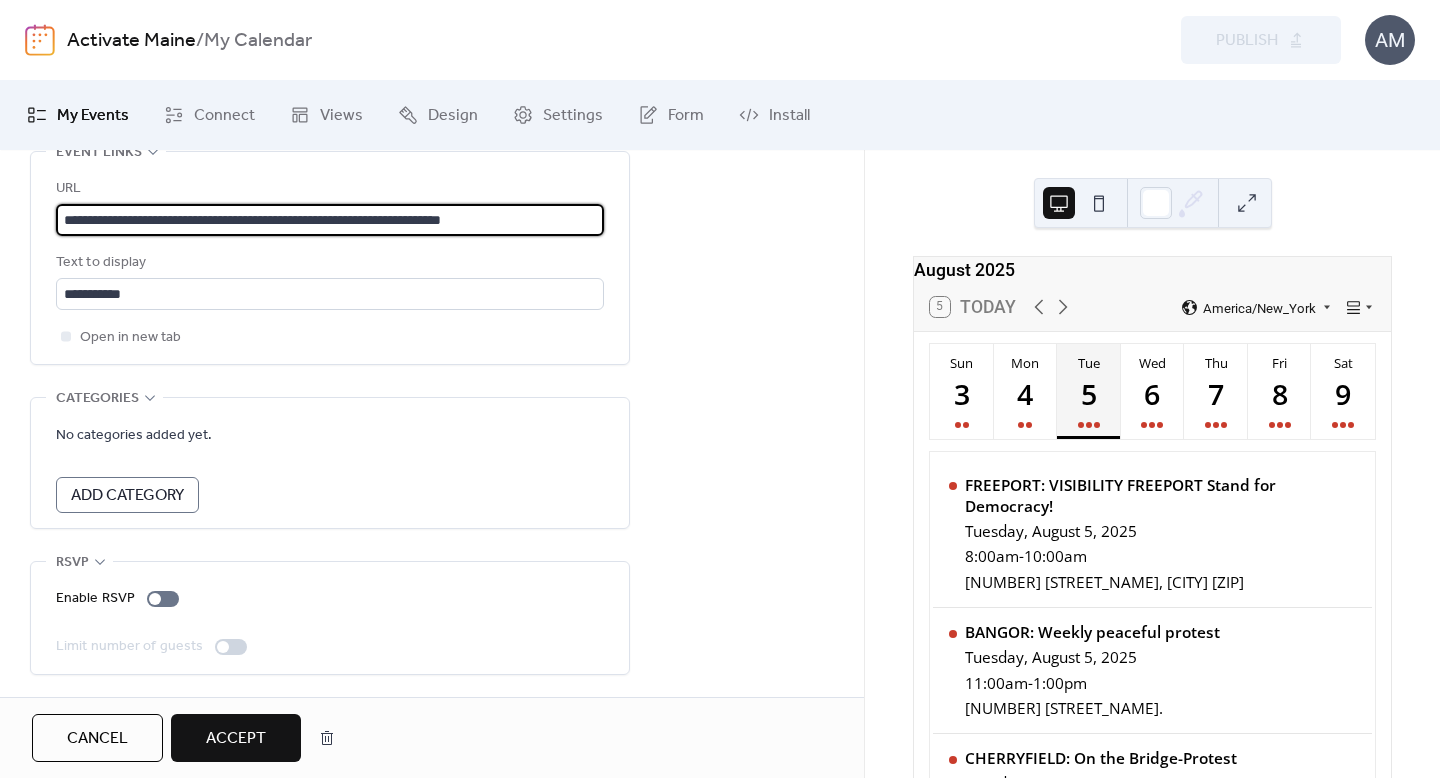 click on "Accept" at bounding box center (236, 739) 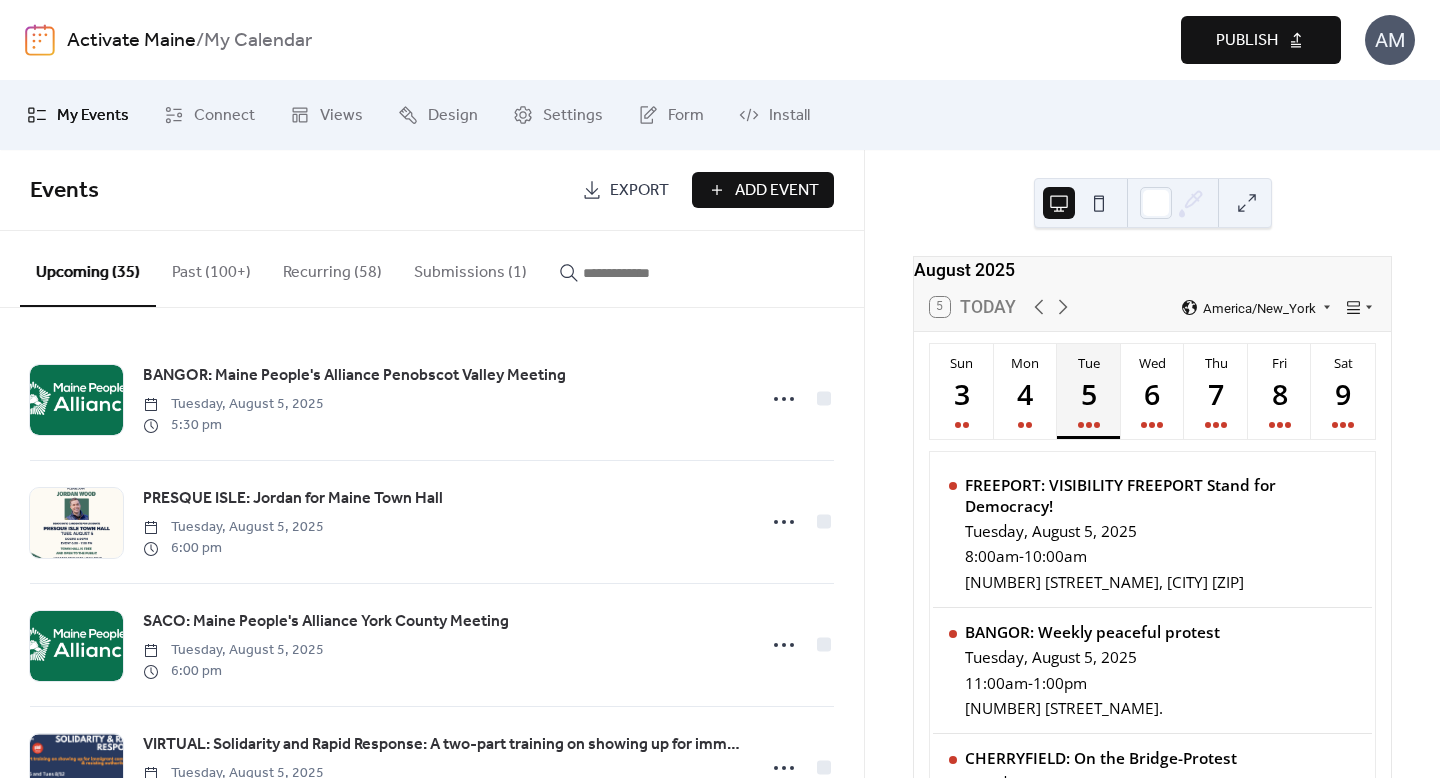 click on "Publish" at bounding box center (1247, 41) 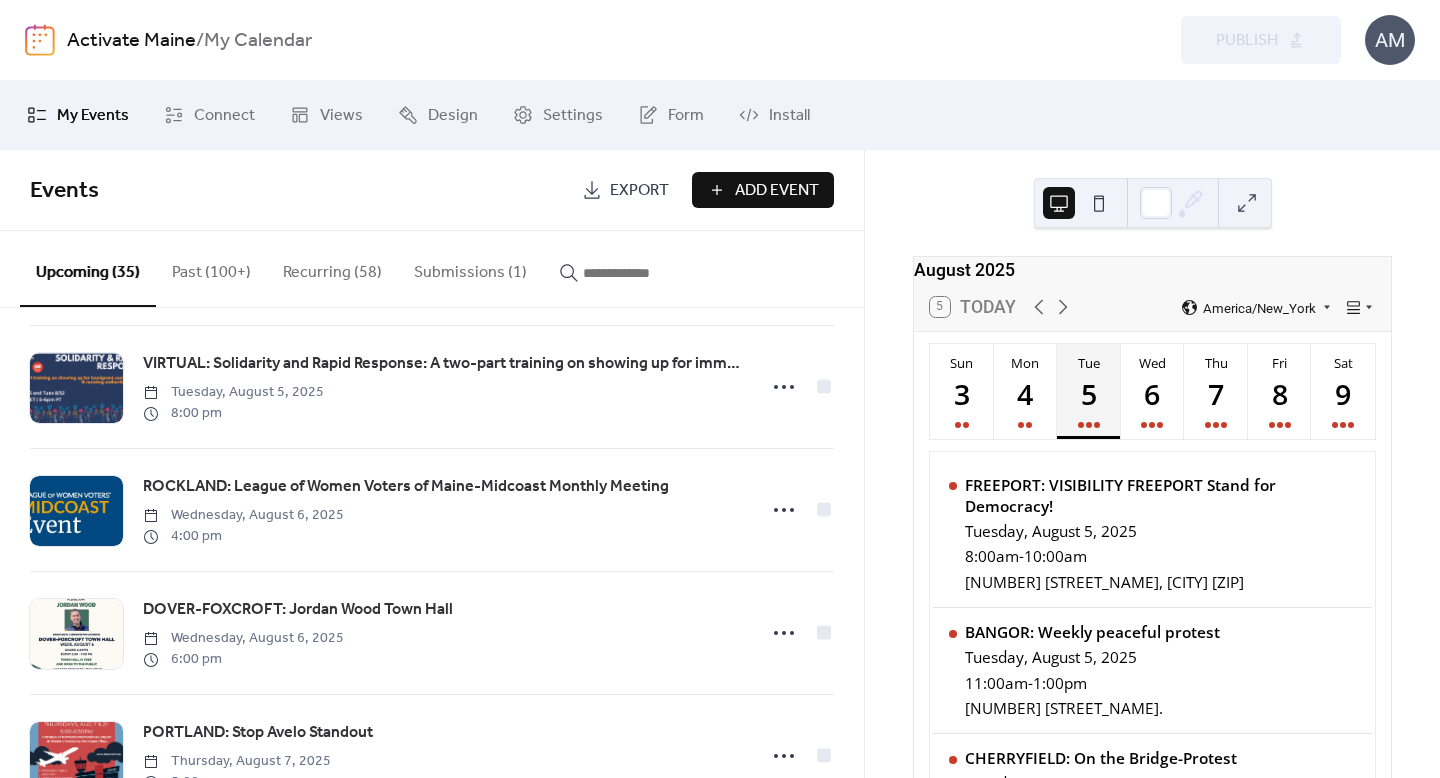 scroll, scrollTop: 0, scrollLeft: 0, axis: both 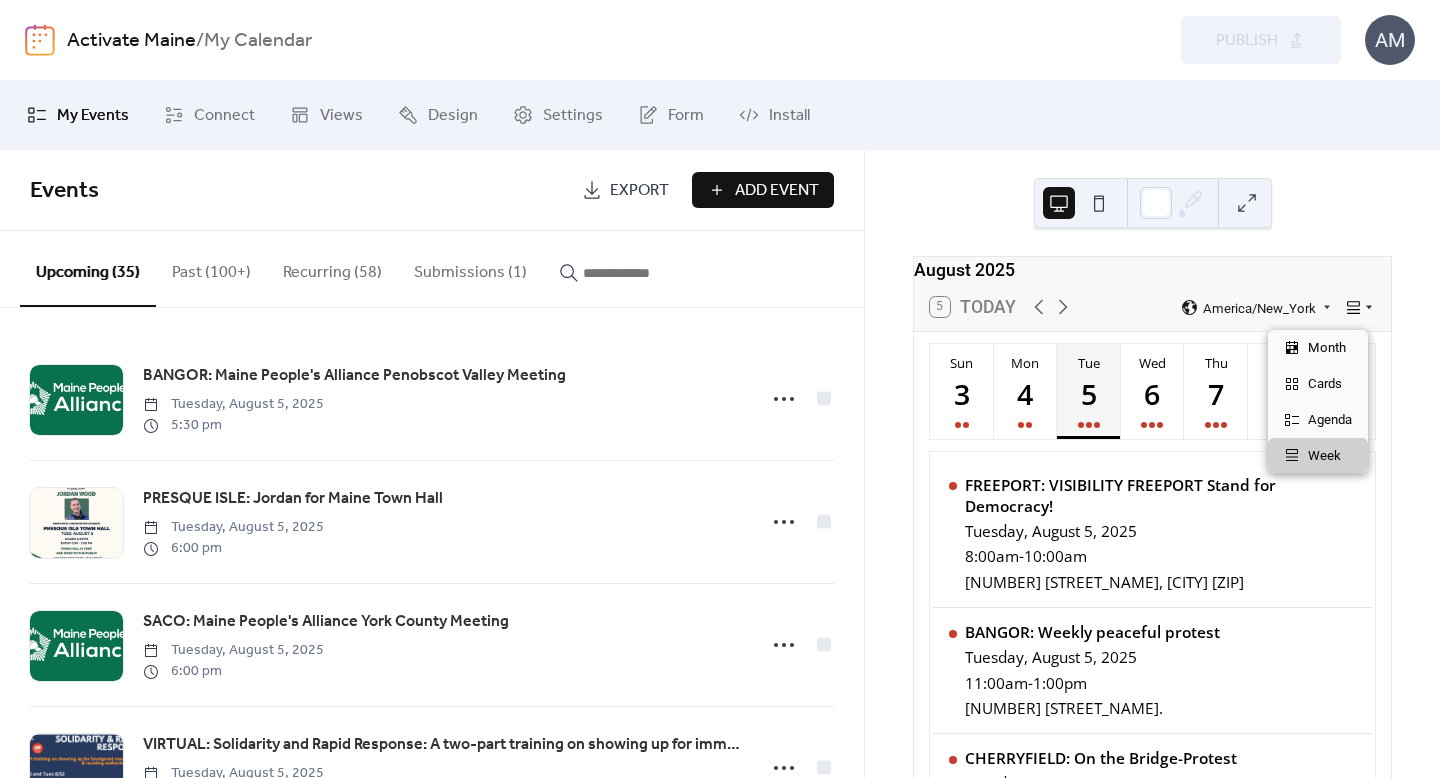 click 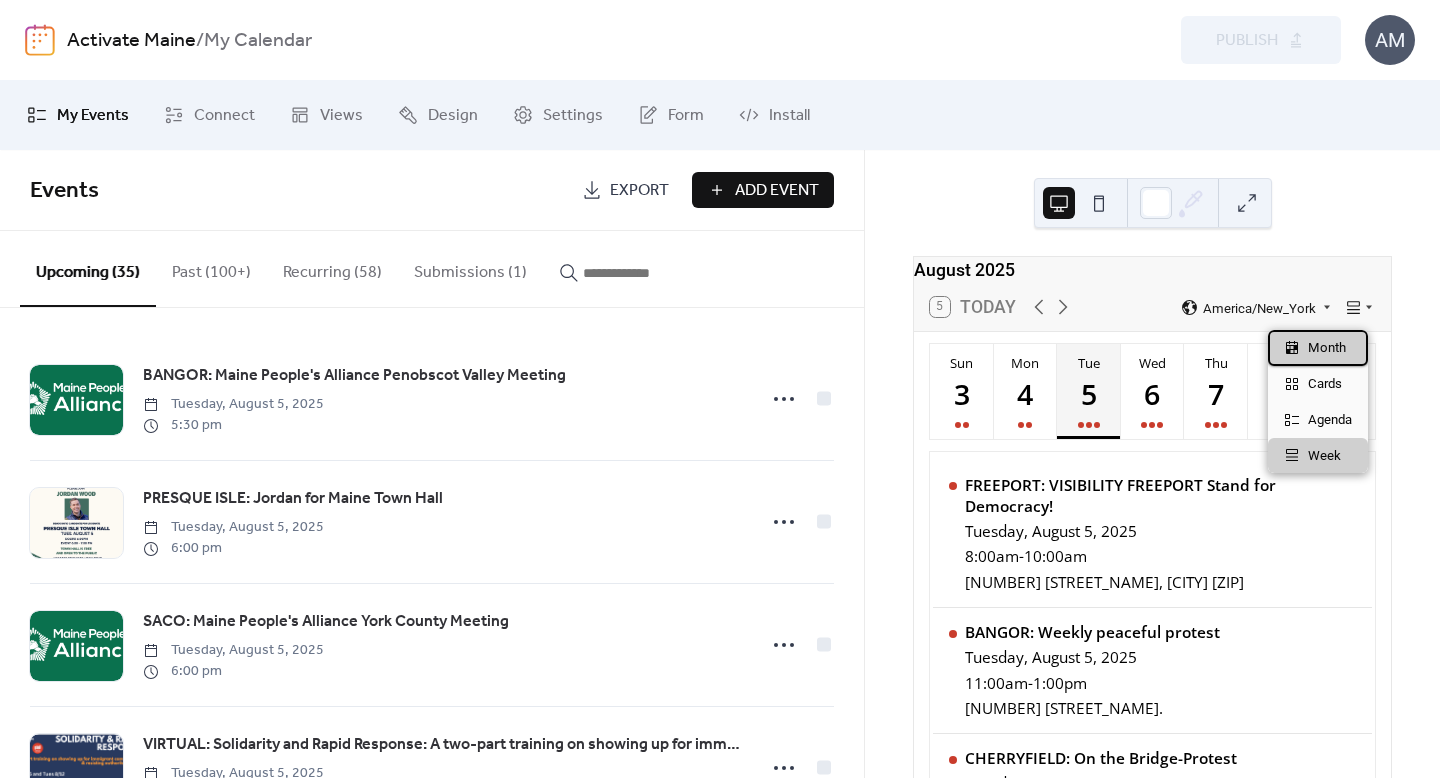 click on "Month" at bounding box center (1318, 348) 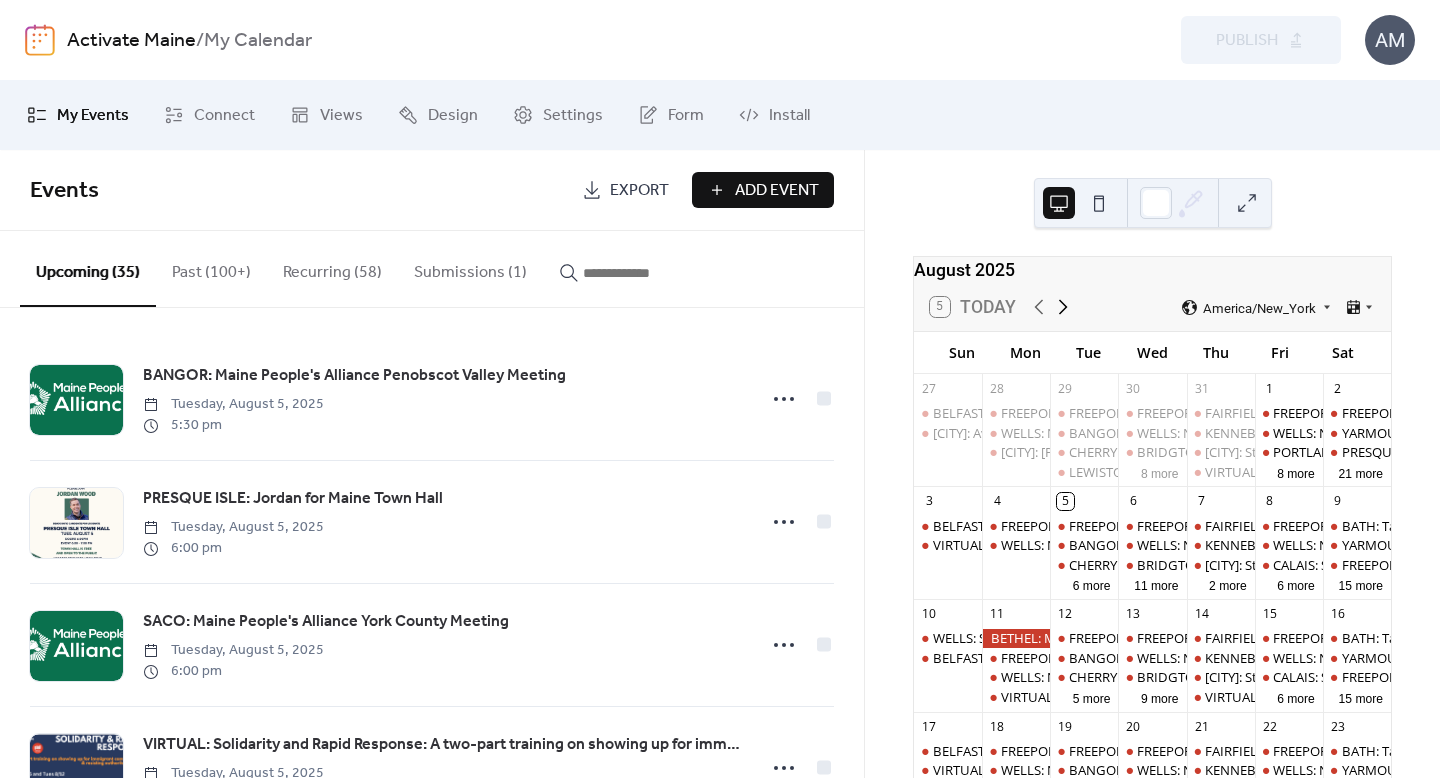 click 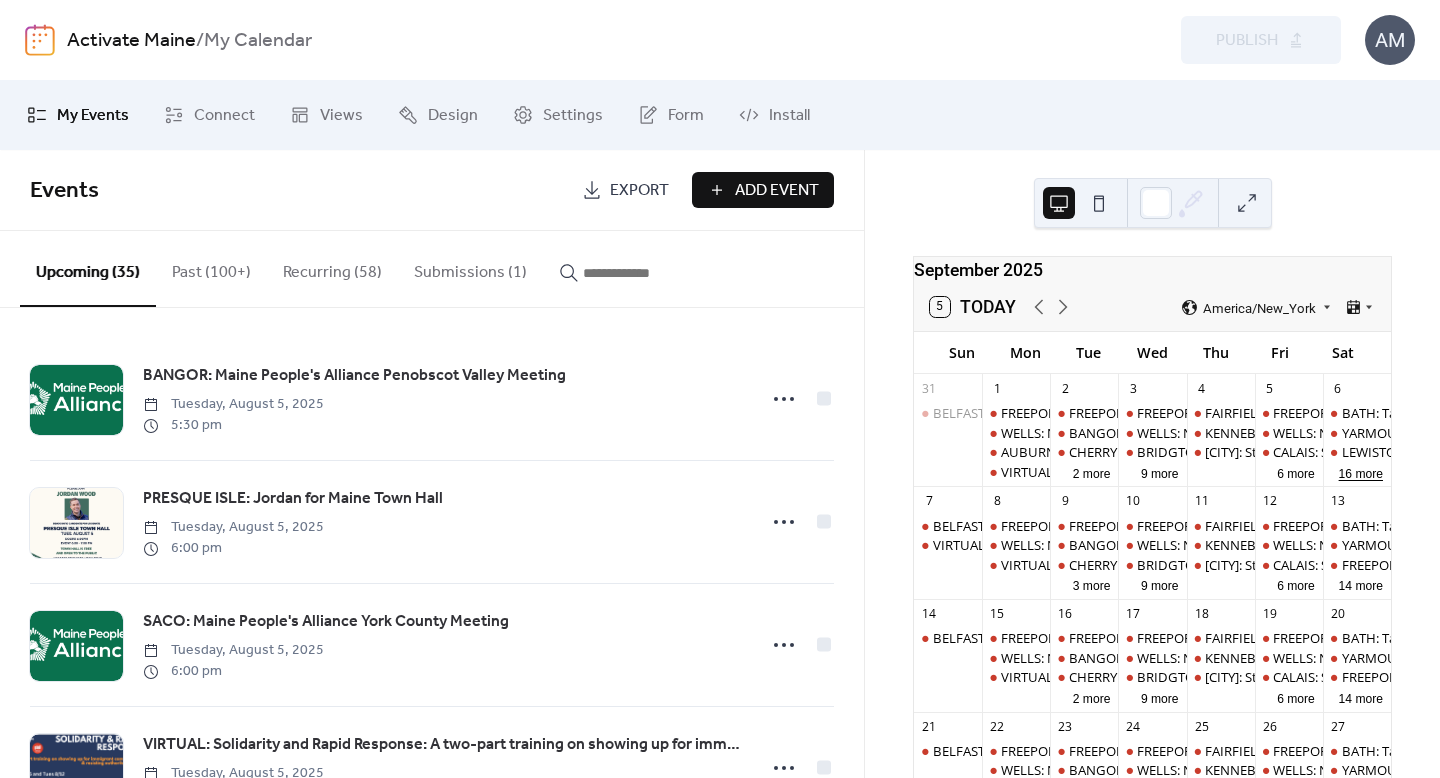 click on "16 more" at bounding box center [1361, 472] 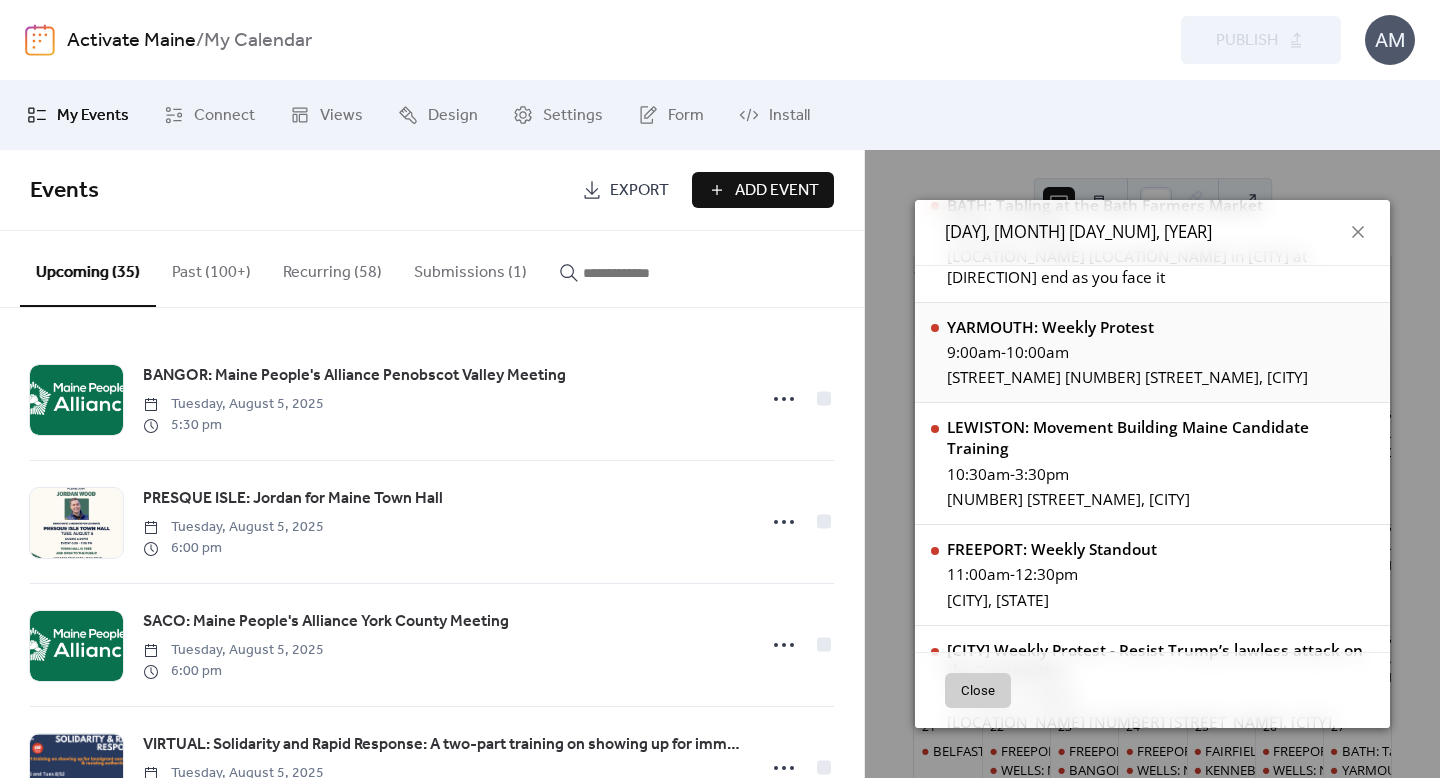 scroll, scrollTop: 87, scrollLeft: 0, axis: vertical 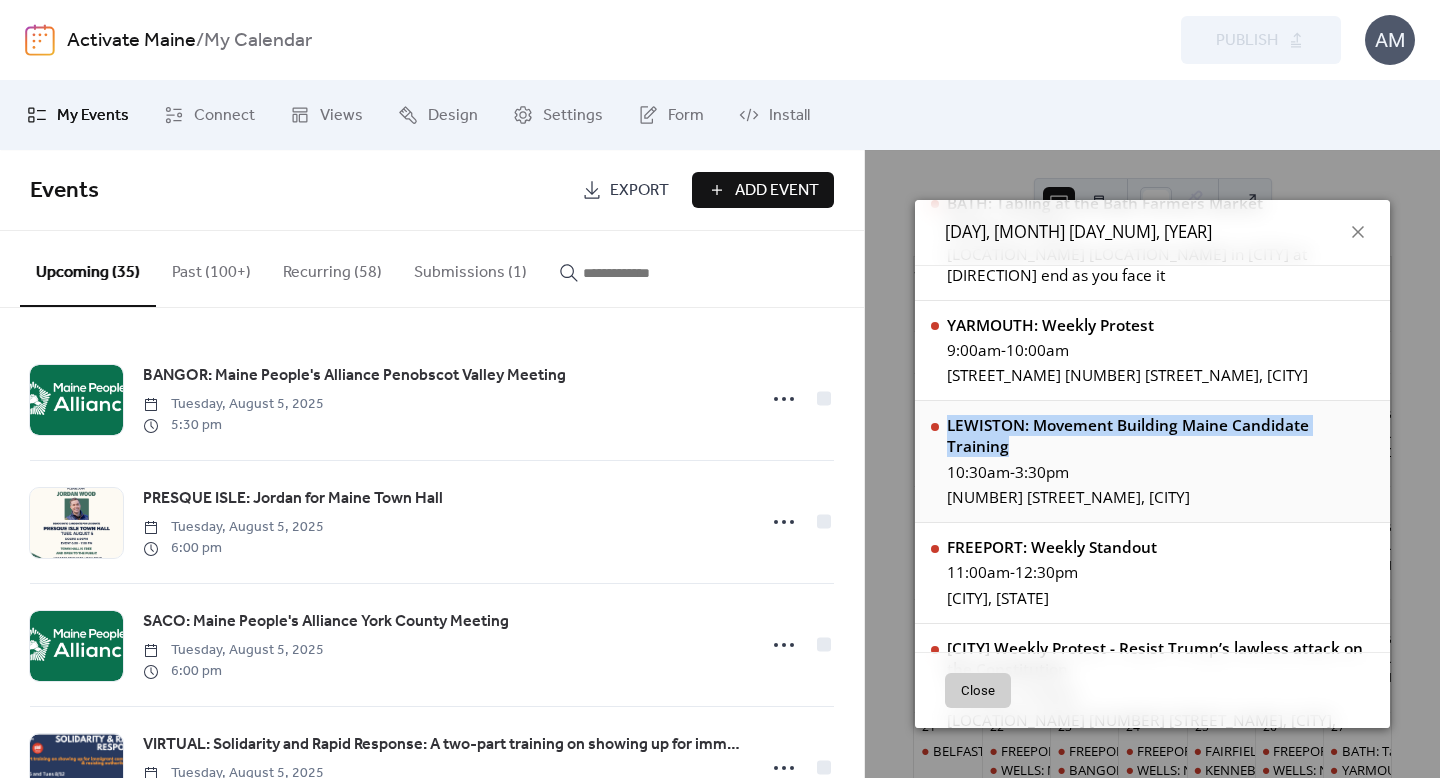 drag, startPoint x: 1038, startPoint y: 455, endPoint x: 938, endPoint y: 412, distance: 108.85311 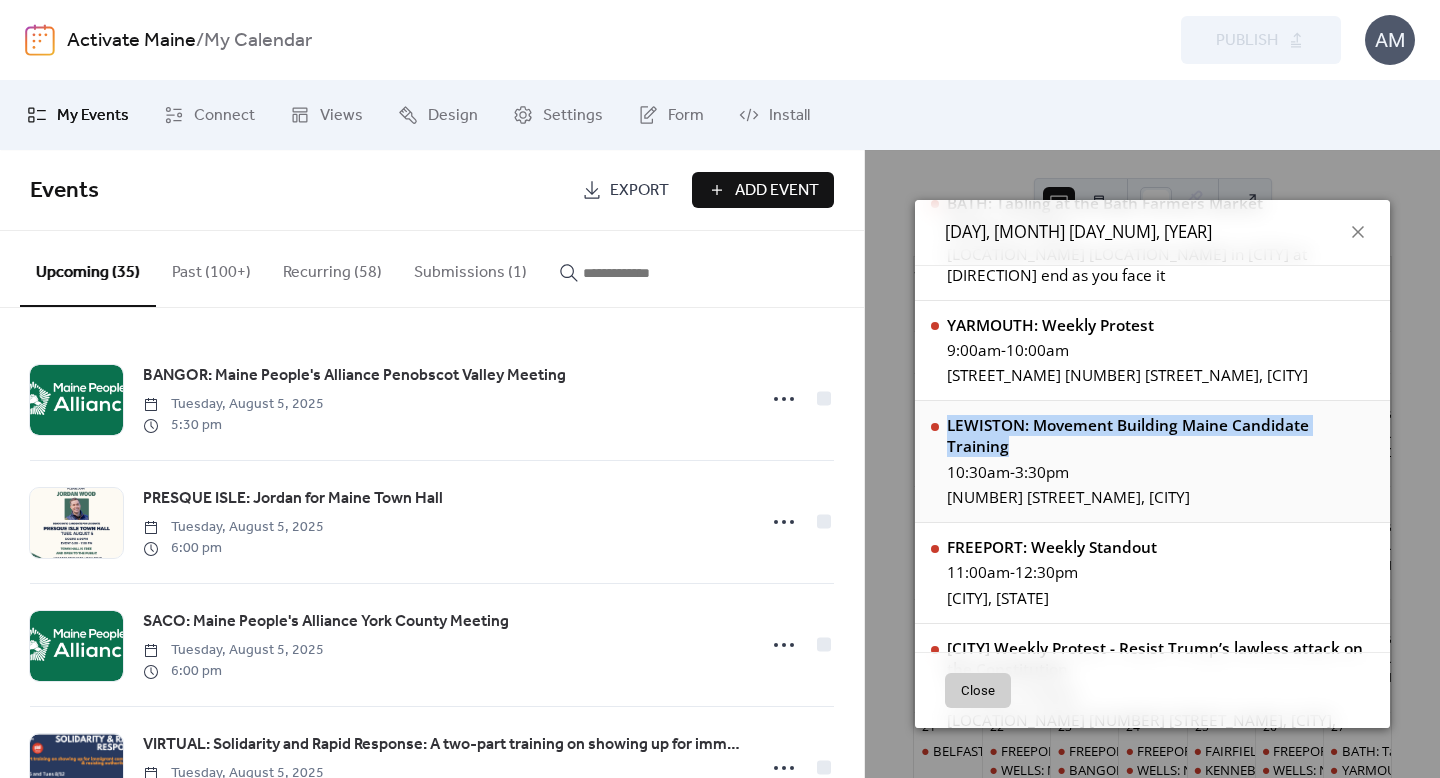 copy on "LEWISTON: Movement Building Maine Candidate Training" 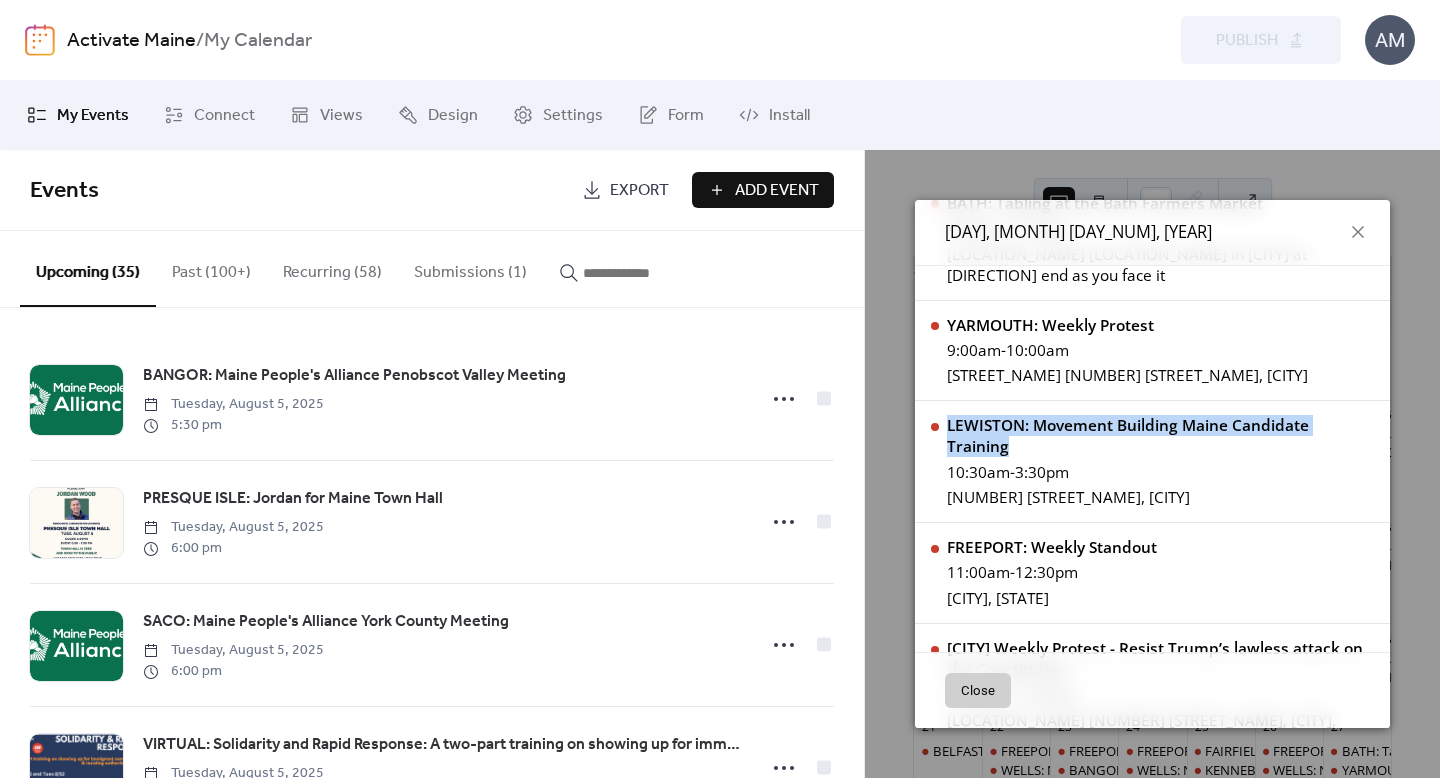 click on "Submissions (1)" at bounding box center [470, 268] 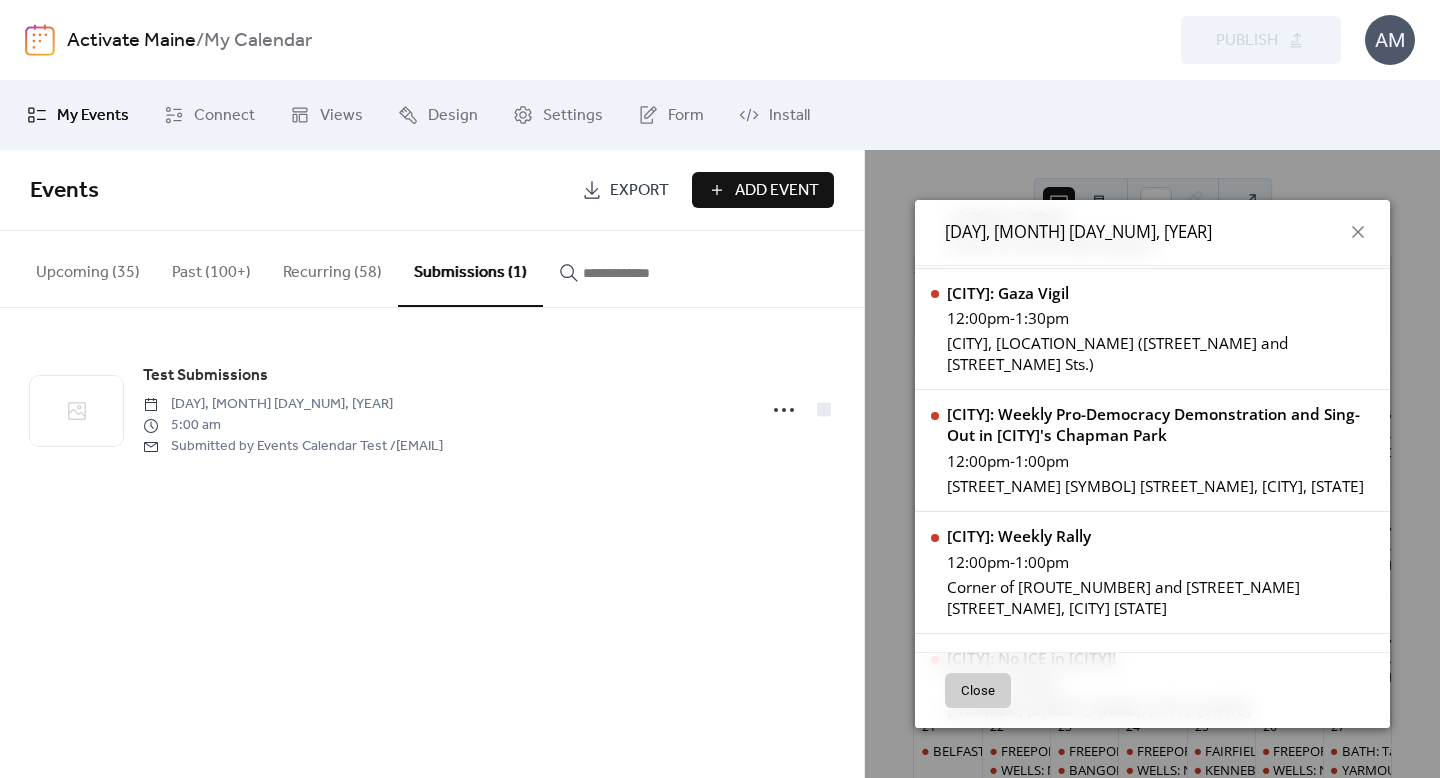 scroll, scrollTop: 1654, scrollLeft: 0, axis: vertical 